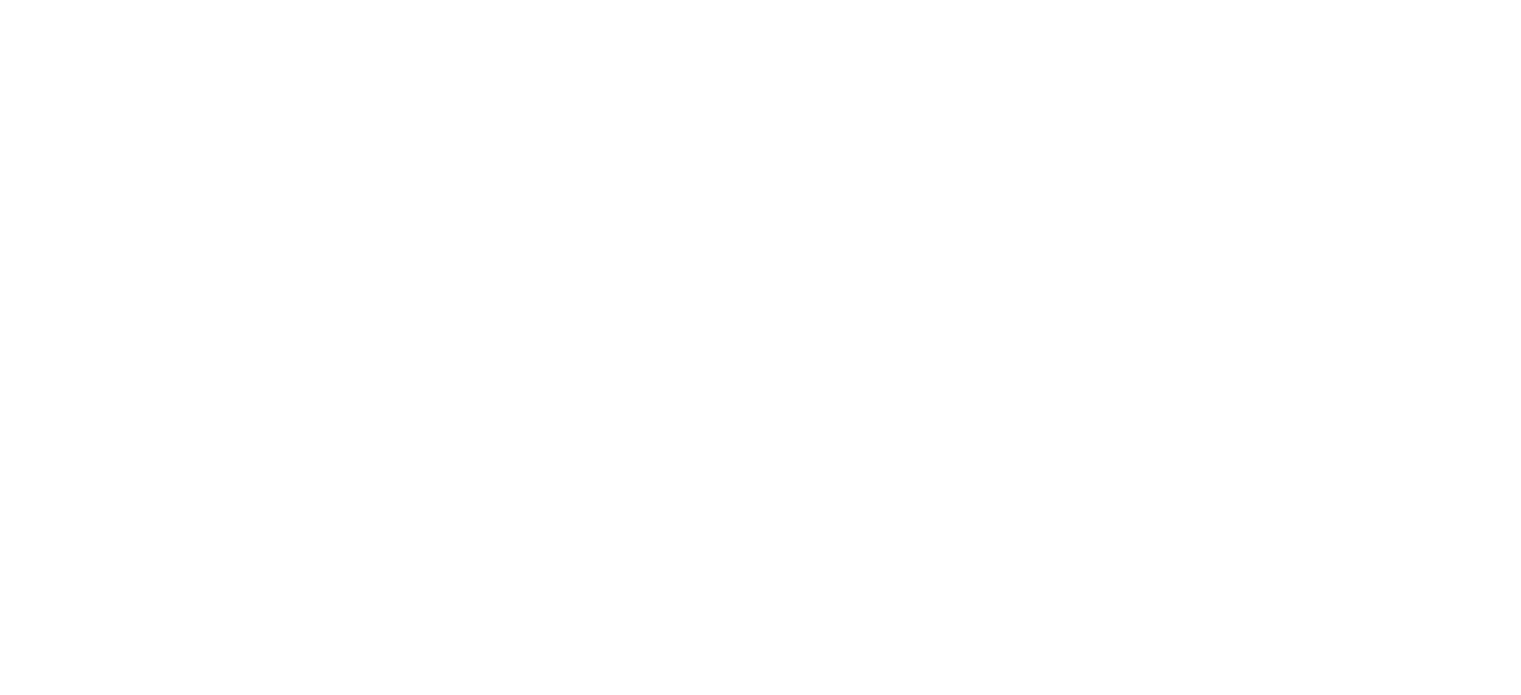 scroll, scrollTop: 0, scrollLeft: 0, axis: both 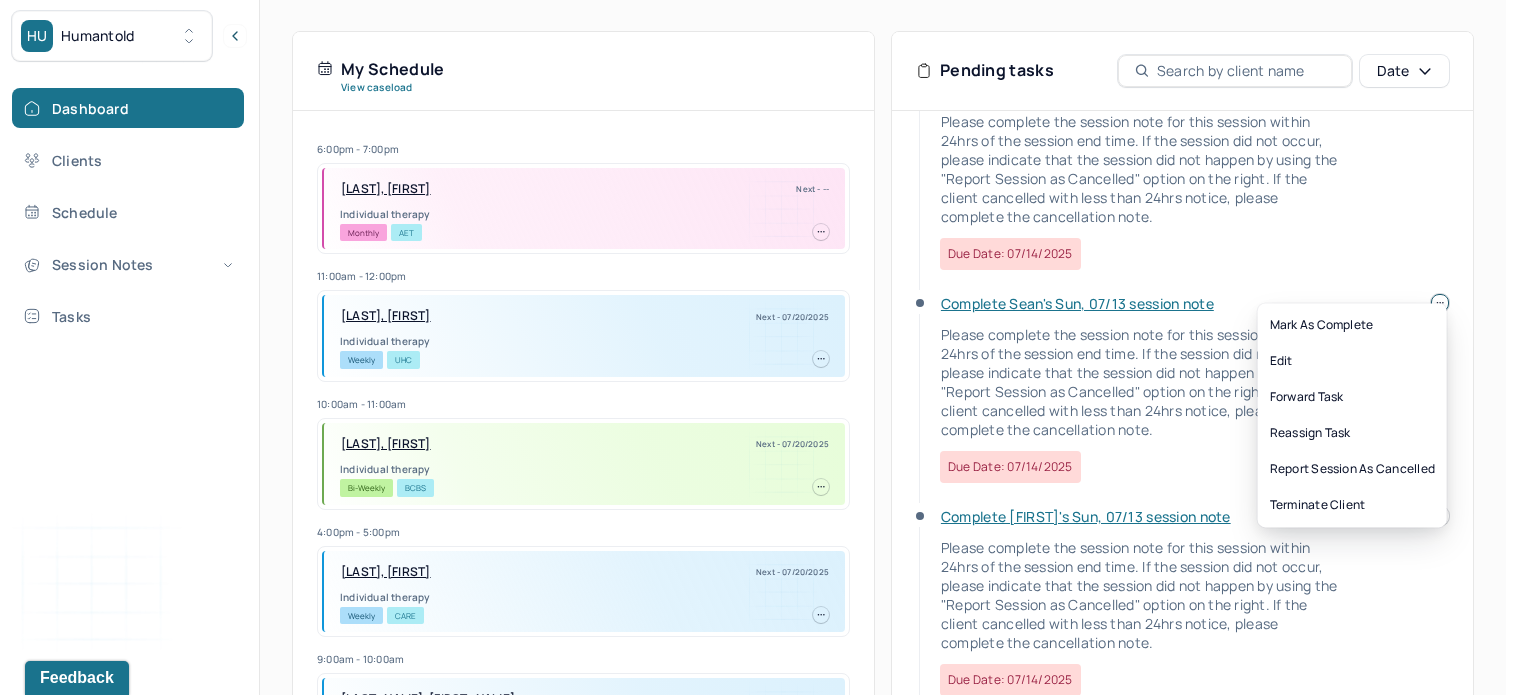 click at bounding box center (1440, 303) 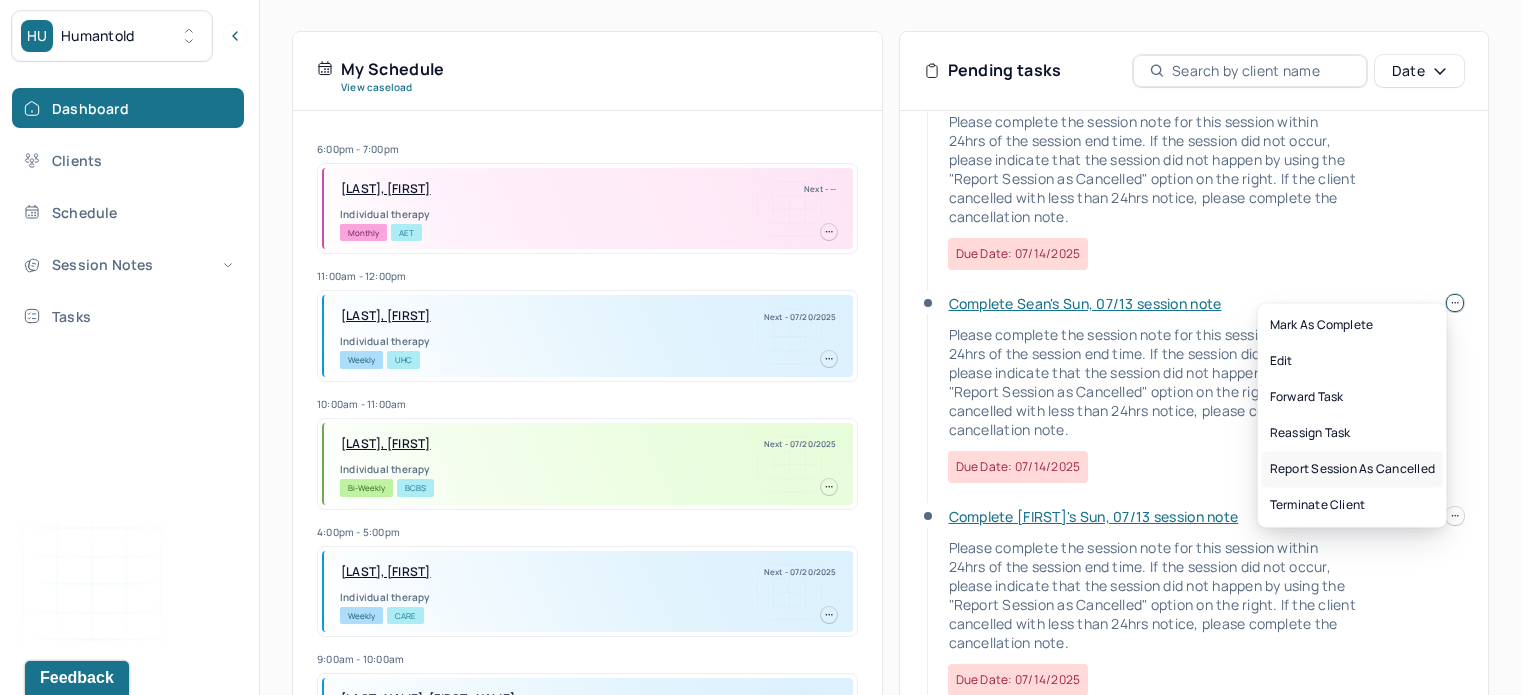 click on "Report session as cancelled" at bounding box center [1352, 469] 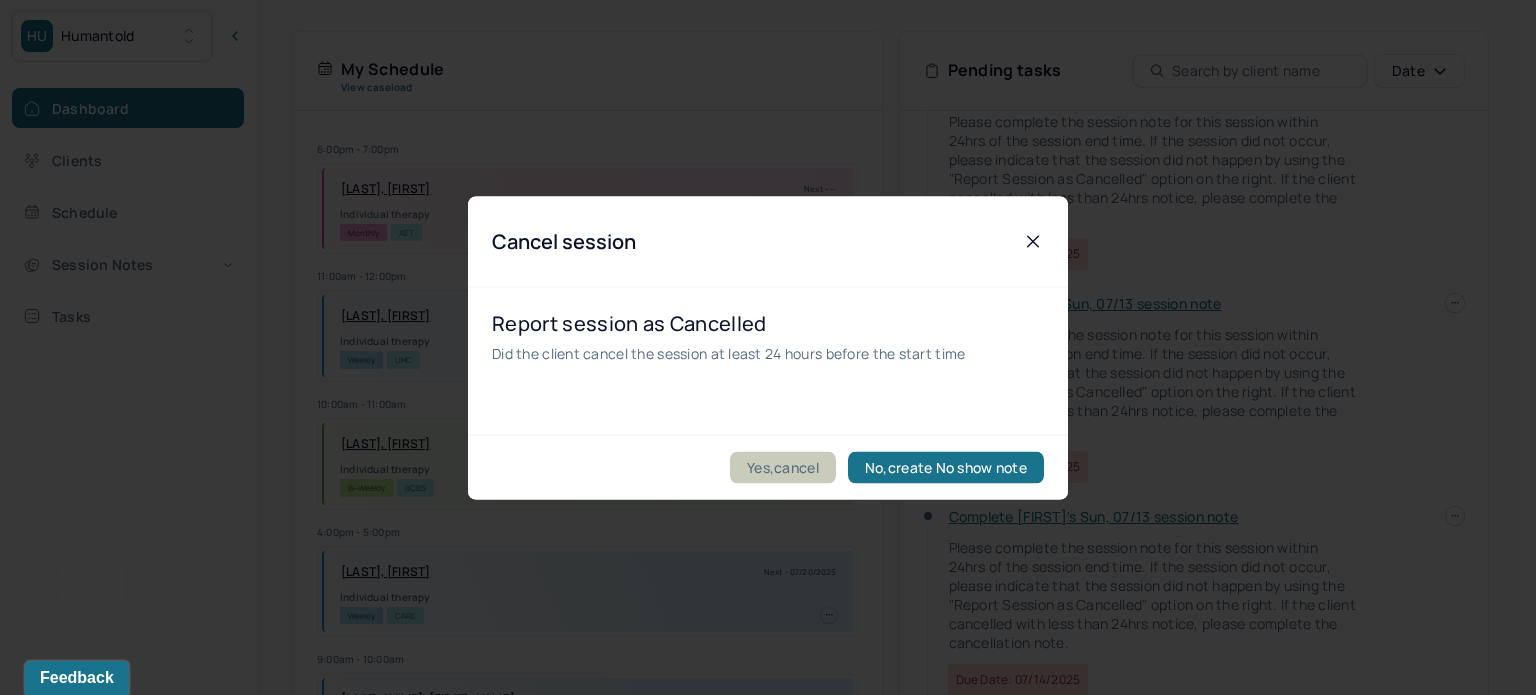 click on "Yes,cancel" at bounding box center (783, 467) 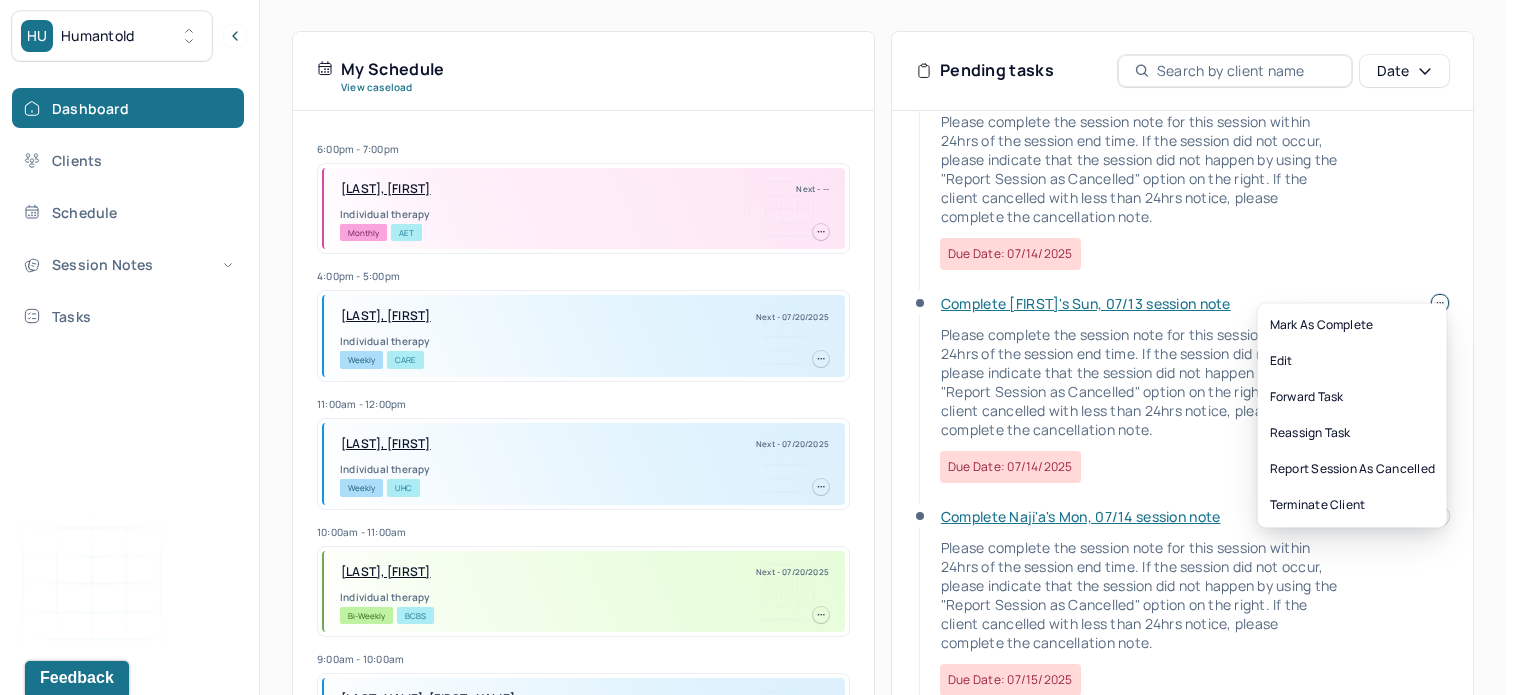 click on "Complete [FIRST]'s Sun, 07/13 session note" at bounding box center [753, 159] 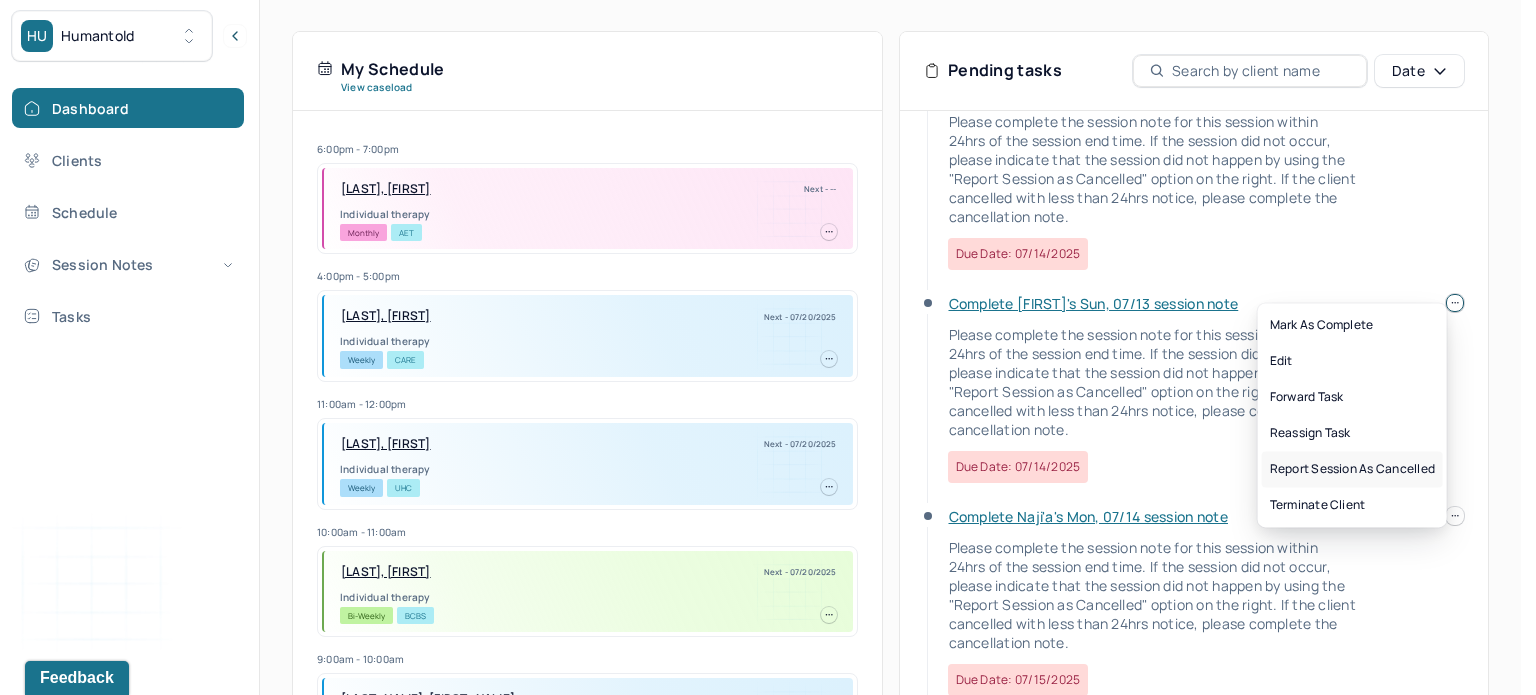 click on "Report session as cancelled" at bounding box center (1352, 469) 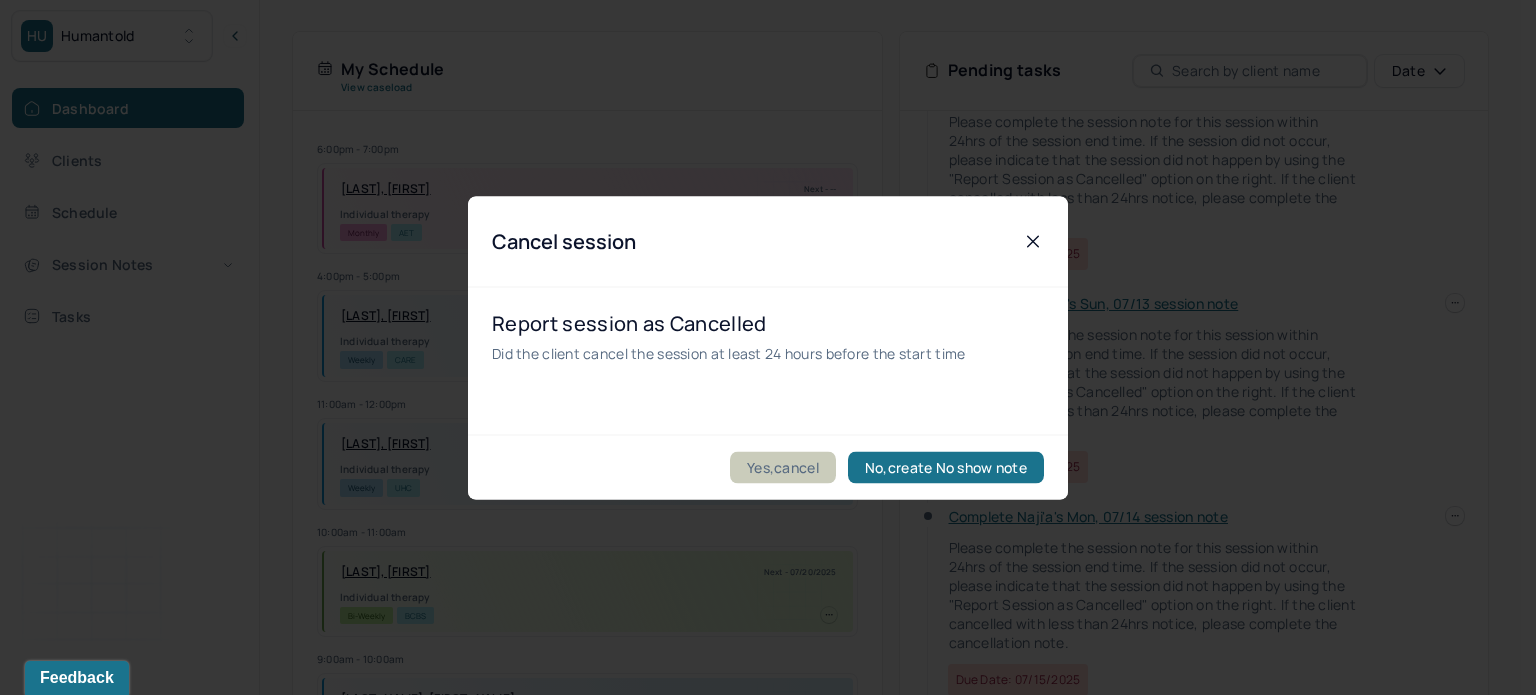 click on "Yes,cancel" at bounding box center [783, 467] 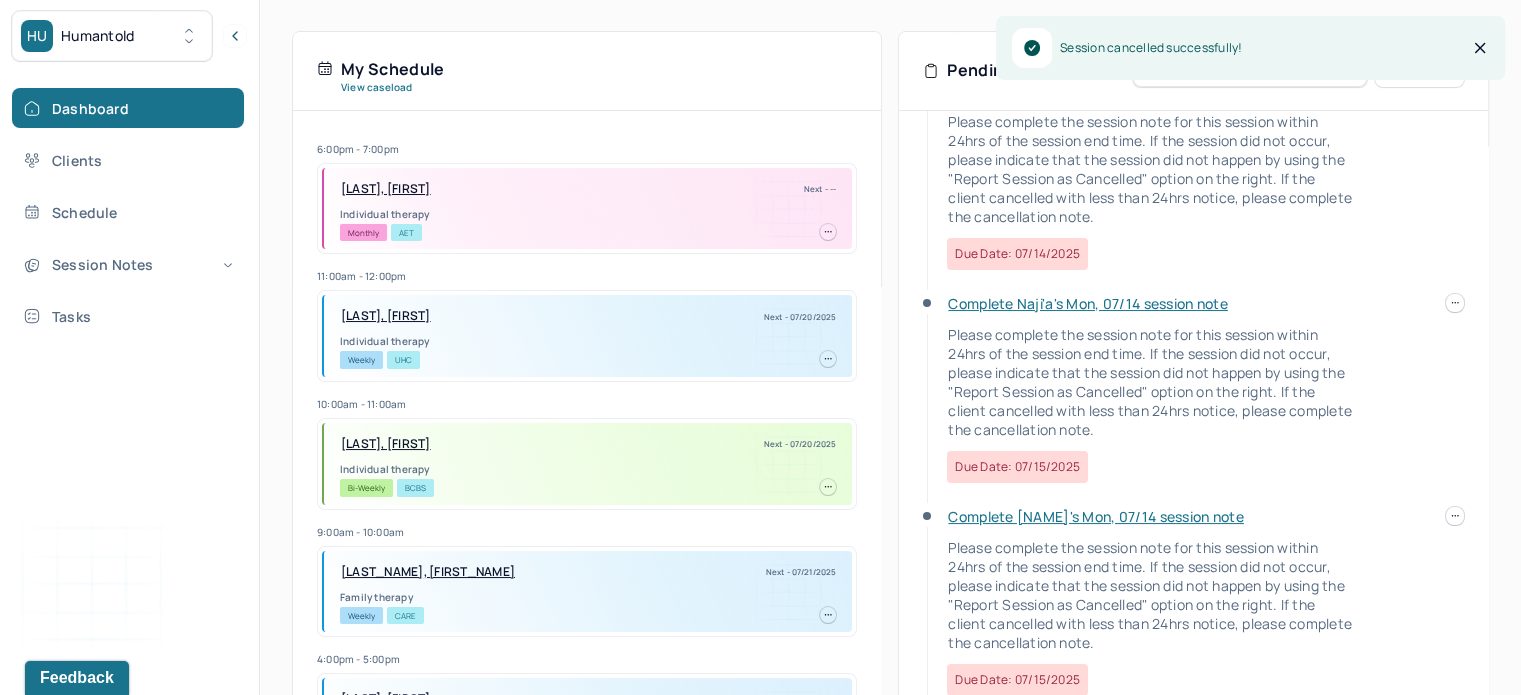 scroll, scrollTop: 339, scrollLeft: 0, axis: vertical 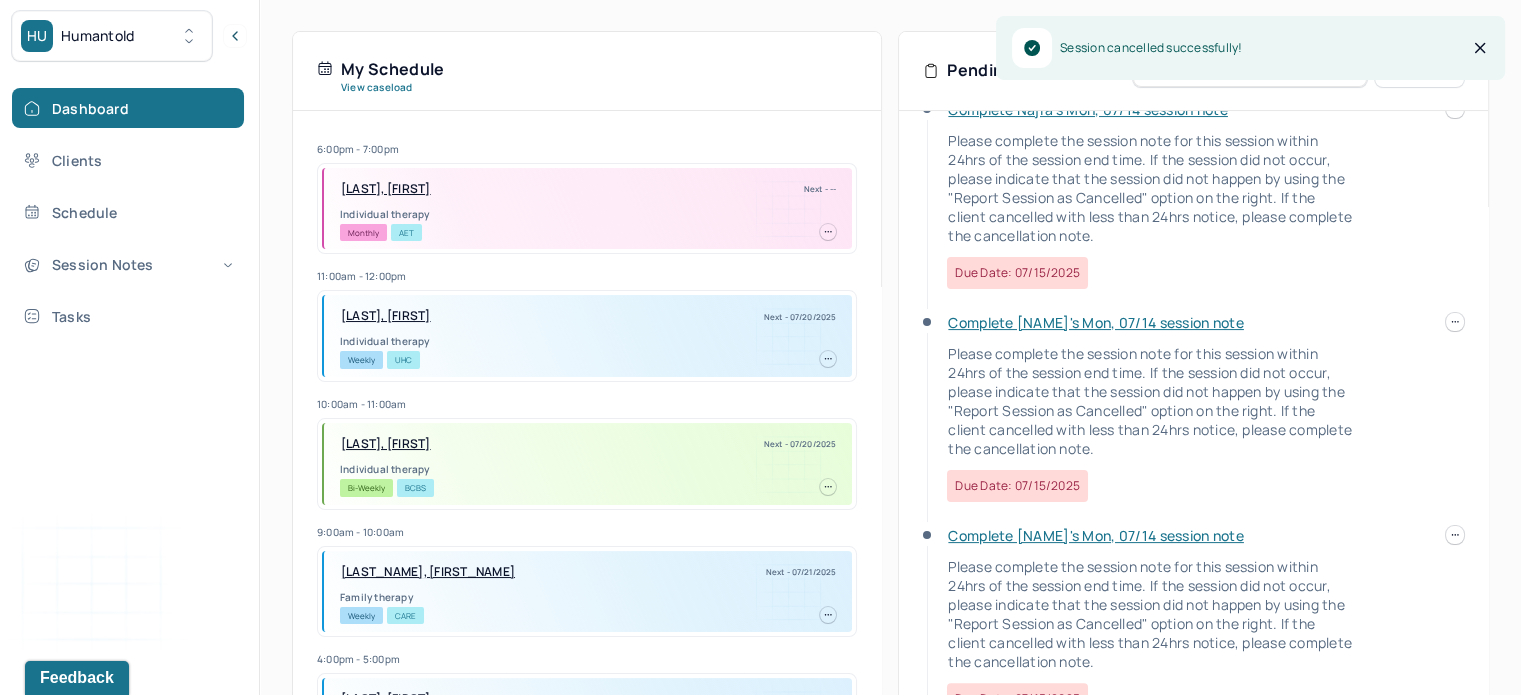 click at bounding box center (1455, 322) 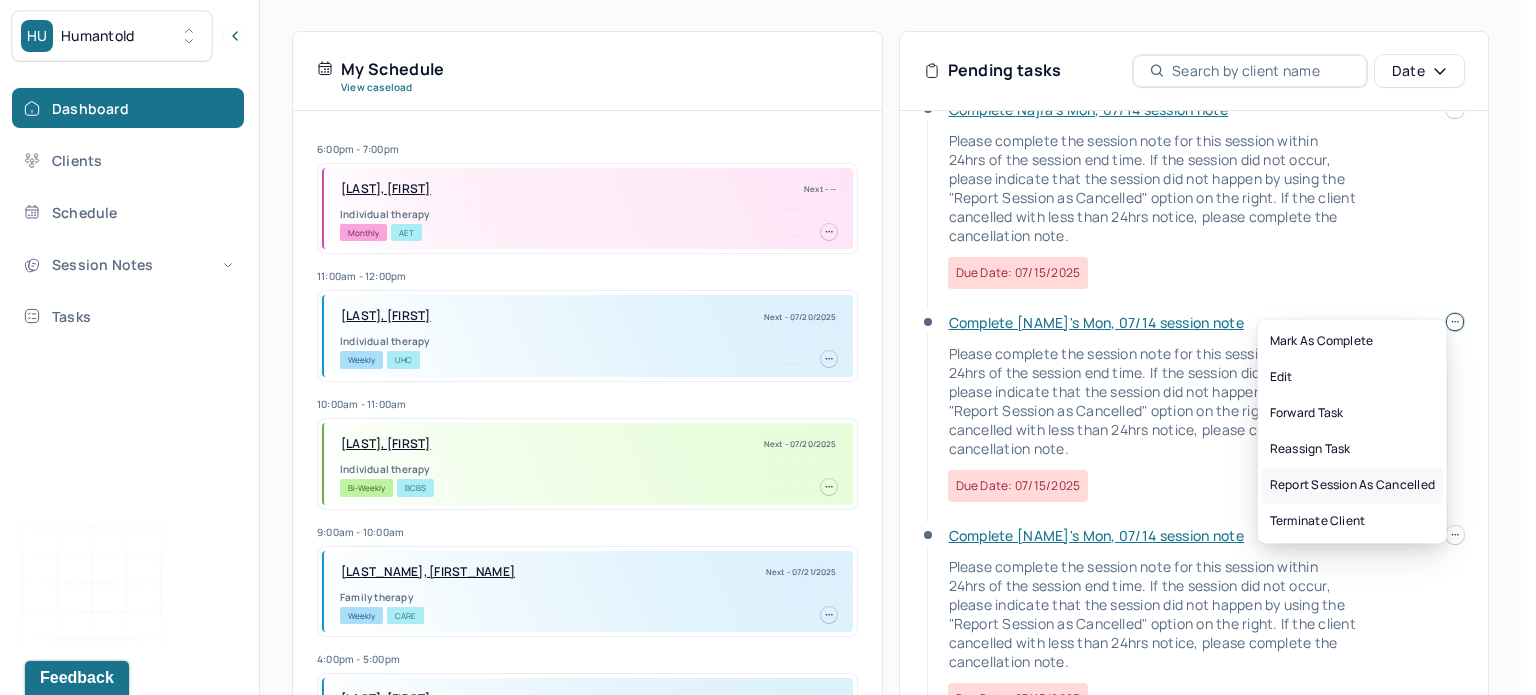 click on "Report session as cancelled" at bounding box center [1352, 485] 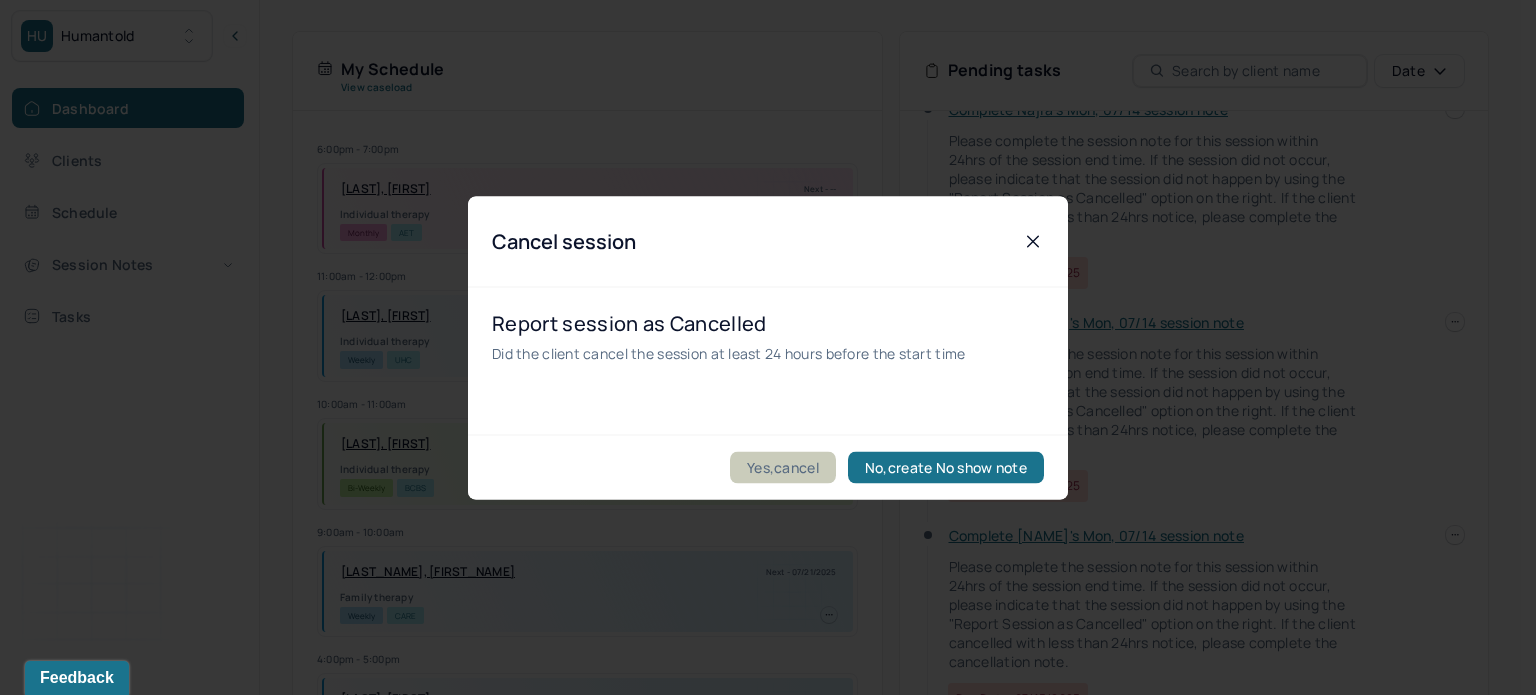 click on "Yes,cancel" at bounding box center [783, 467] 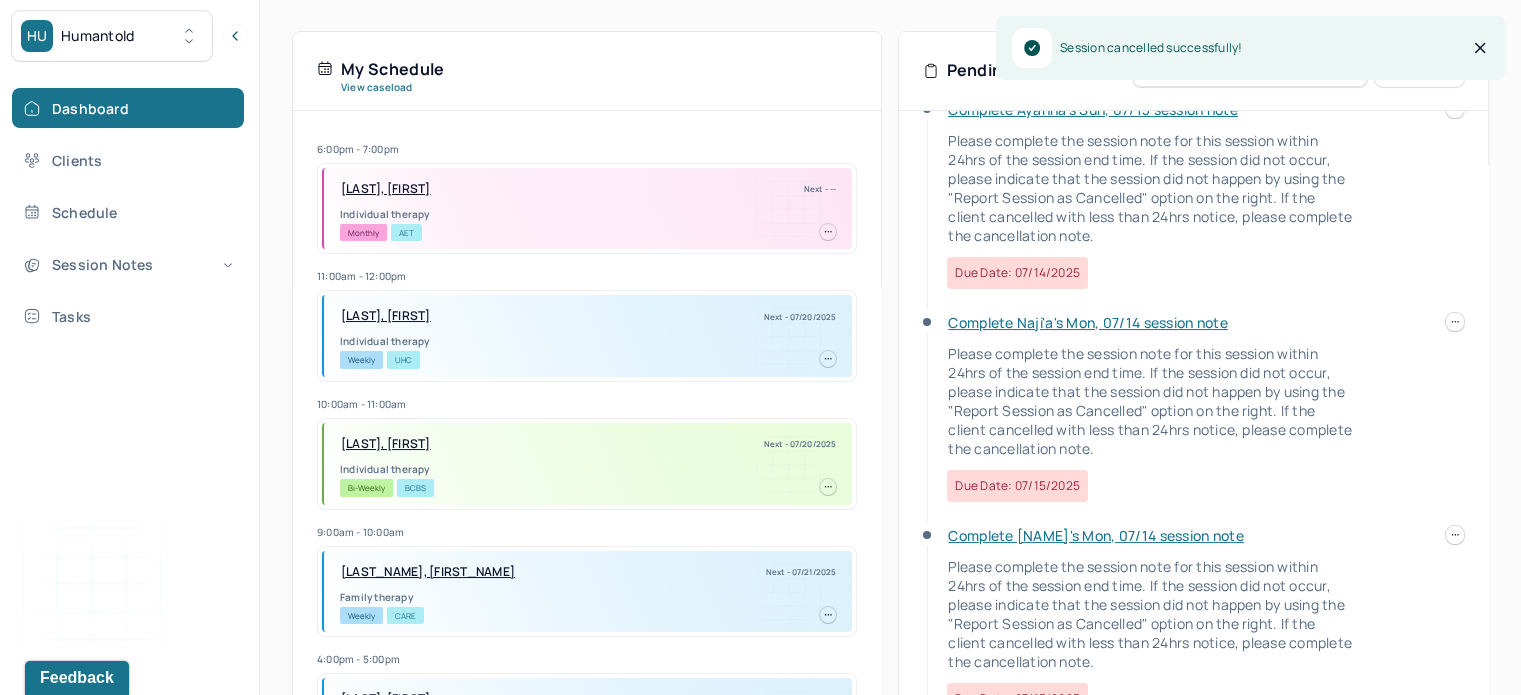 scroll, scrollTop: 124, scrollLeft: 0, axis: vertical 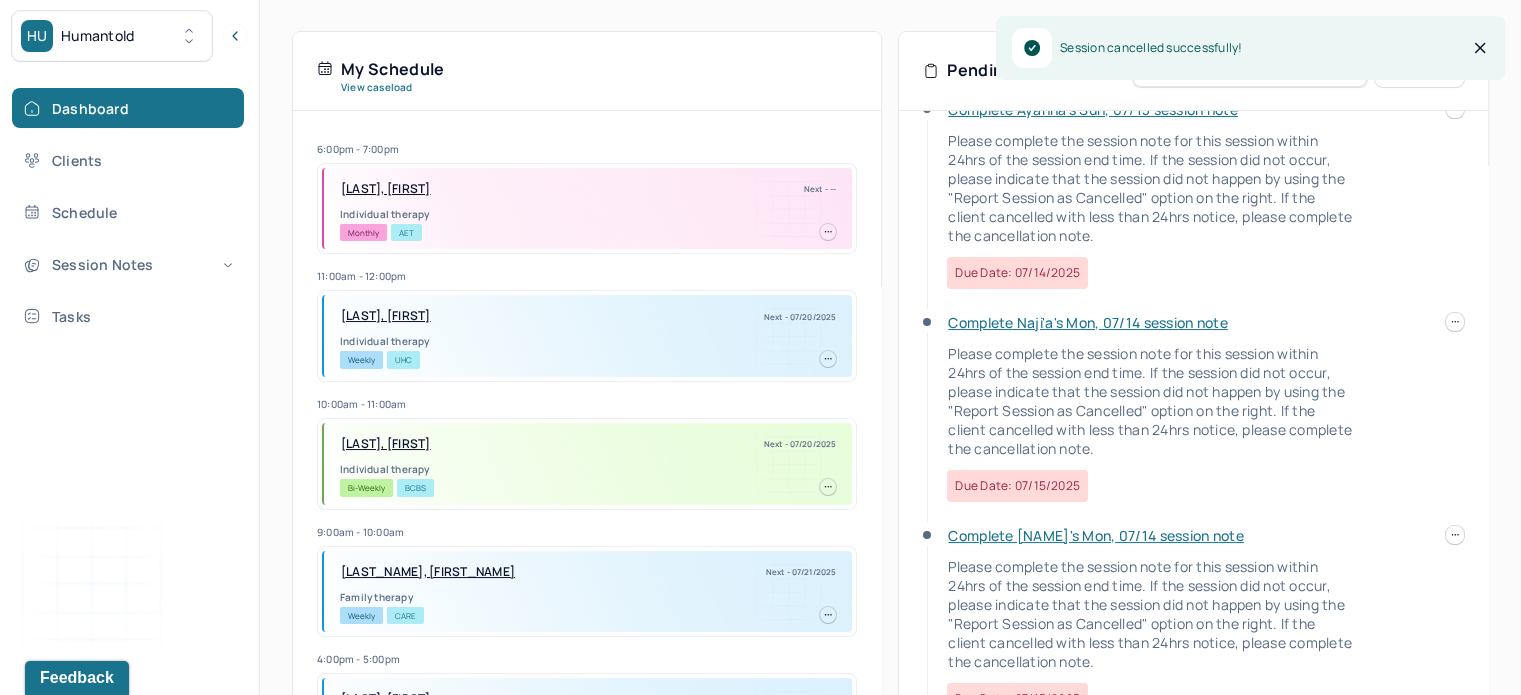 click at bounding box center (1455, 535) 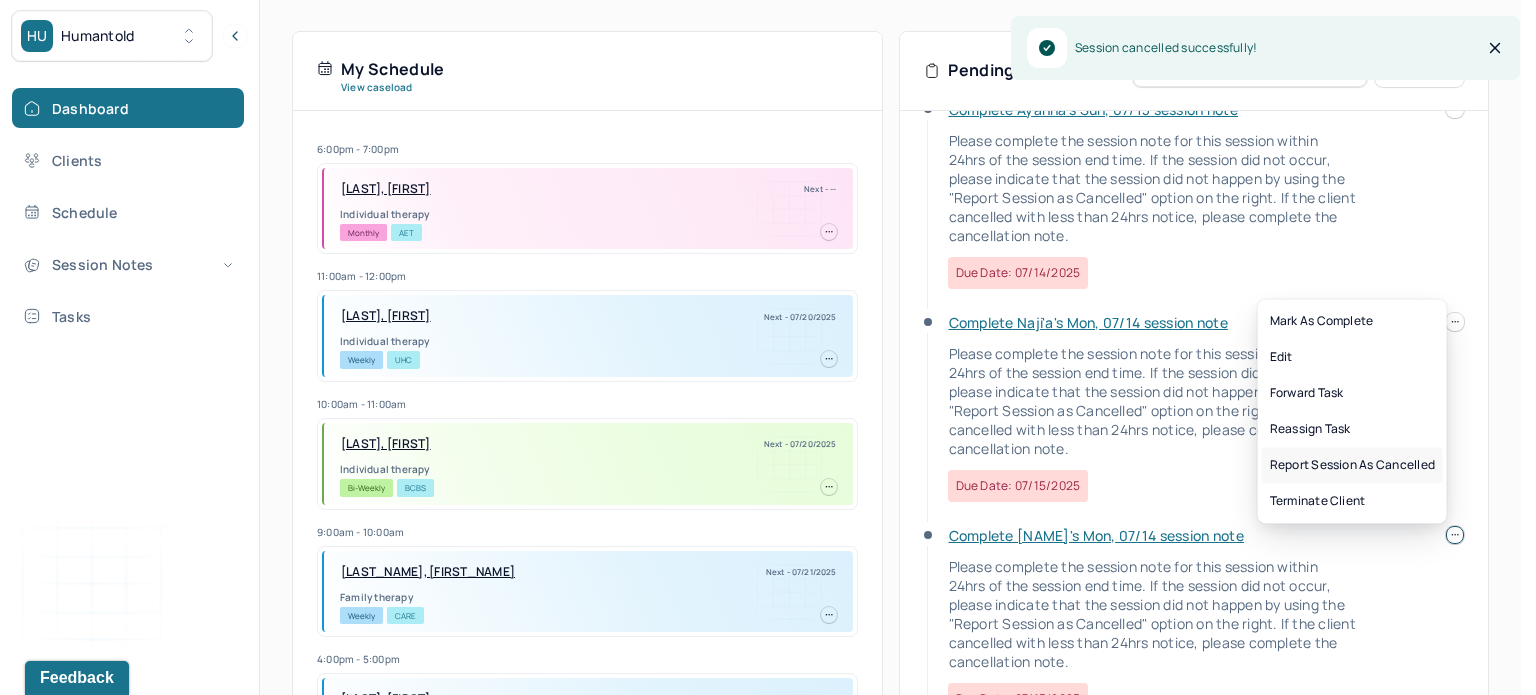 click on "Report session as cancelled" at bounding box center (1352, 465) 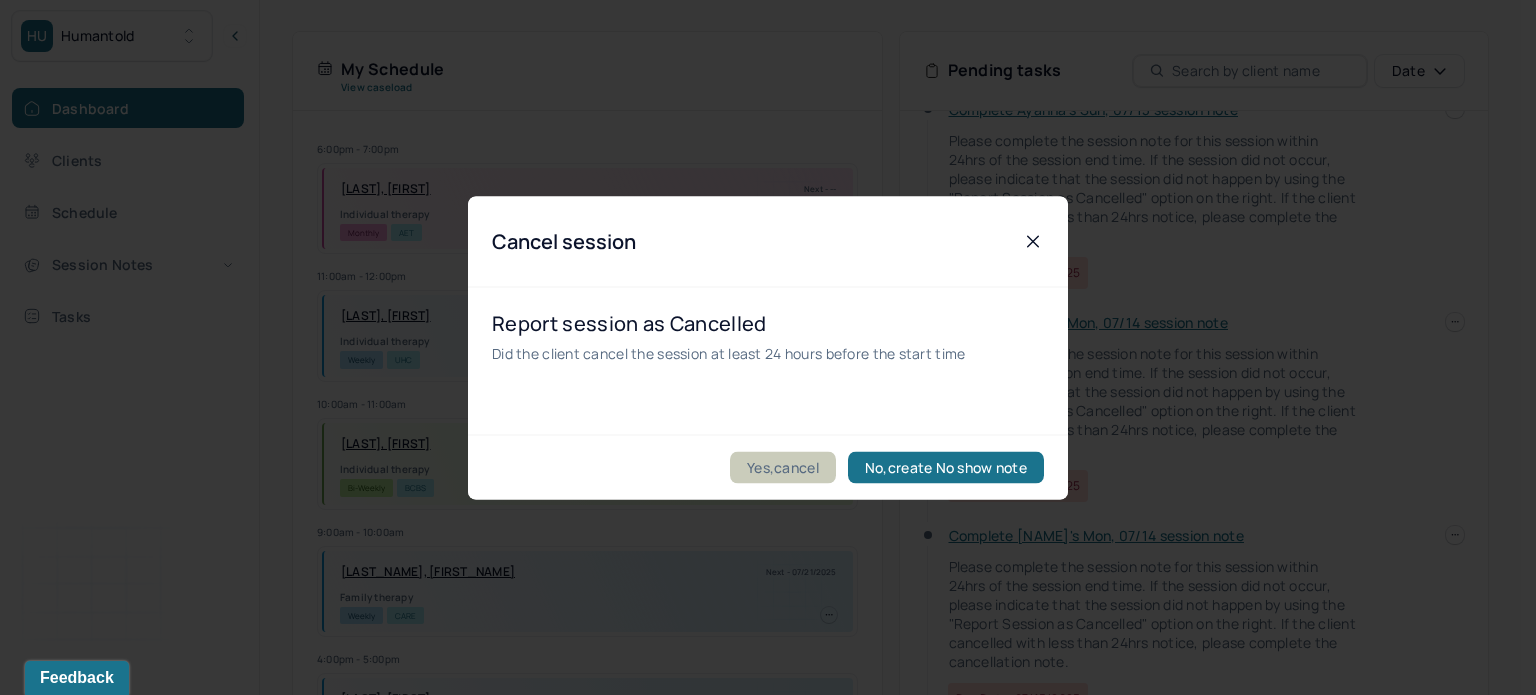 click on "Yes,cancel" at bounding box center (783, 467) 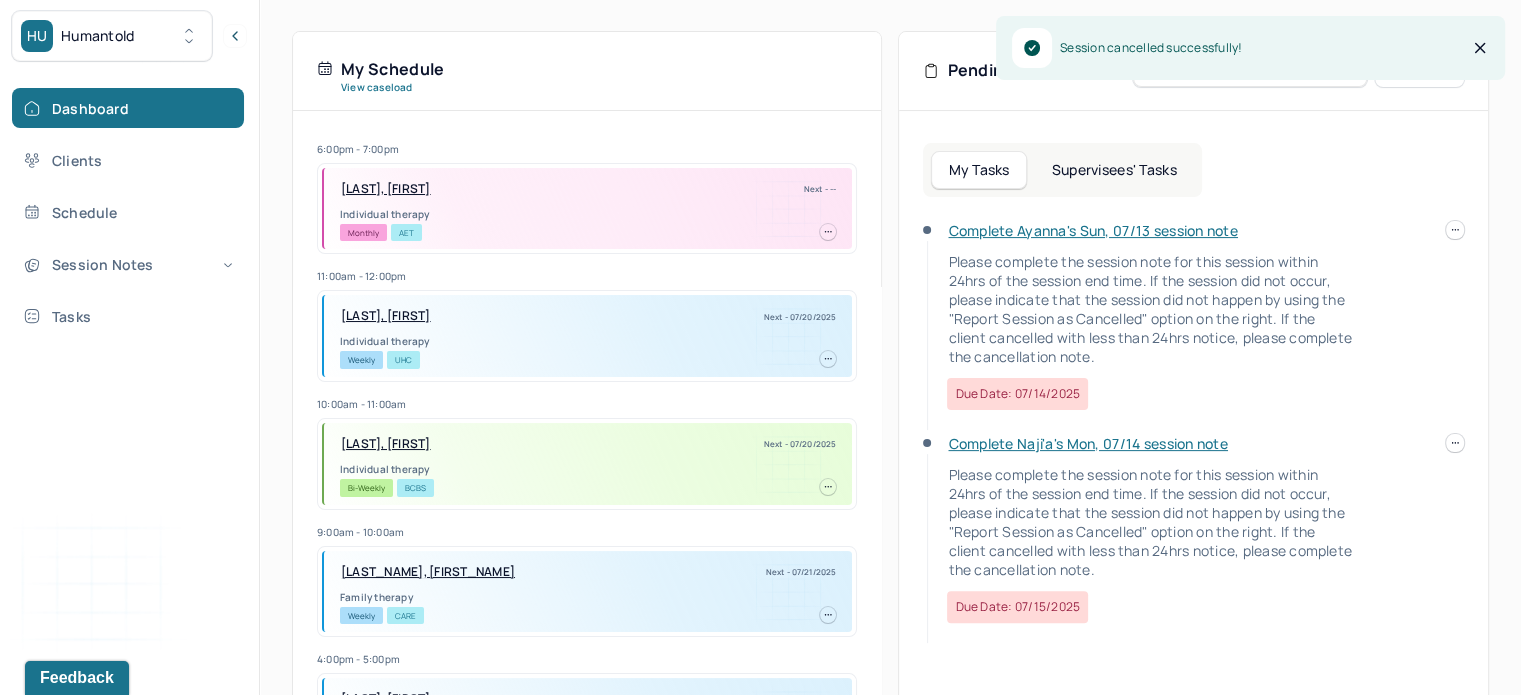 scroll, scrollTop: 0, scrollLeft: 0, axis: both 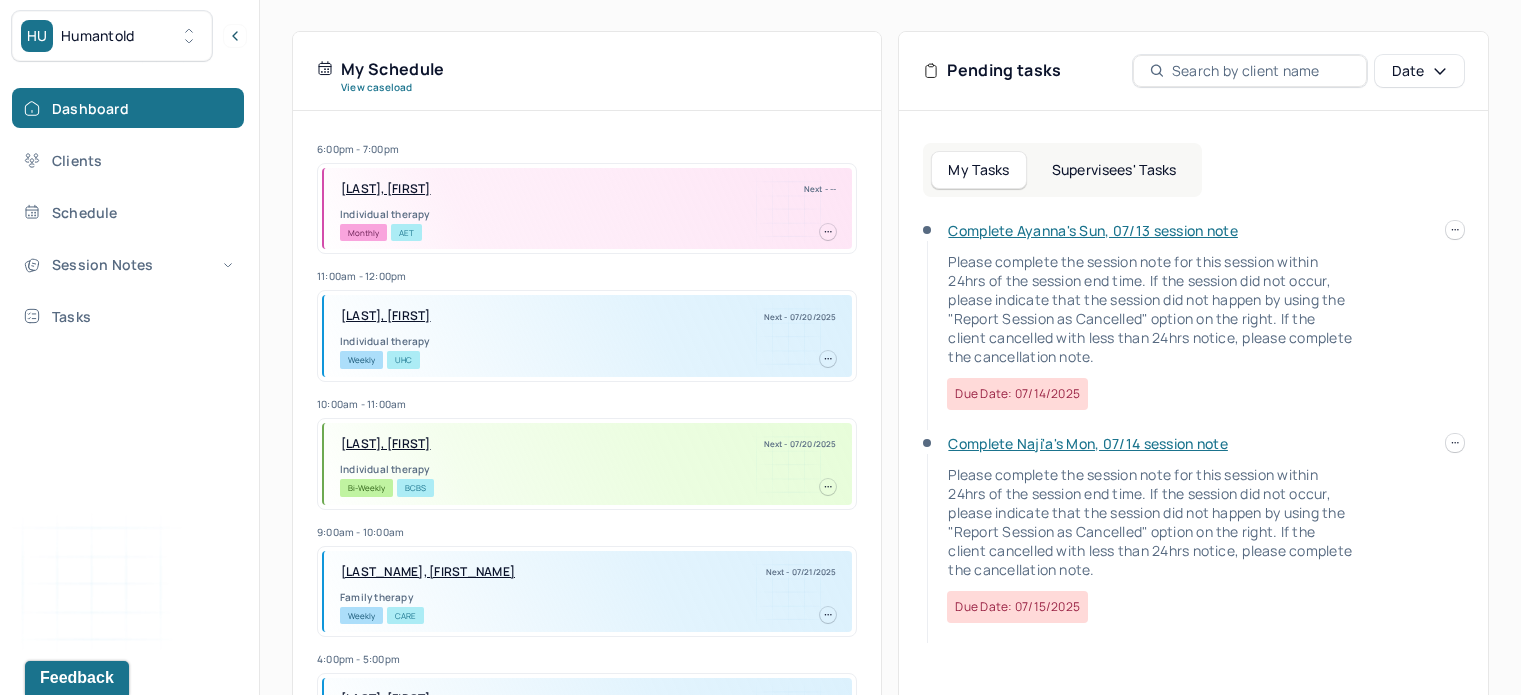 click at bounding box center [1455, 443] 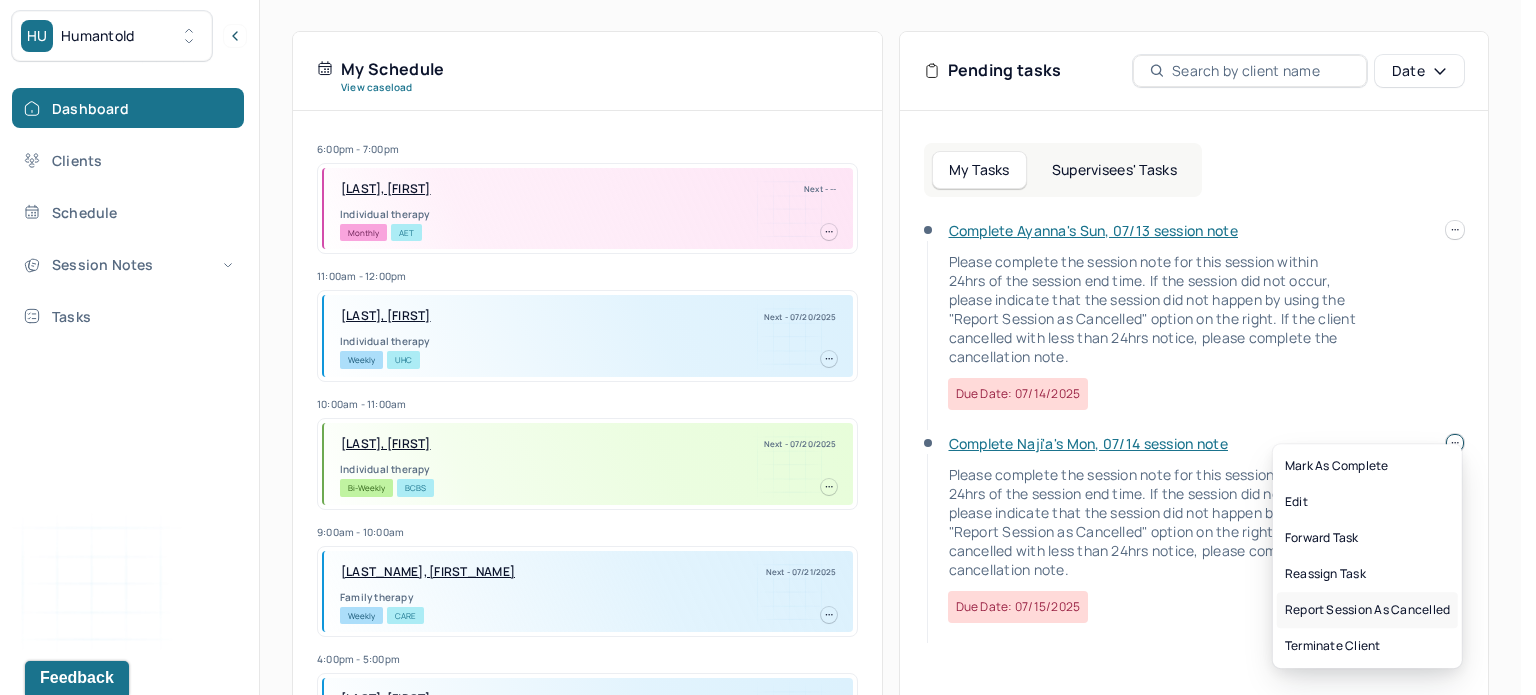 click on "Report session as cancelled" at bounding box center [1367, 610] 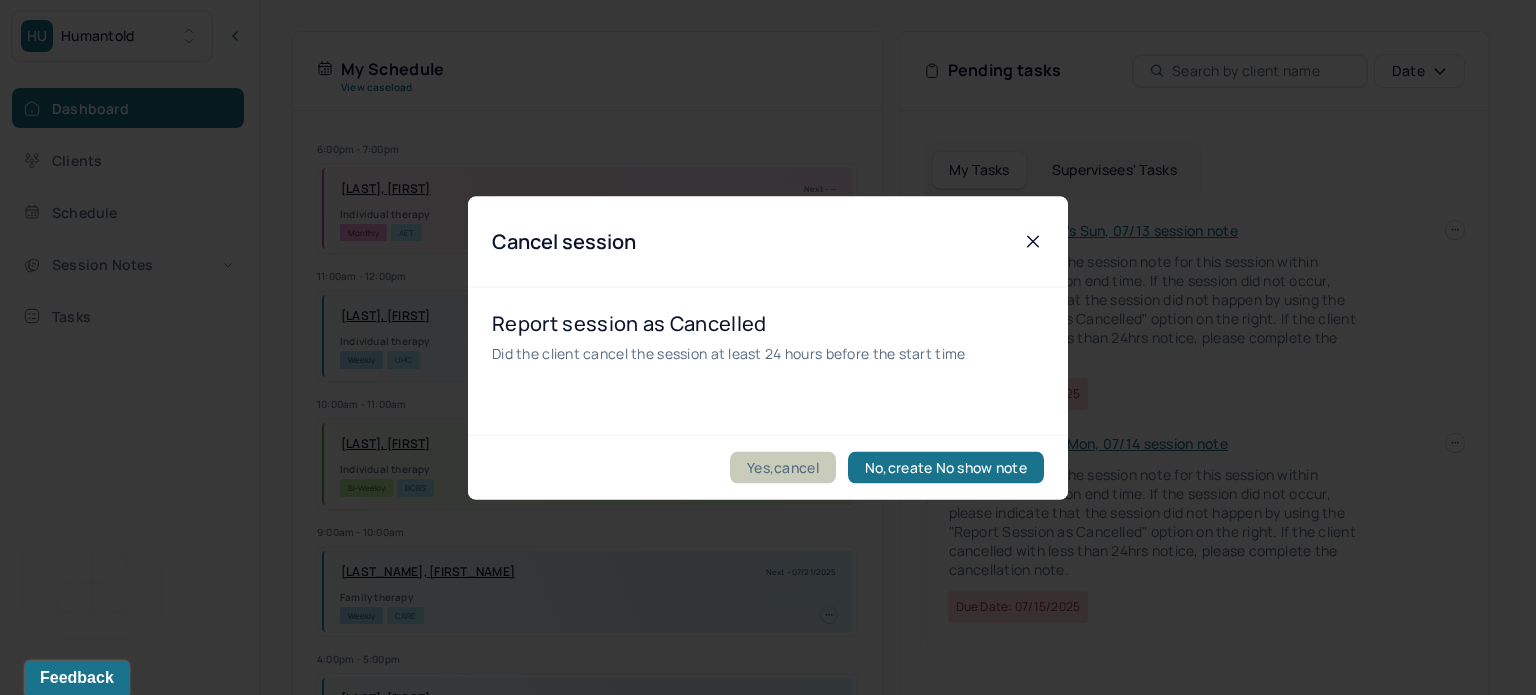 click on "Yes,cancel" at bounding box center [783, 467] 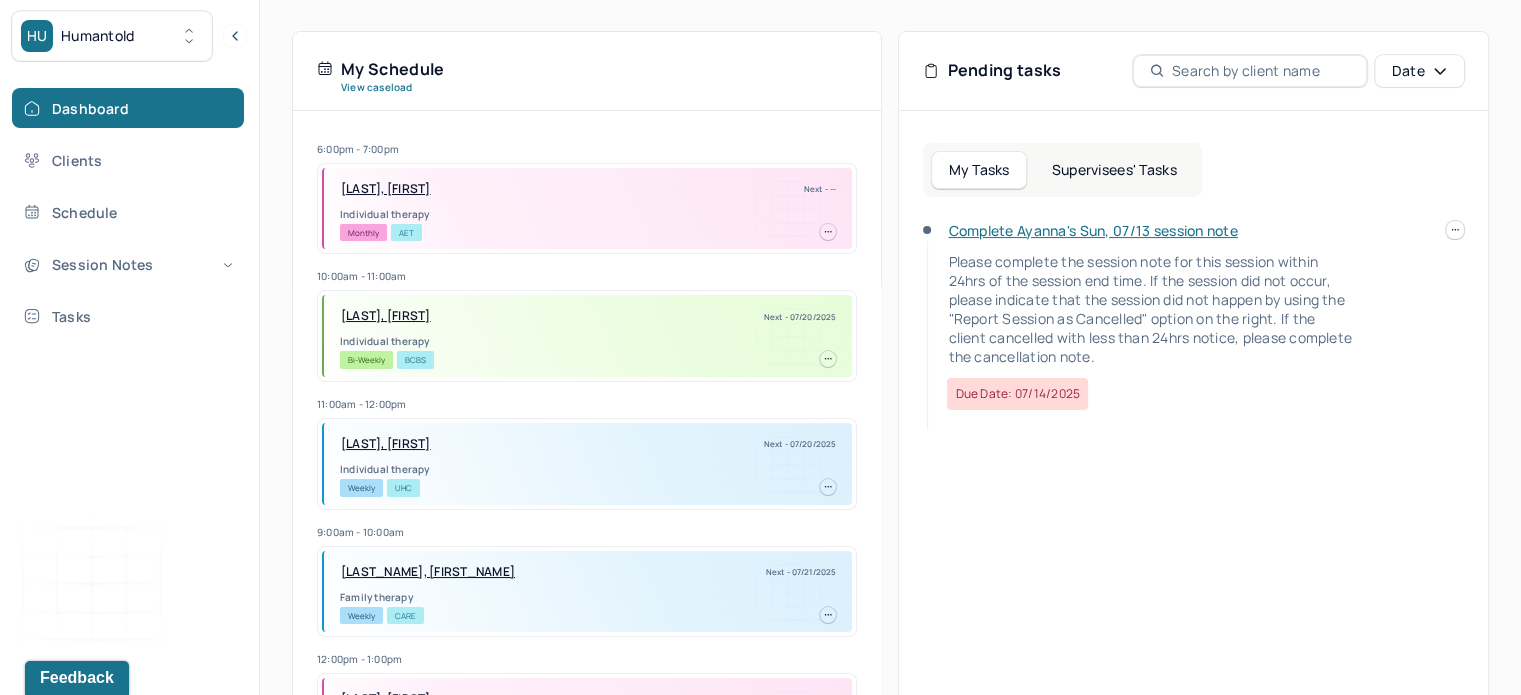 click on "Complete Ayanna's Sun, 07/13 session note" at bounding box center (1092, 230) 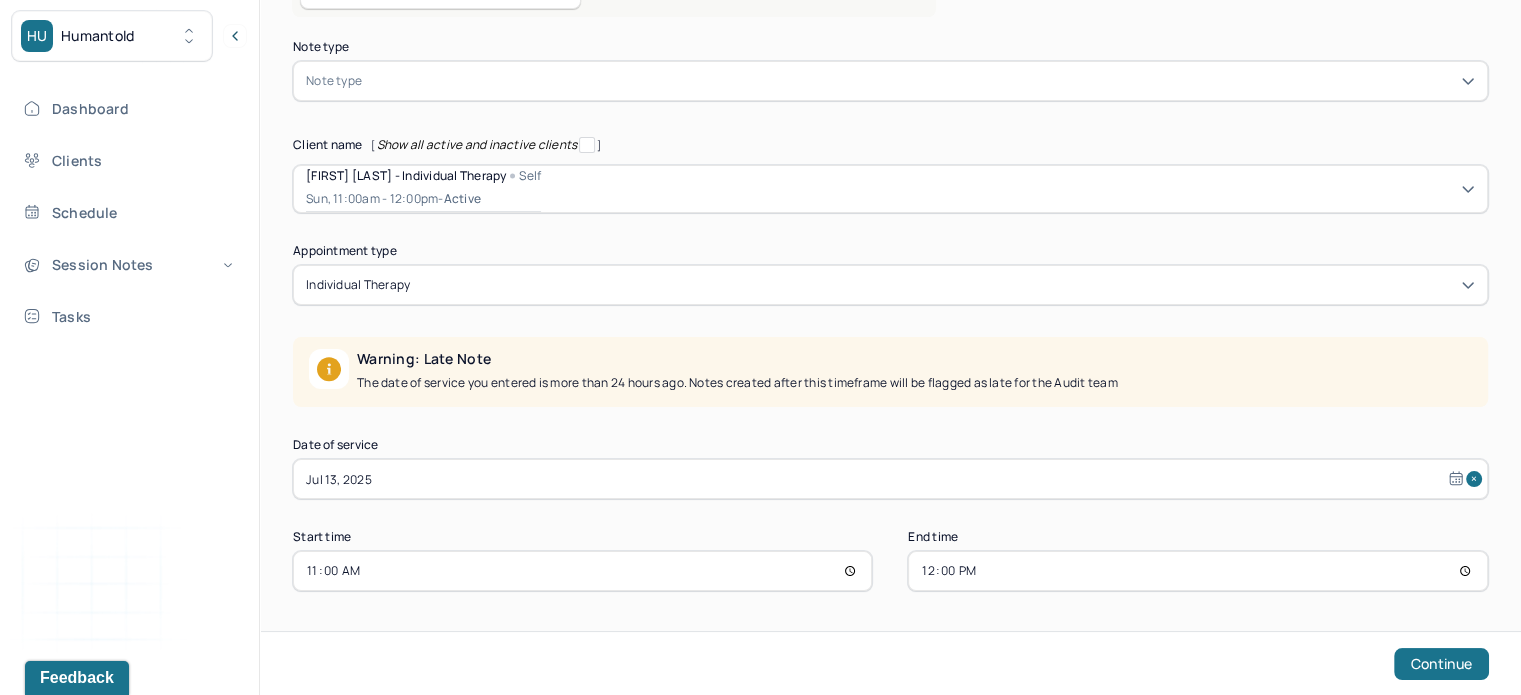 scroll, scrollTop: 0, scrollLeft: 0, axis: both 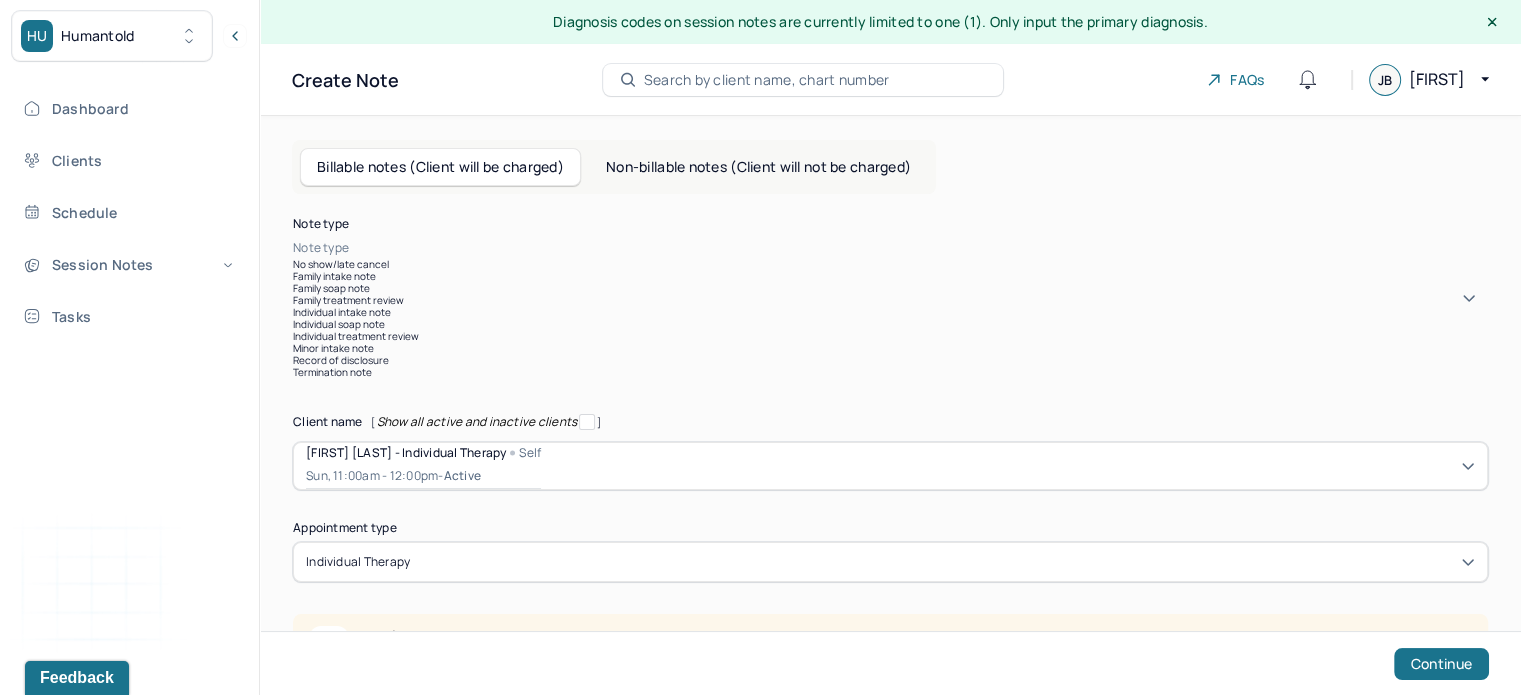 click at bounding box center [920, 248] 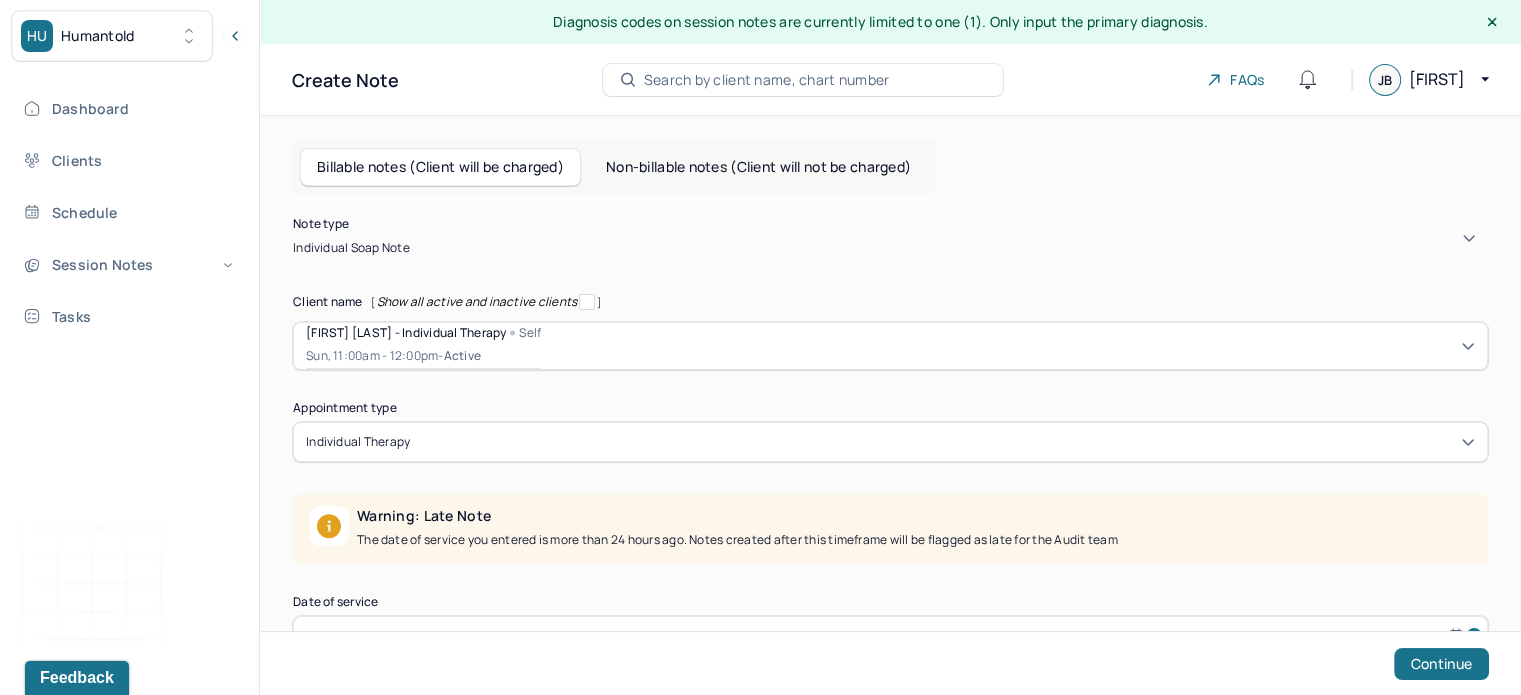 scroll, scrollTop: 177, scrollLeft: 0, axis: vertical 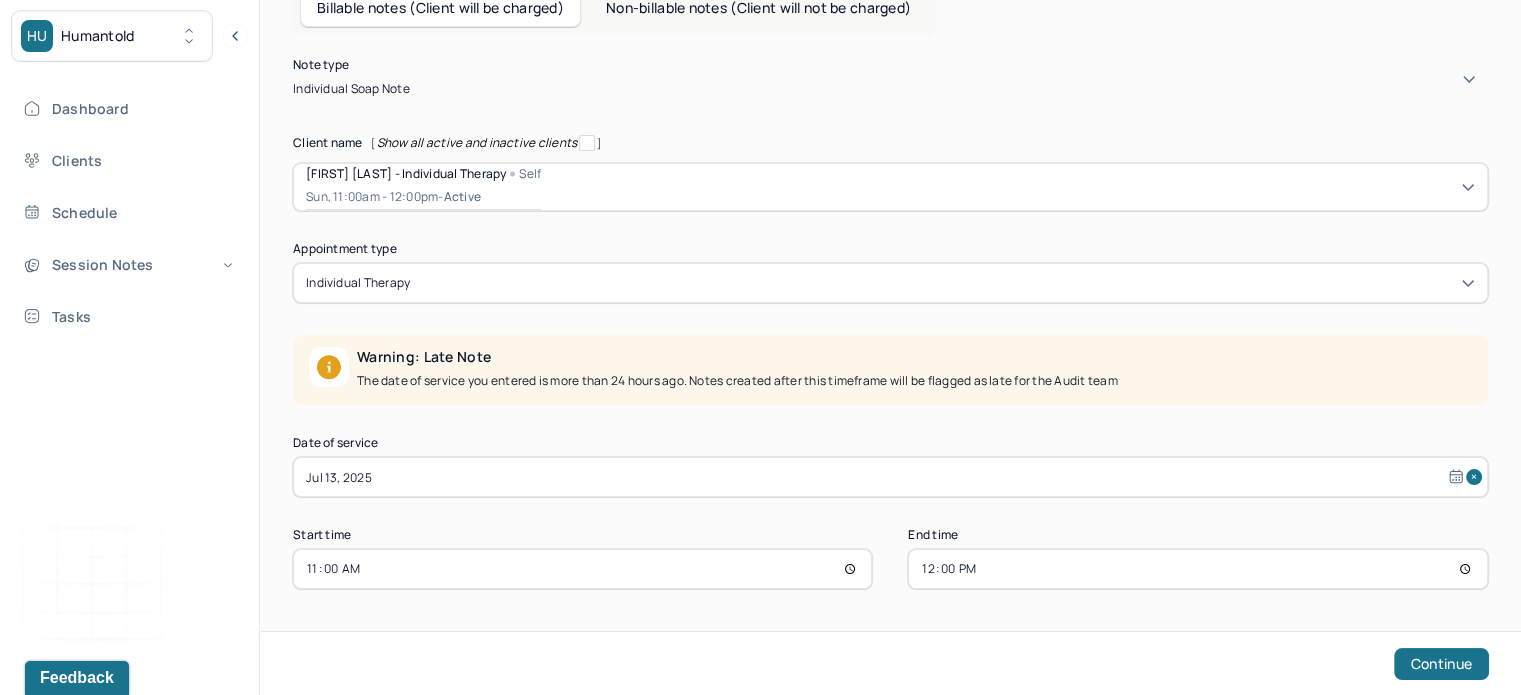click on "Jul 13, 2025" at bounding box center (890, 477) 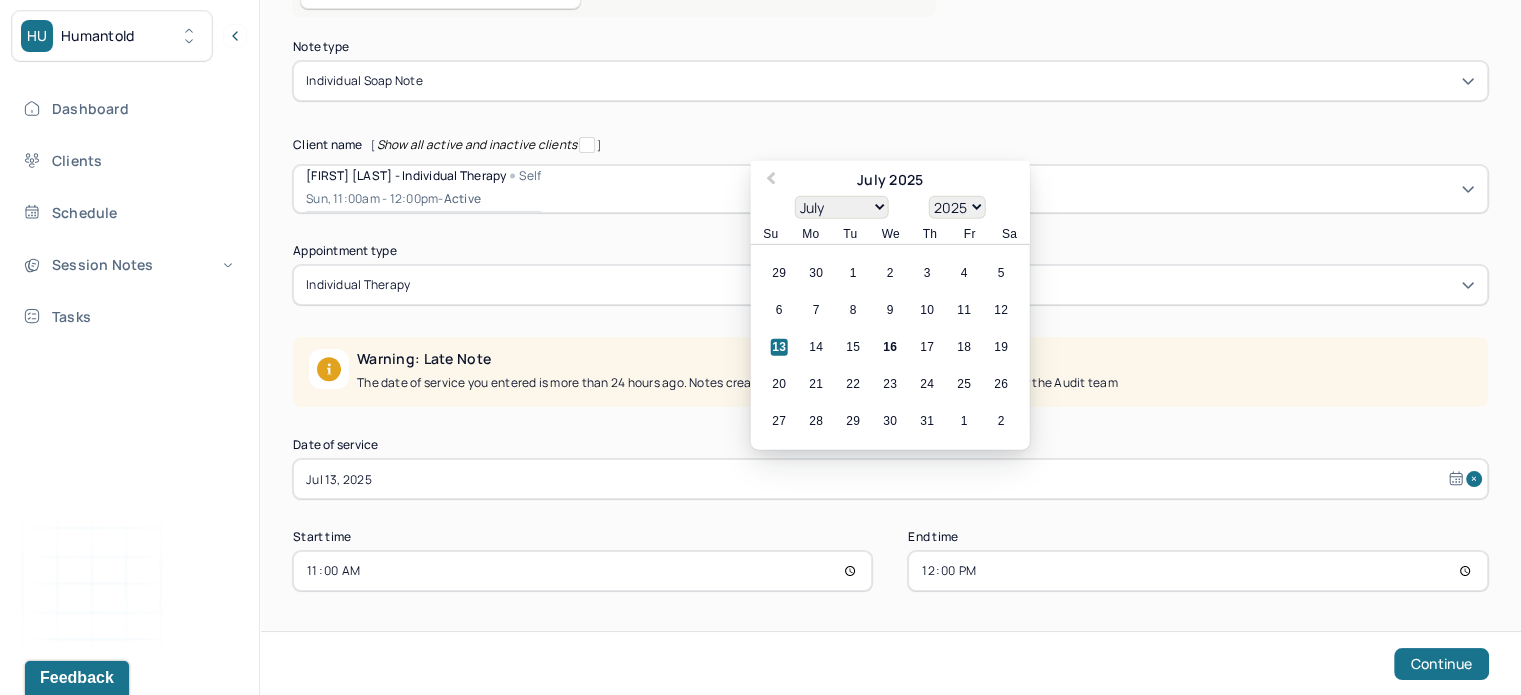 click on "13 14 15 16 17 18 19" at bounding box center [890, 347] 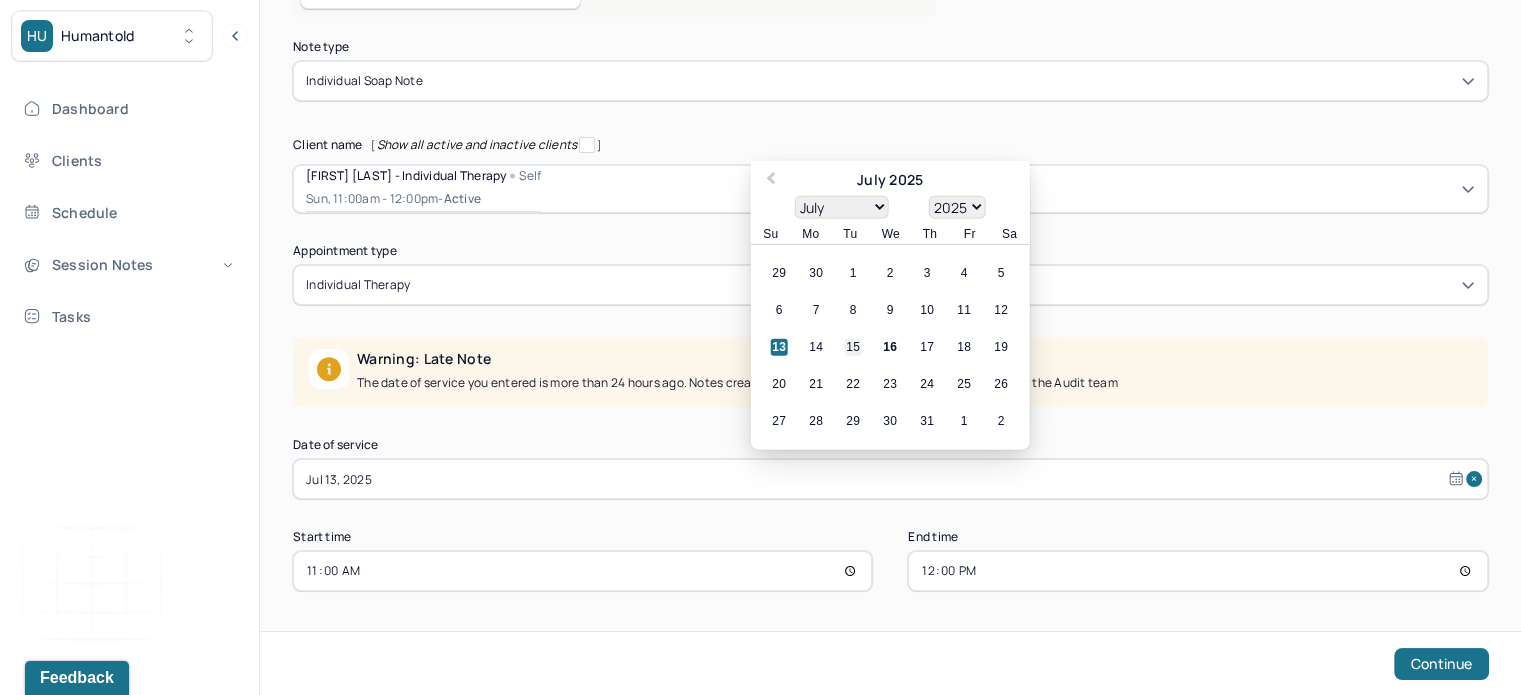 click on "15" at bounding box center (853, 347) 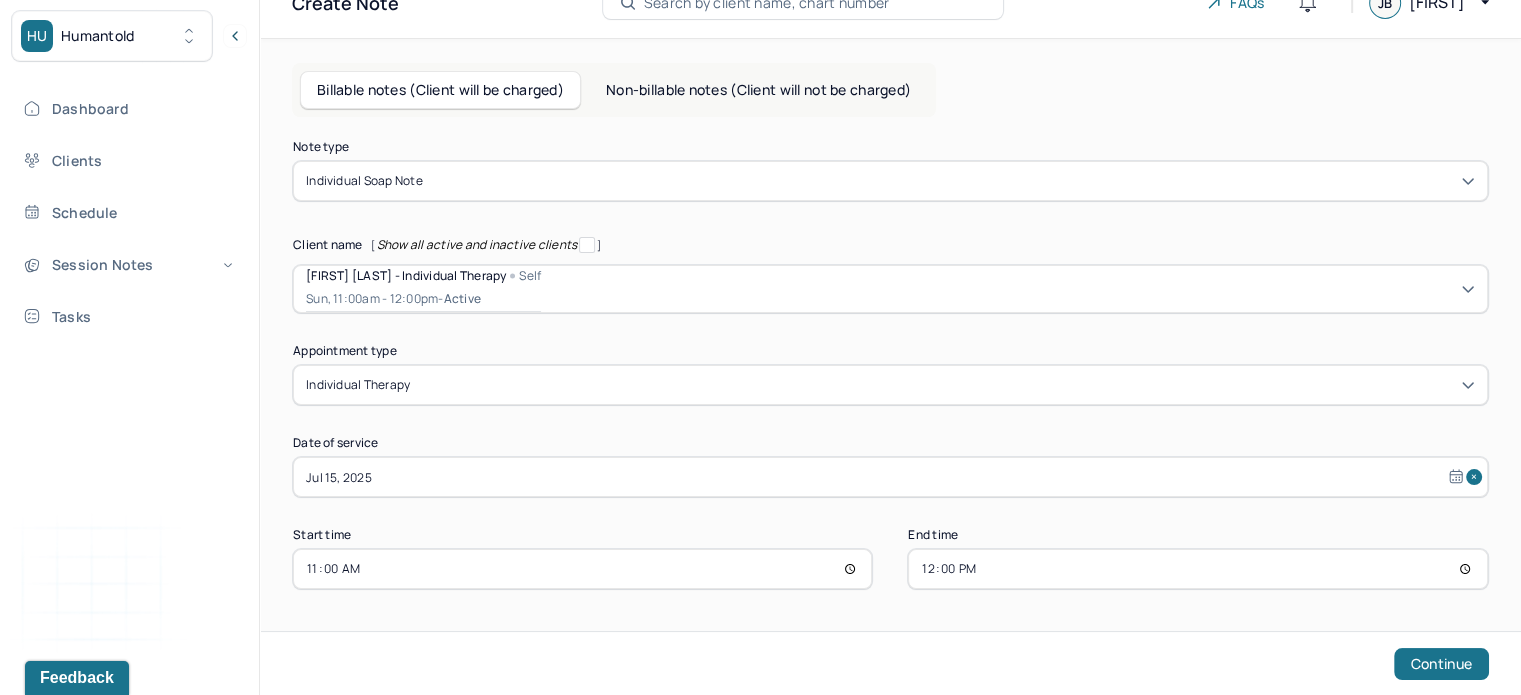 scroll, scrollTop: 76, scrollLeft: 0, axis: vertical 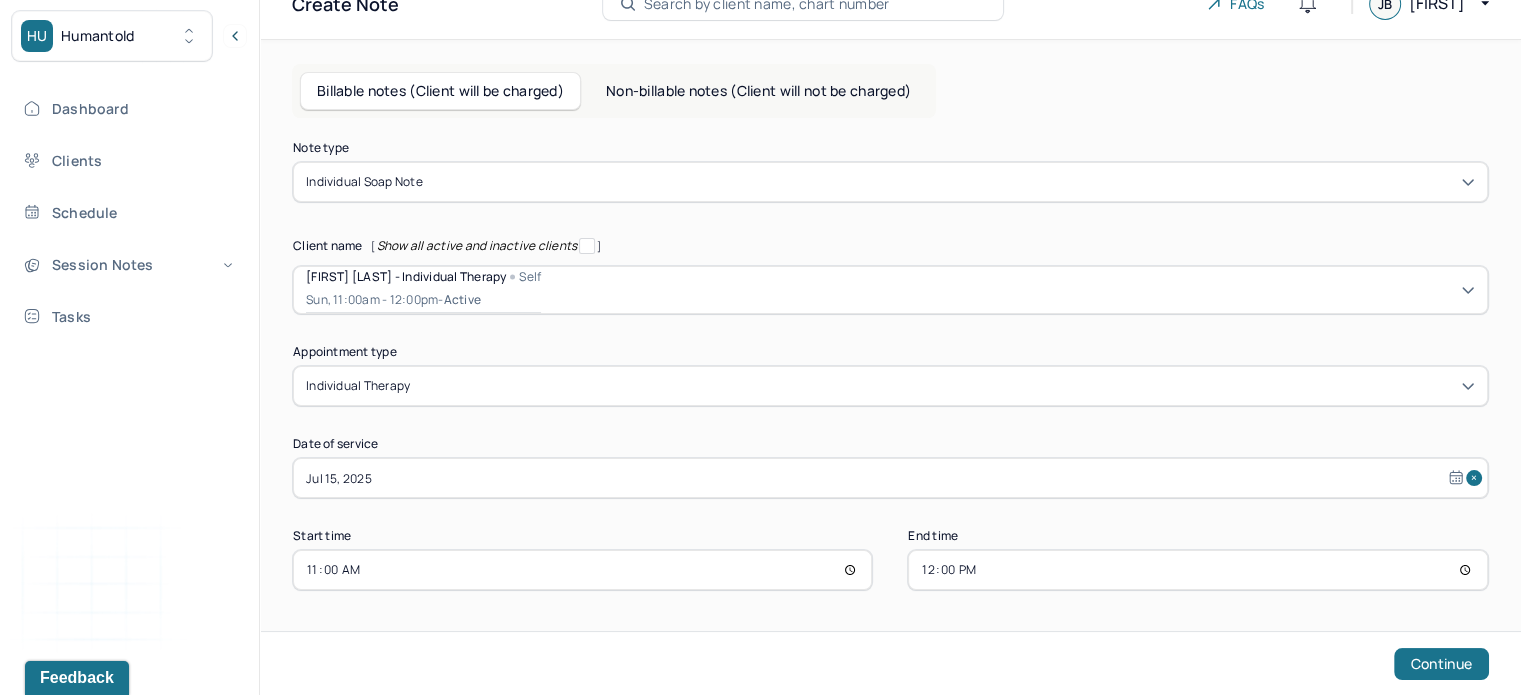 click on "11:00" at bounding box center [582, 570] 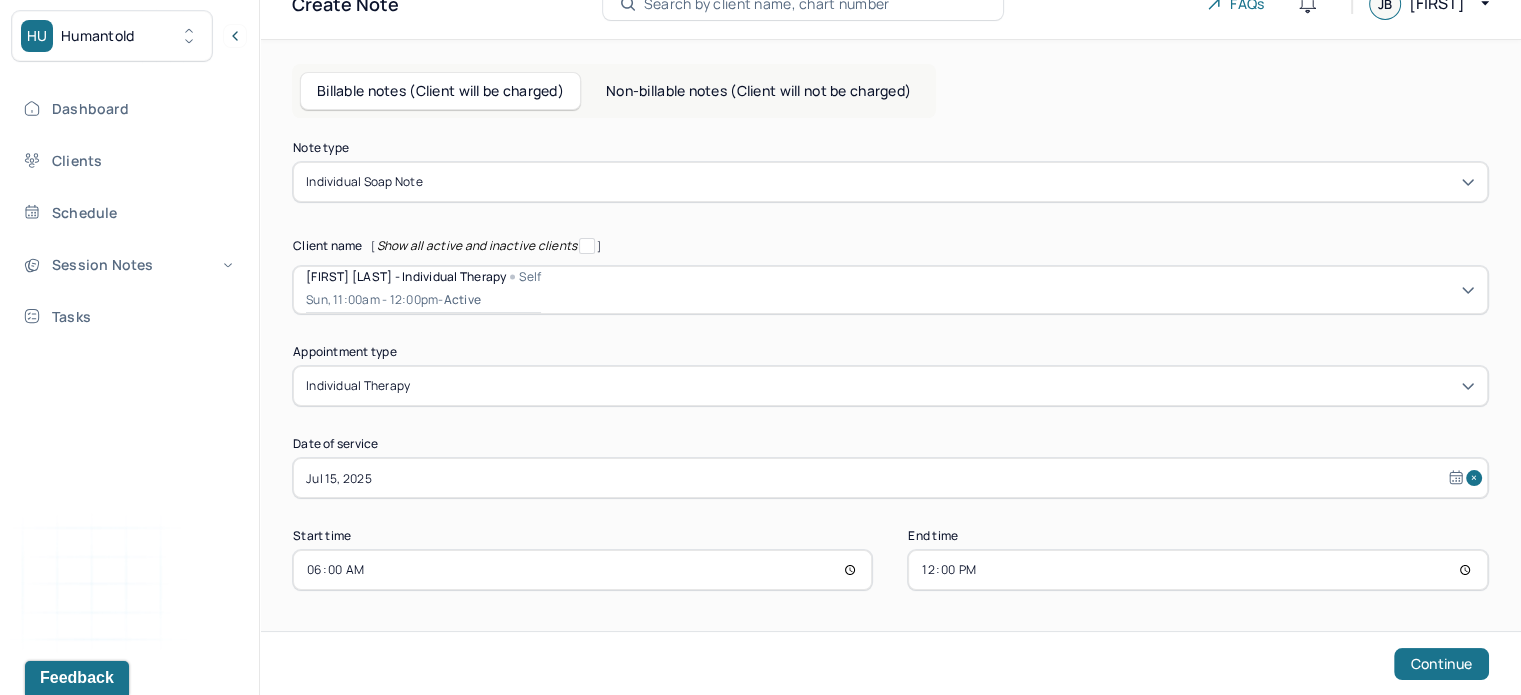 click on "06:00" at bounding box center [582, 570] 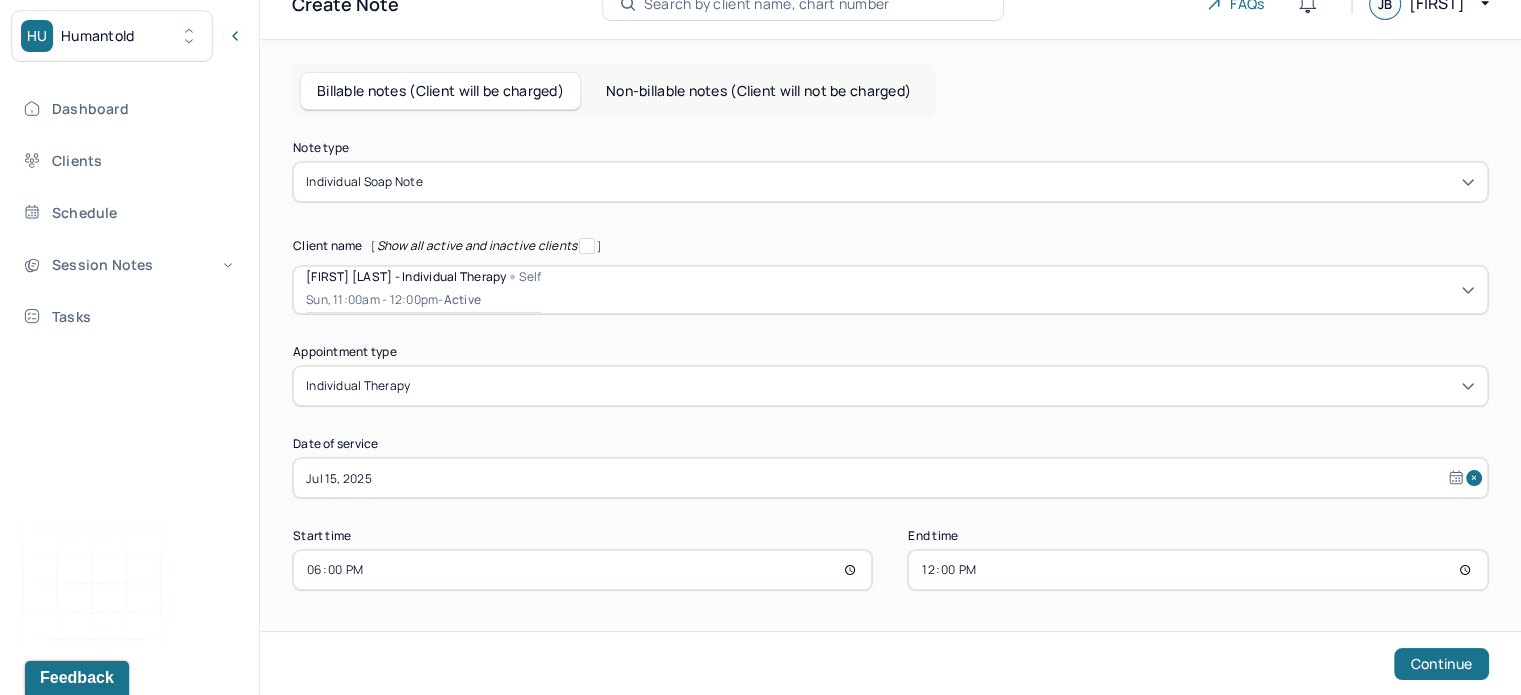 click on "12:00" at bounding box center [1197, 570] 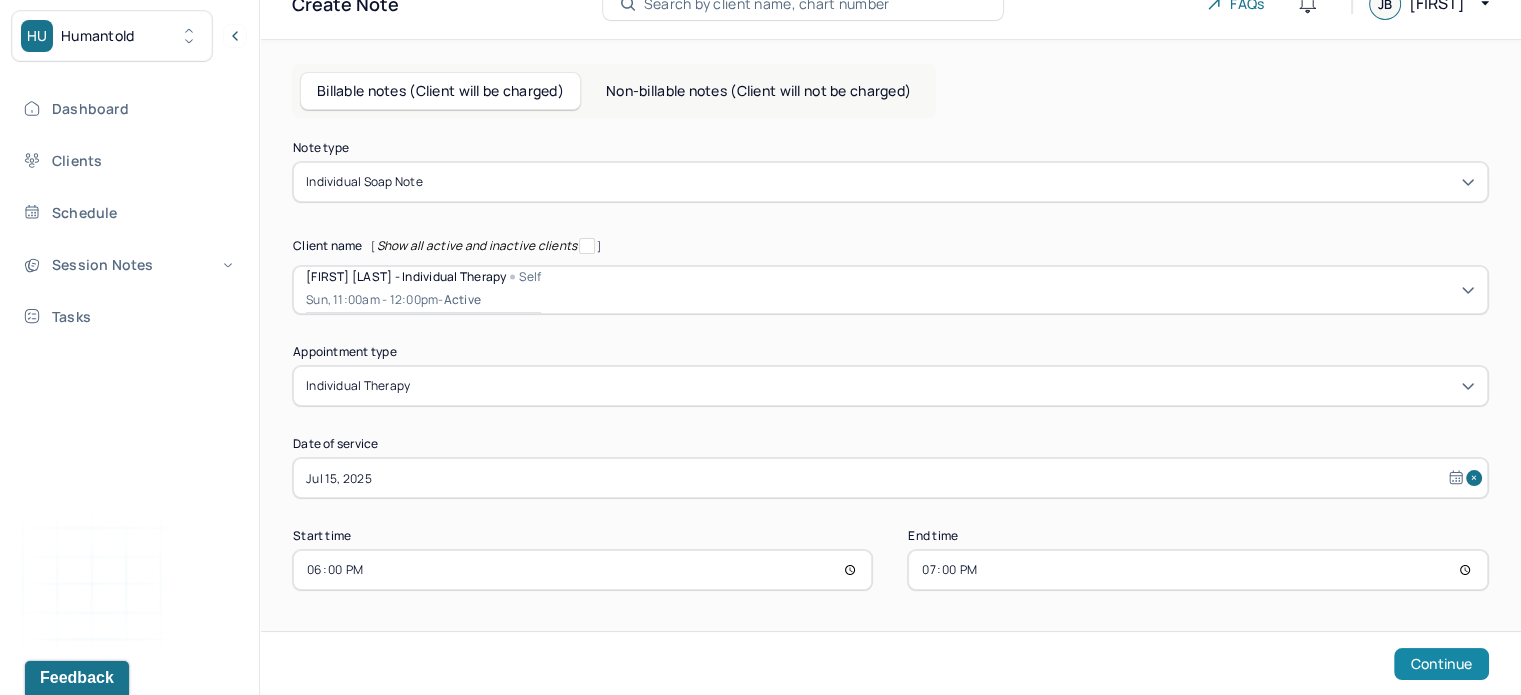 click on "Continue" at bounding box center [1441, 664] 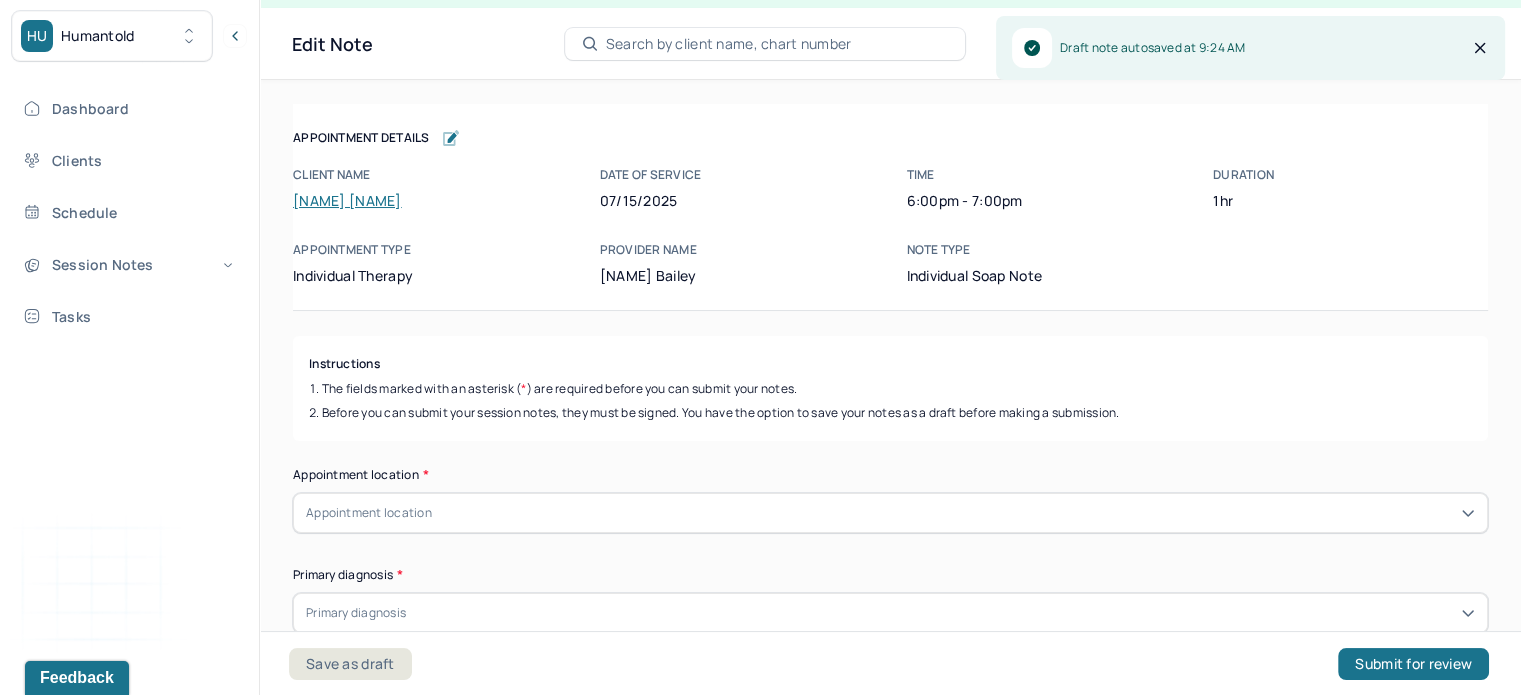 scroll, scrollTop: 36, scrollLeft: 0, axis: vertical 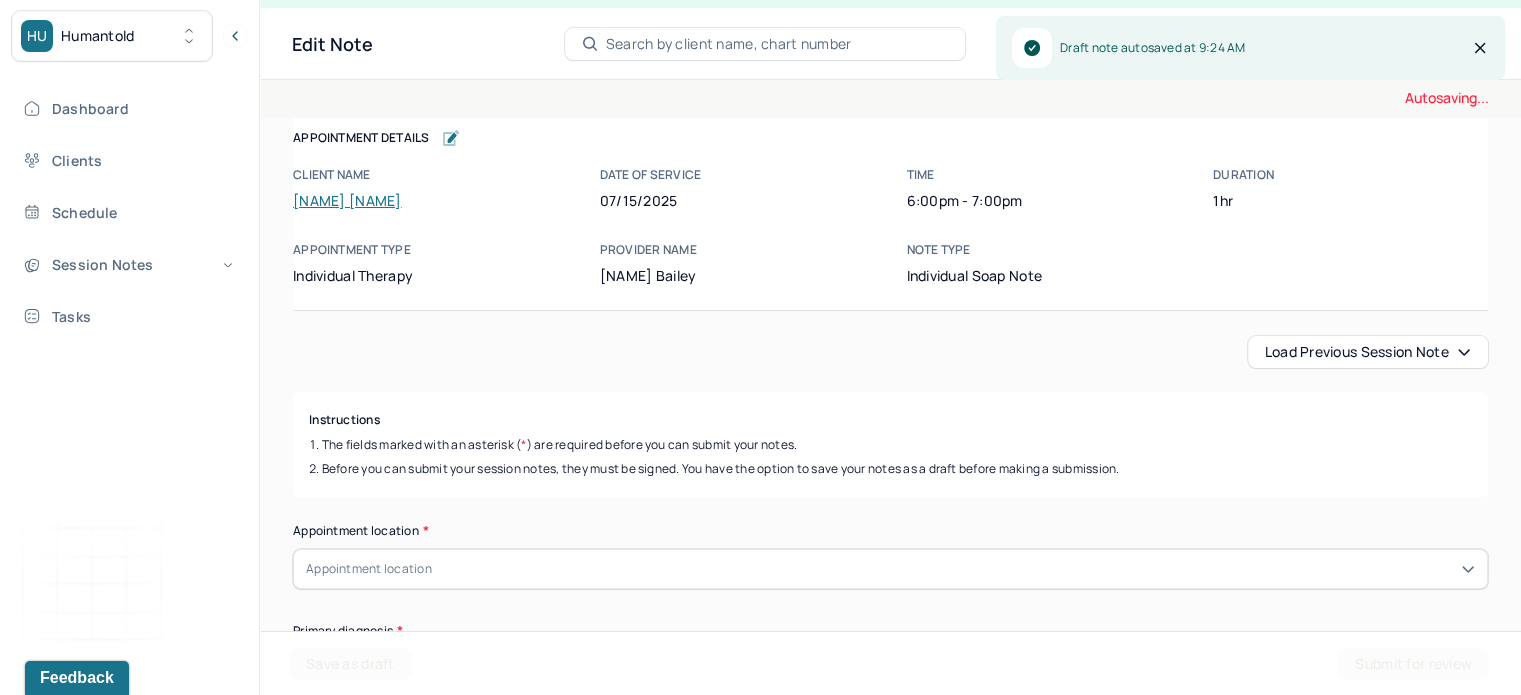 click on "Load previous session note" at bounding box center (1368, 352) 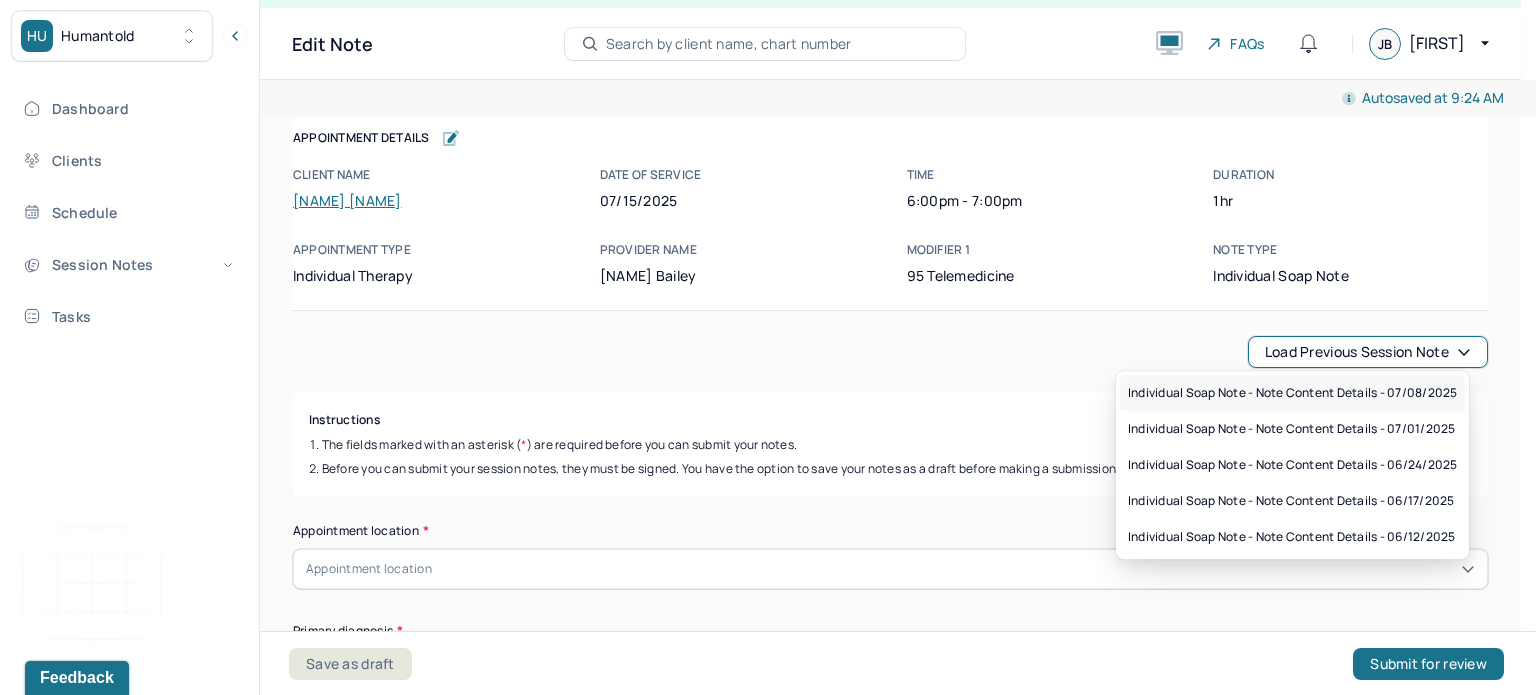 click on "Individual soap note   - Note content Details -   07/08/2025" at bounding box center (1292, 393) 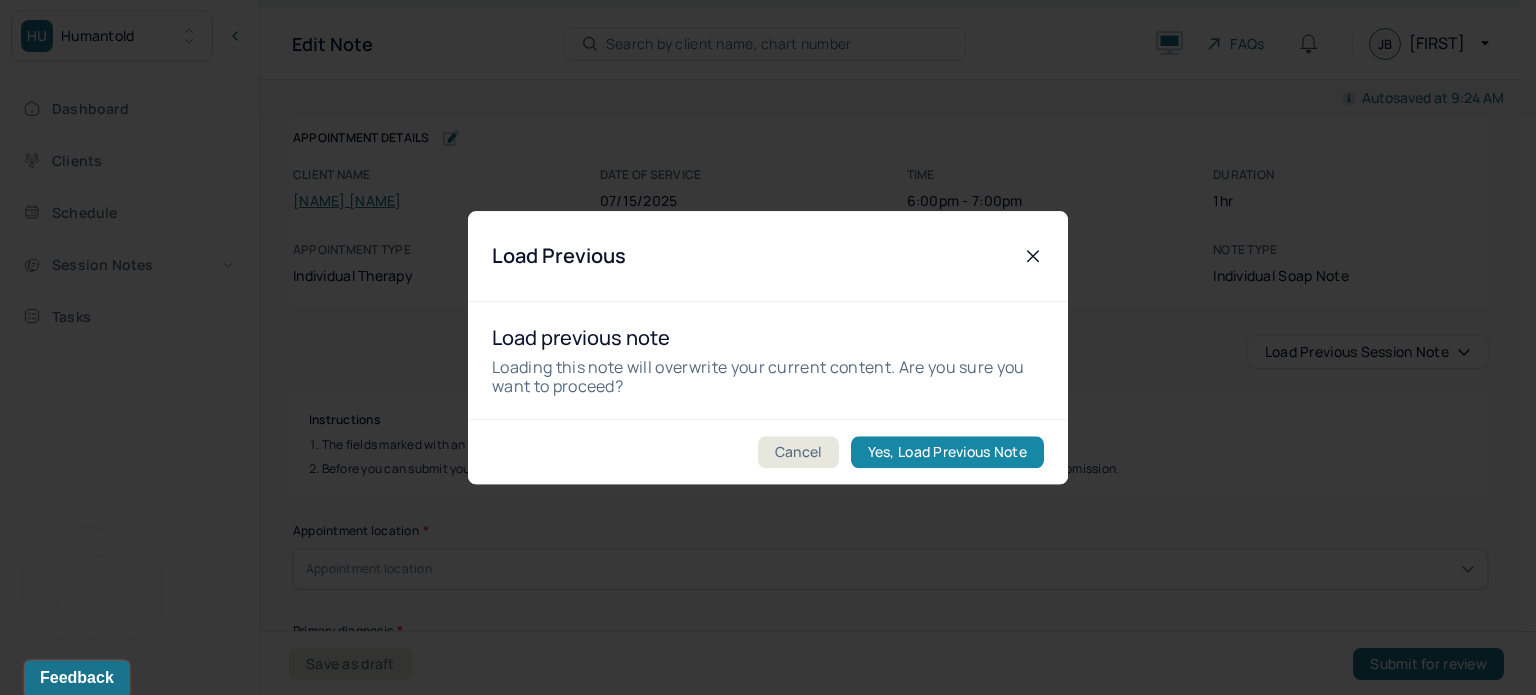 click on "Yes, Load Previous Note" at bounding box center (947, 452) 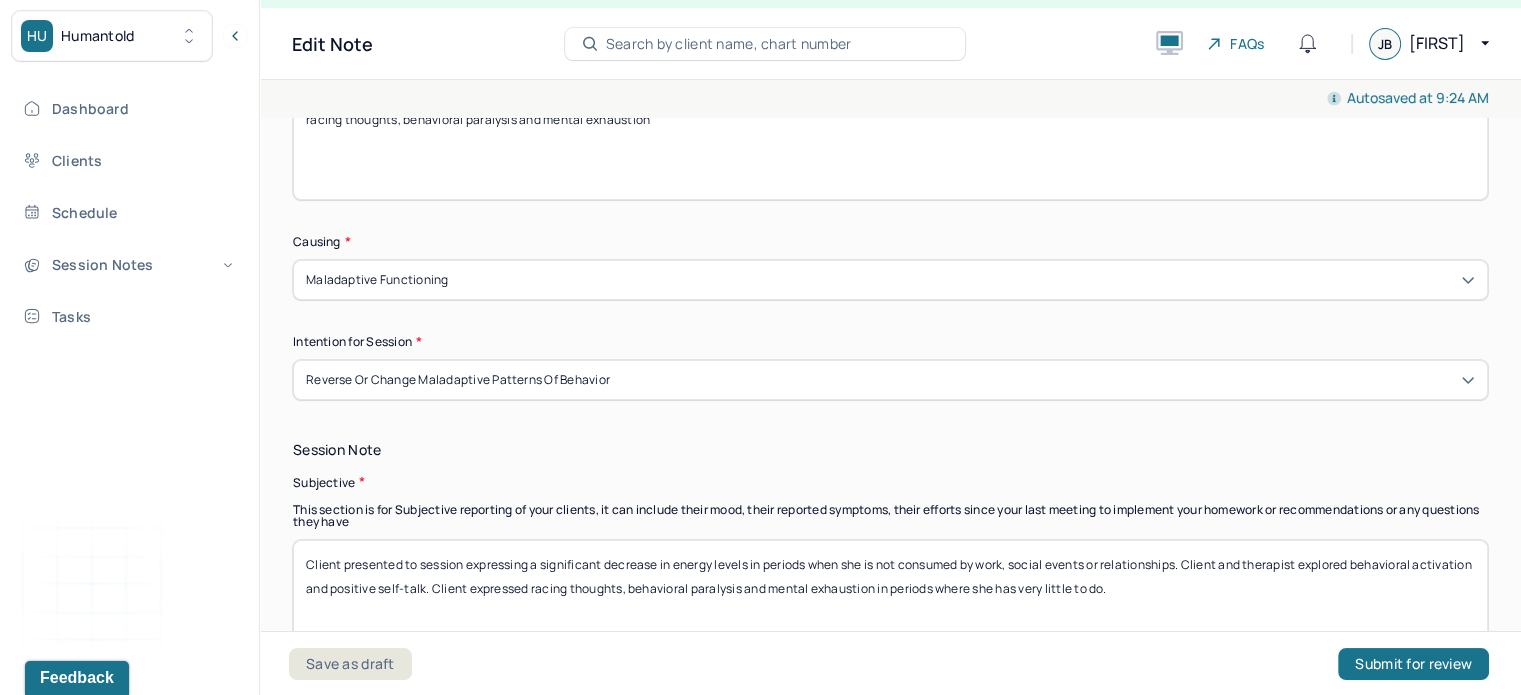 scroll, scrollTop: 1108, scrollLeft: 0, axis: vertical 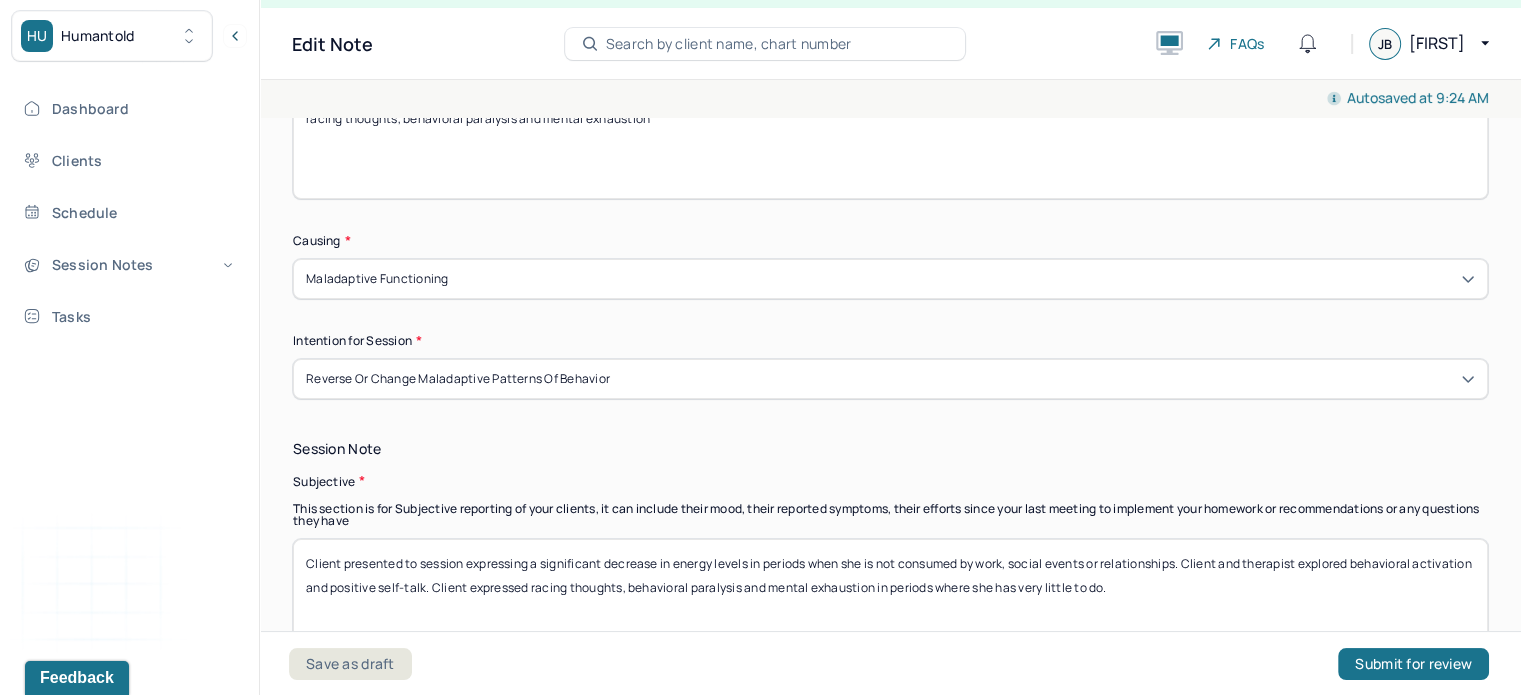 click on "Client presented to session expressing a significant decrease in energy levels in periods when she is not consumed by work, social events or relationships. Client and therapist explored behavioral activation and positive self-talk. Client expressed racing thoughts, behavioral paralysis and mental exhaustion in periods where she has very little to do." at bounding box center [890, 591] 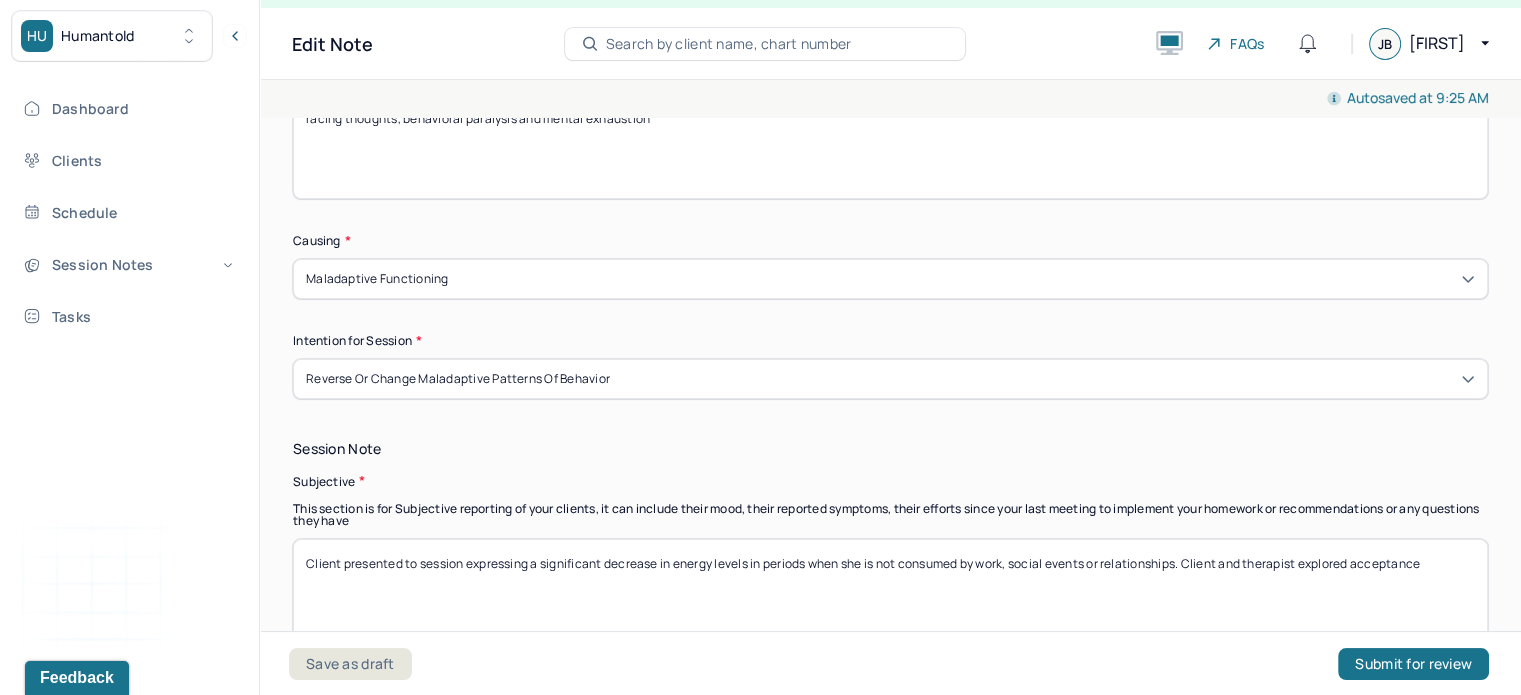 click on "Client presented to session expressing a significant decrease in energy levels in periods when she is not consumed by work, social events or relationships. Client and therapist explored acceptance" at bounding box center [890, 591] 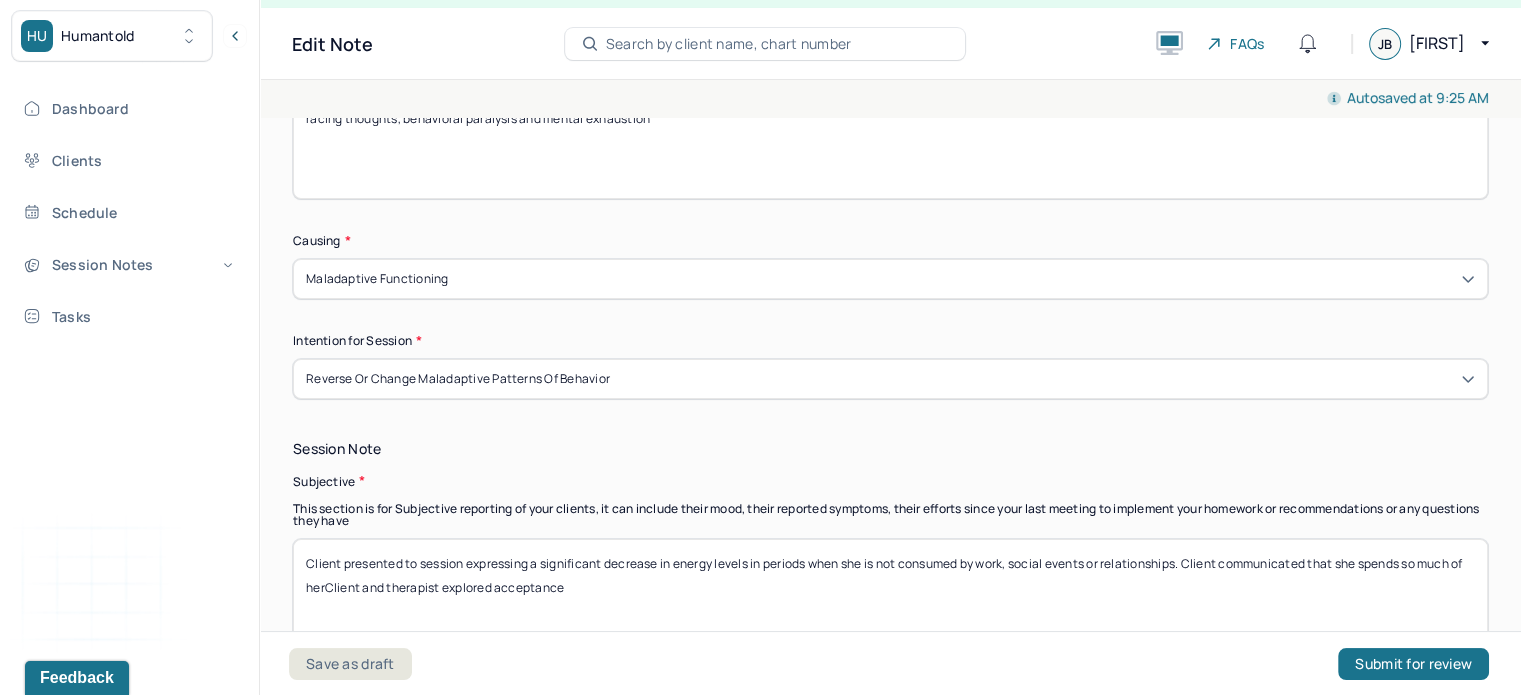 click on "Client presented to session expressing a significant decrease in energy levels in periods when she is not consumed by work, social events or relationships. Client communicated that she spends so much of herClient and therapist explored acceptance" at bounding box center [890, 591] 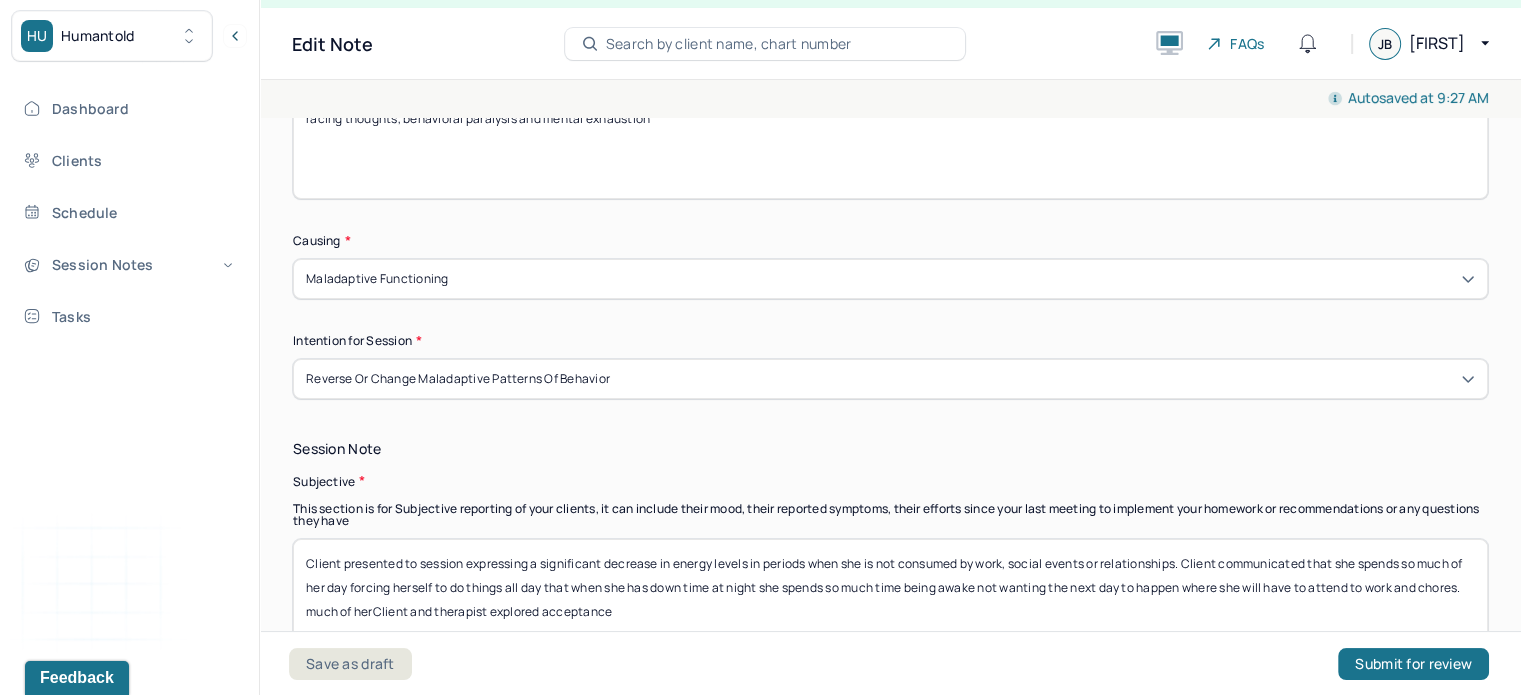 click on "Client presented to session expressing a significant decrease in energy levels in periods when she is not consumed by work, social events or relationships. Client communicated that she spends so much of her day forcing herself to do things all day that when she has down time at night she spends so much time being awake not wanting the next day to happen where she will have to attend to work and chores. much of herClient and therapist explored acceptance" at bounding box center (890, 591) 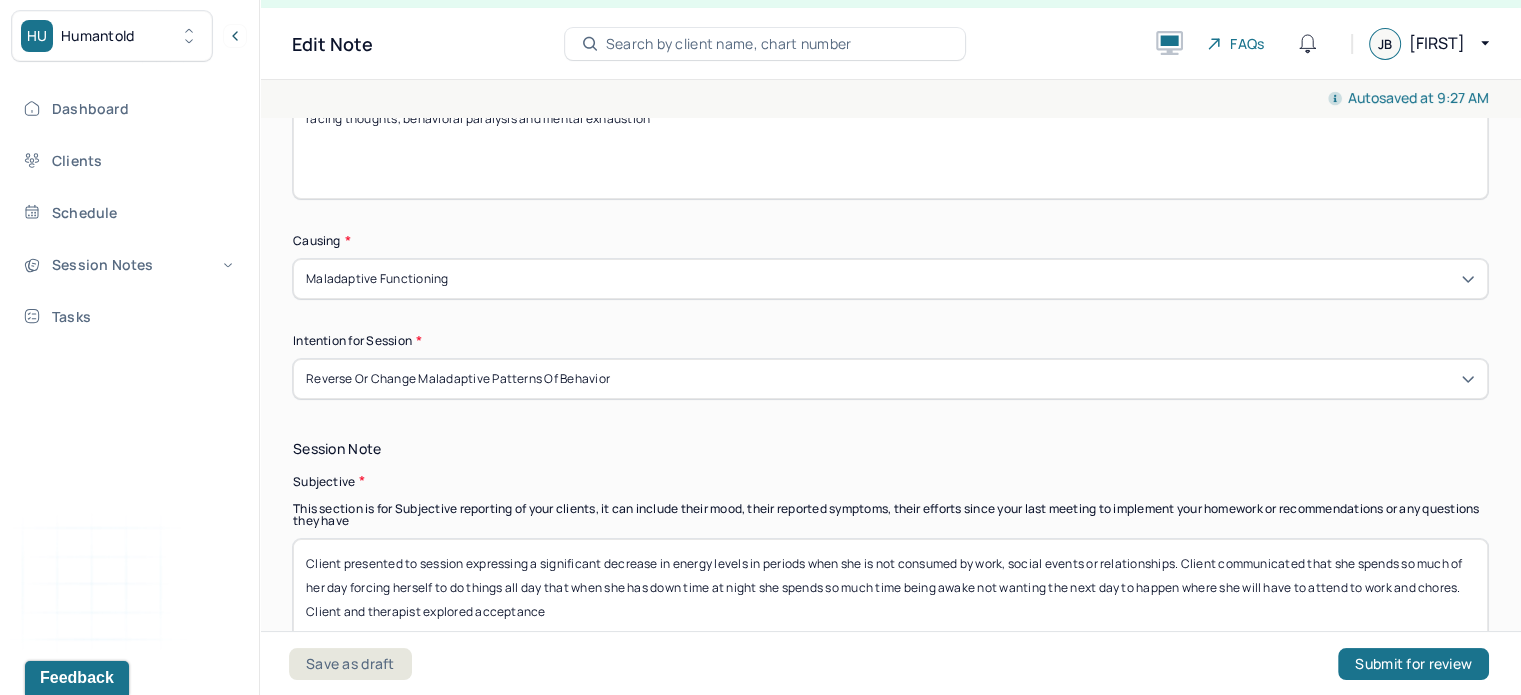 click on "Client presented to session expressing a significant decrease in energy levels in periods when she is not consumed by work, social events or relationships. Client communicated that she spends so much of her day forcing herself to do things all day that when she has down time at night she spends so much time being awake not wanting the next day to happen where she will have to attend to work and chores. rClient and therapist explored acceptance" at bounding box center [890, 591] 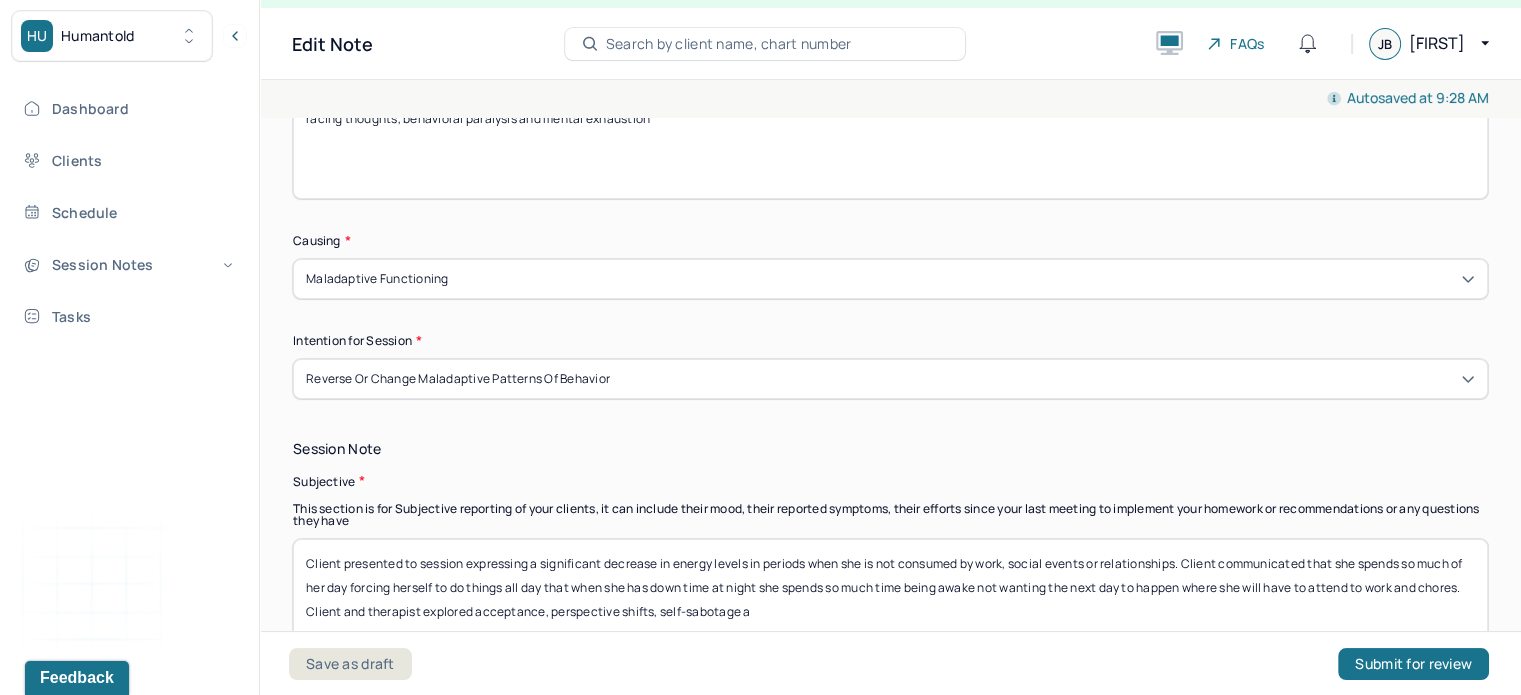 click on "Client presented to session expressing a significant decrease in energy levels in periods when she is not consumed by work, social events or relationships. Client communicated that she spends so much of her day forcing herself to do things all day that when she has down time at night she spends so much time being awake not wanting the next day to happen where she will have to attend to work and chores. Client and therapist explored acceptance, perspective shifts, self-sabatoge a" at bounding box center [890, 591] 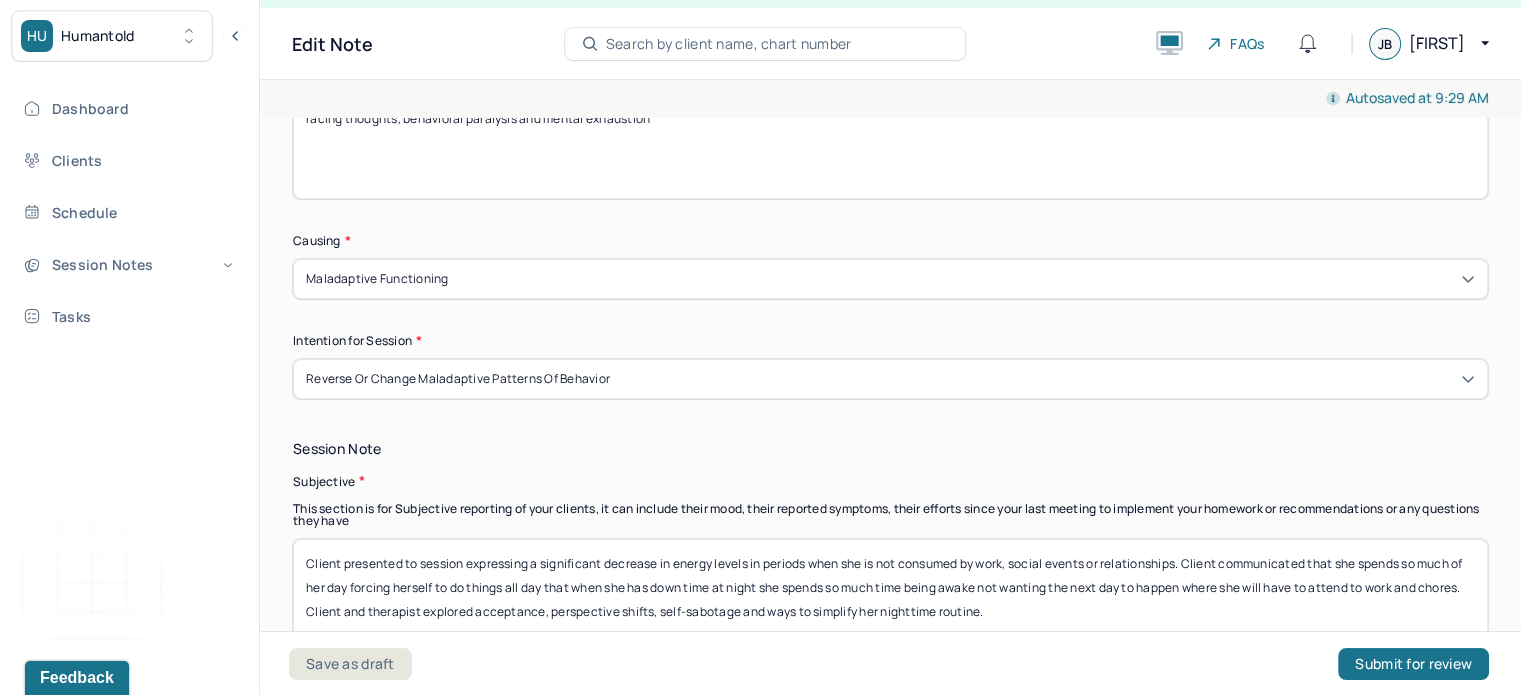 click on "Client presented to session expressing a significant decrease in energy levels in periods when she is not consumed by work, social events or relationships. Client communicated that she spends so much of her day forcing herself to do things all day that when she has down time at night she spends so much time being awake not wanting the next day to happen where she will have to attend to work and chores. Client and therapist explored acceptance, perspective shifts, self-sabotage and ways to simplify her nighttime routine." at bounding box center (890, 591) 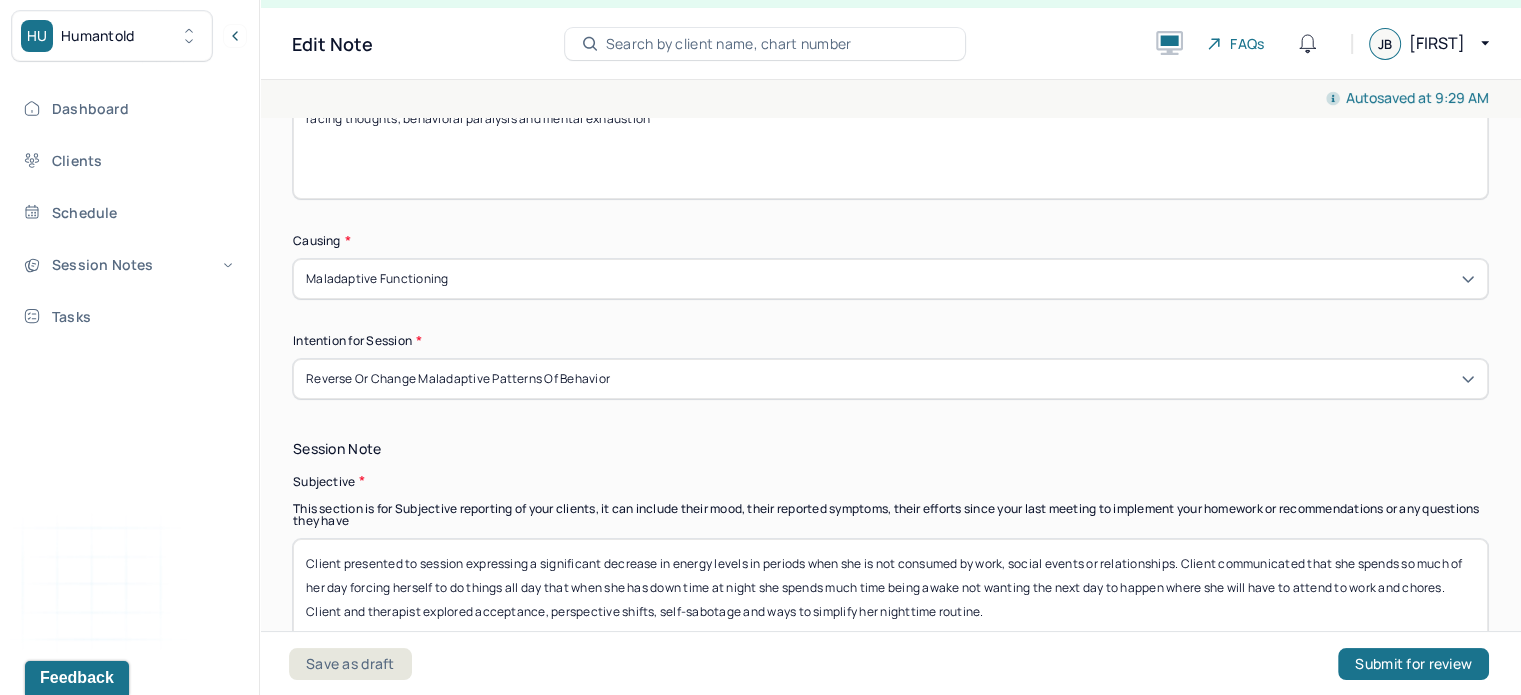 click on "Client presented to session expressing a significant decrease in energy levels in periods when she is not consumed by work, social events or relationships. Client communicated that she spends so much of her day forcing herself to do things all day that when she has down time at night she spends much time being awake not wanting the next day to happen where she will have to attend to work and chores. Client and therapist explored acceptance, perspective shifts, self-sabotage and ways to simplify her nighttime routine." at bounding box center (890, 591) 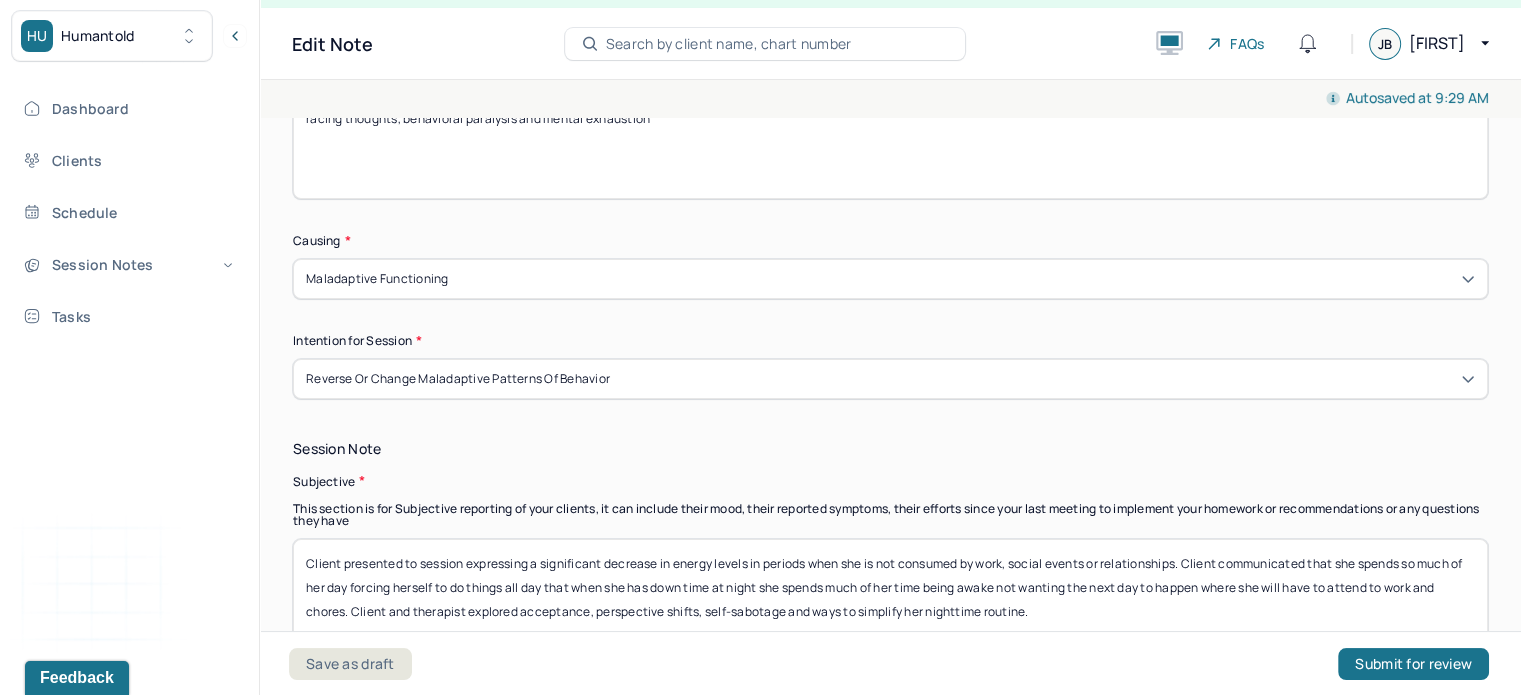 click on "Client presented to session expressing a significant decrease in energy levels in periods when she is not consumed by work, social events or relationships. Client communicated that she spends so much of her day forcing herself to do things all day that when she has down time at night she spends much of her t being awake not wanting the next day to happen where she will have to attend to work and chores. Client and therapist explored acceptance, perspective shifts, self-sabotage and ways to simplify her nighttime routine." at bounding box center (890, 591) 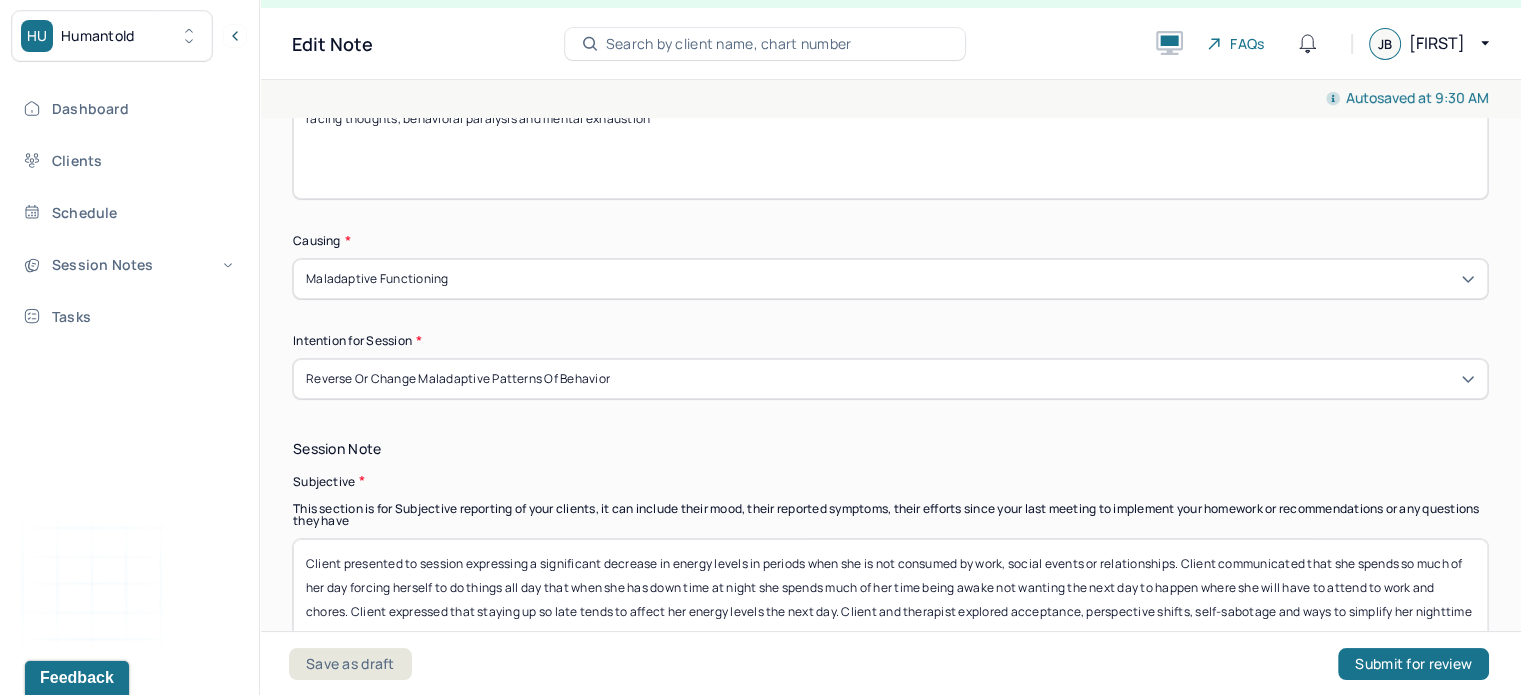 scroll, scrollTop: 16, scrollLeft: 0, axis: vertical 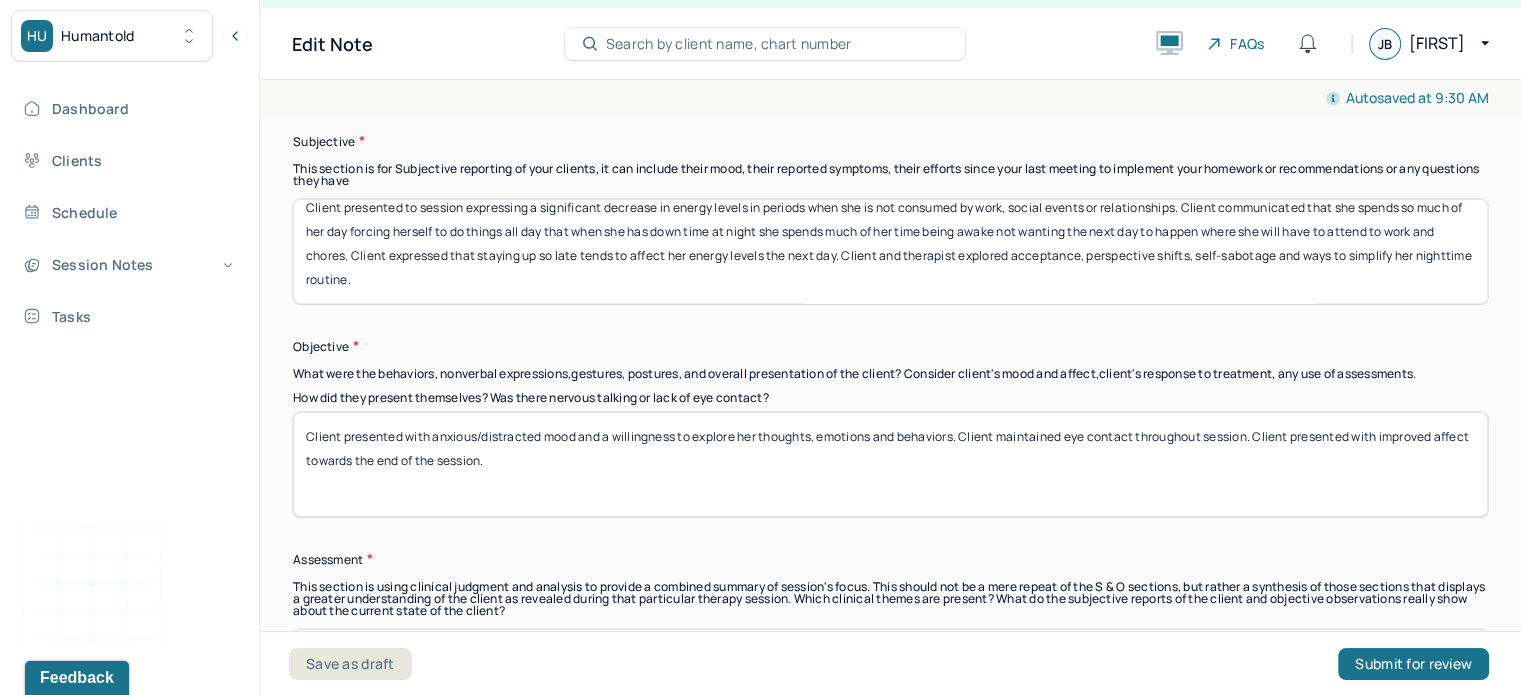 type on "Client presented to session expressing a significant decrease in energy levels in periods when she is not consumed by work, social events or relationships. Client communicated that she spends so much of her day forcing herself to do things all day that when she has down time at night she spends much of her time being awake not wanting the next day to happen where she will have to attend to work and chores. Client expressed that staying up so late tends to affect her energy levels the next day. Client and therapist explored acceptance, perspective shifts, self-sabotage and ways to simplify her nighttime routine." 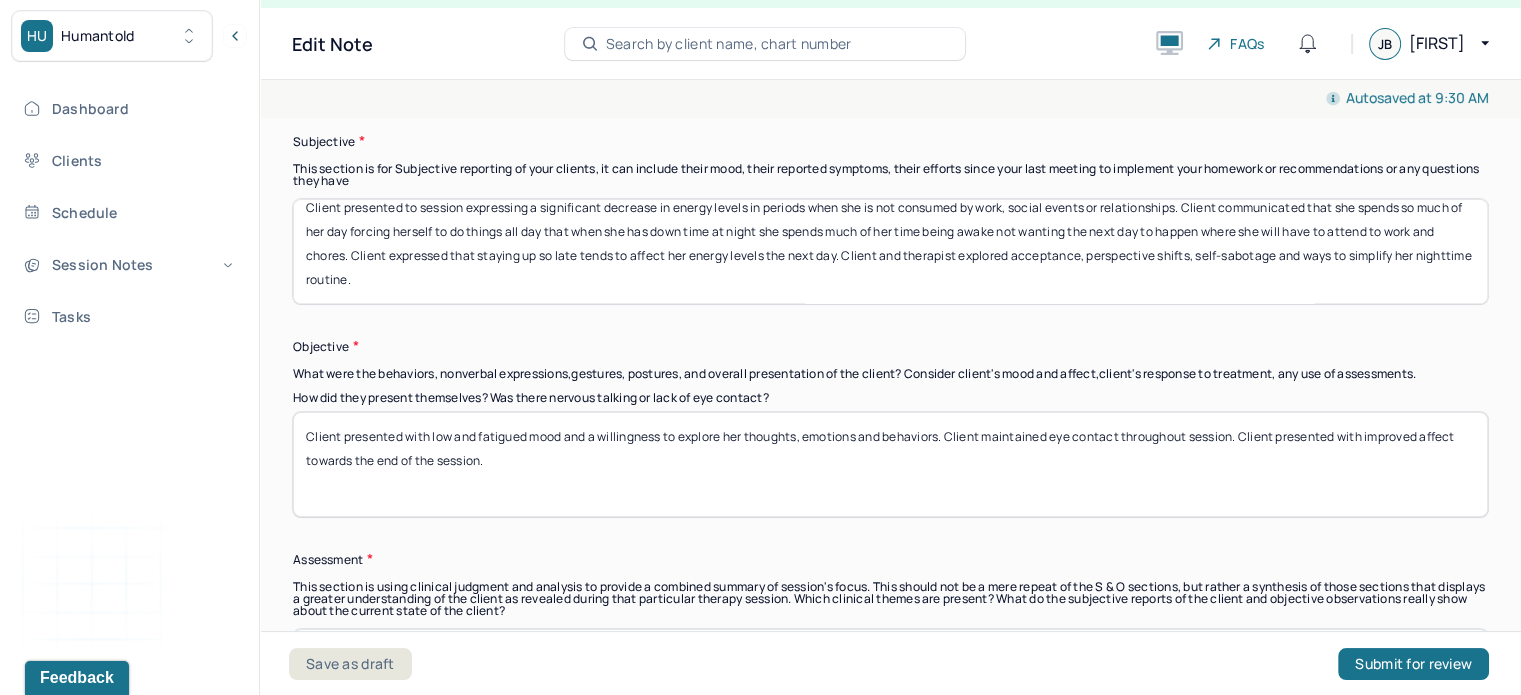 click on "Client presented with low and fatigued mood and a willingness to explore her thoughts, emotions and behaviors. Client maintained eye contact throughout session. Client presented with improved affect towards the end of the session." at bounding box center (890, 464) 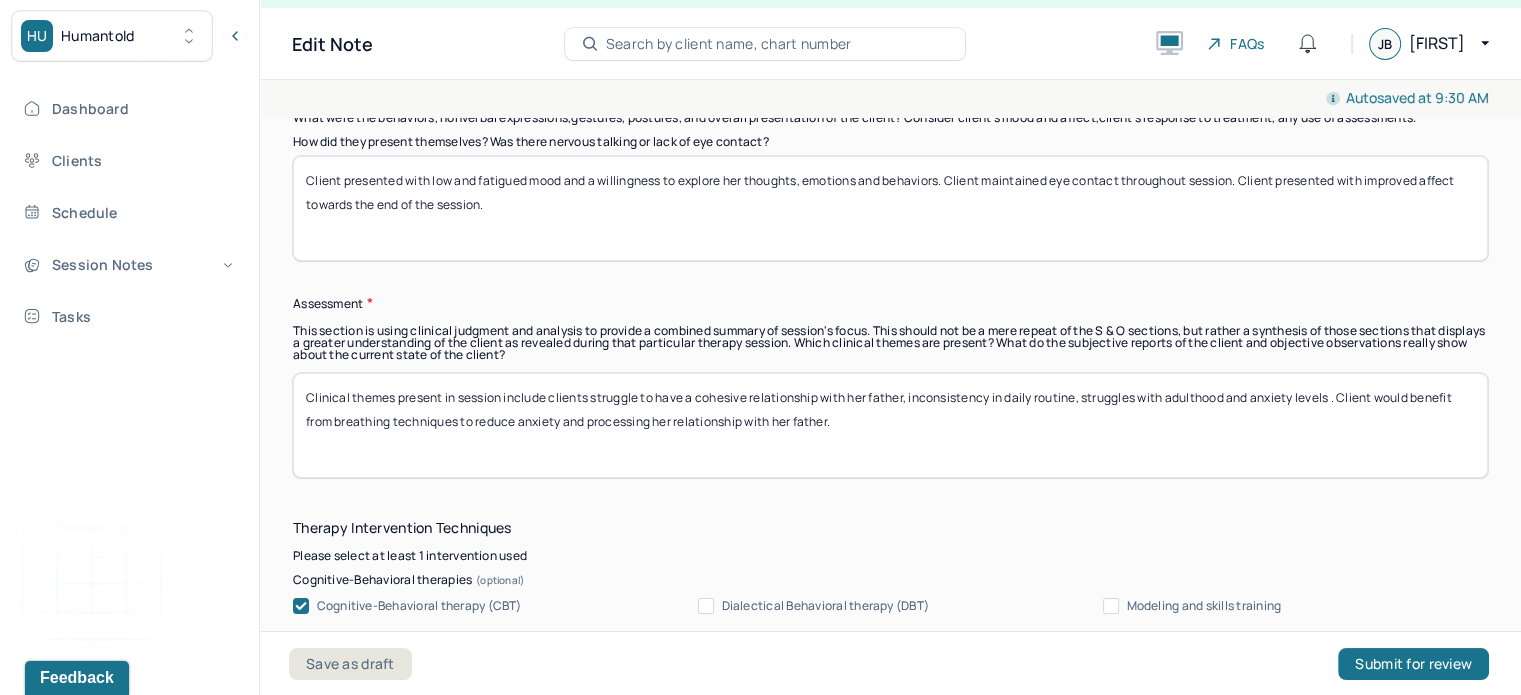 scroll, scrollTop: 1704, scrollLeft: 0, axis: vertical 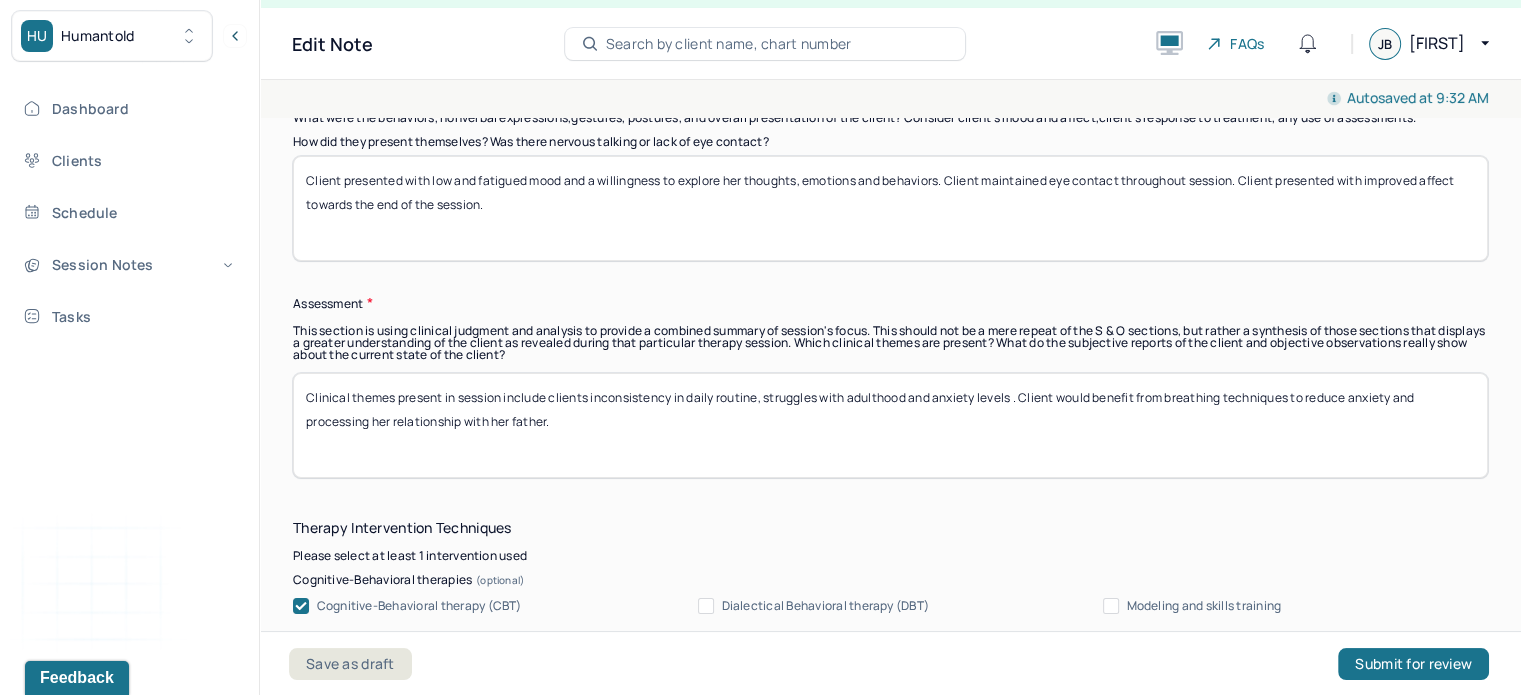 click on "Clinical themes present in session include clients inconsistency in daily routine, struggles with adulthood and anxiety levels . Client would benefit from breathing techniques to reduce anxiety and processing her relationship with her father." at bounding box center (890, 425) 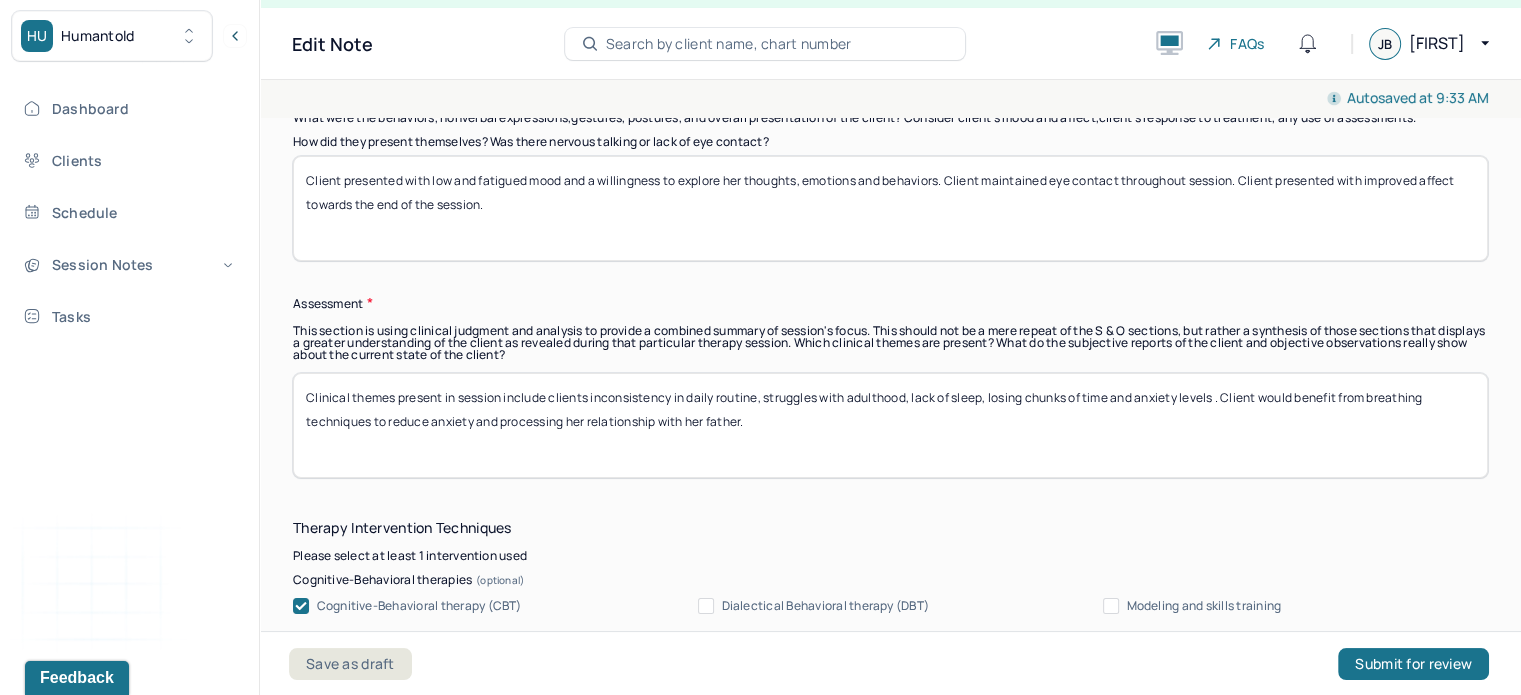 drag, startPoint x: 1382, startPoint y: 381, endPoint x: 1402, endPoint y: 433, distance: 55.713554 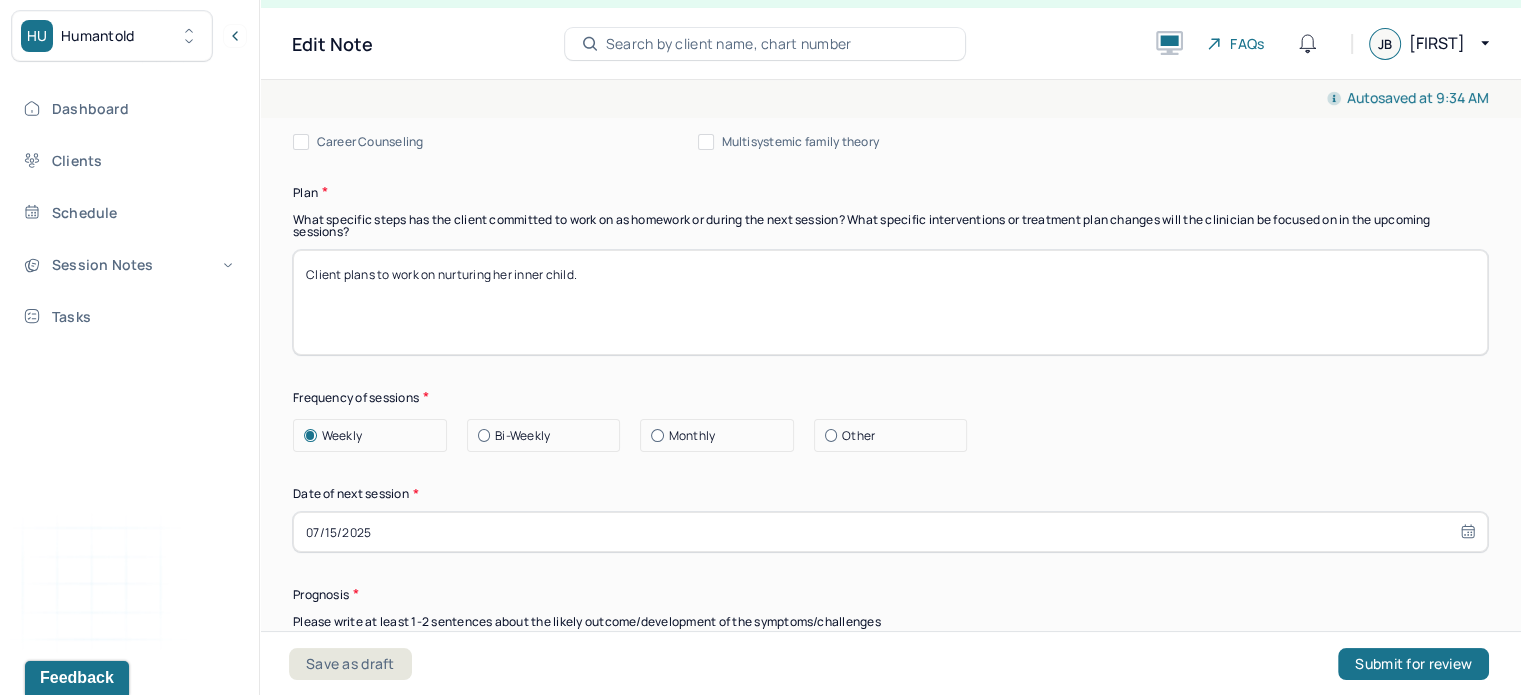 scroll, scrollTop: 2528, scrollLeft: 0, axis: vertical 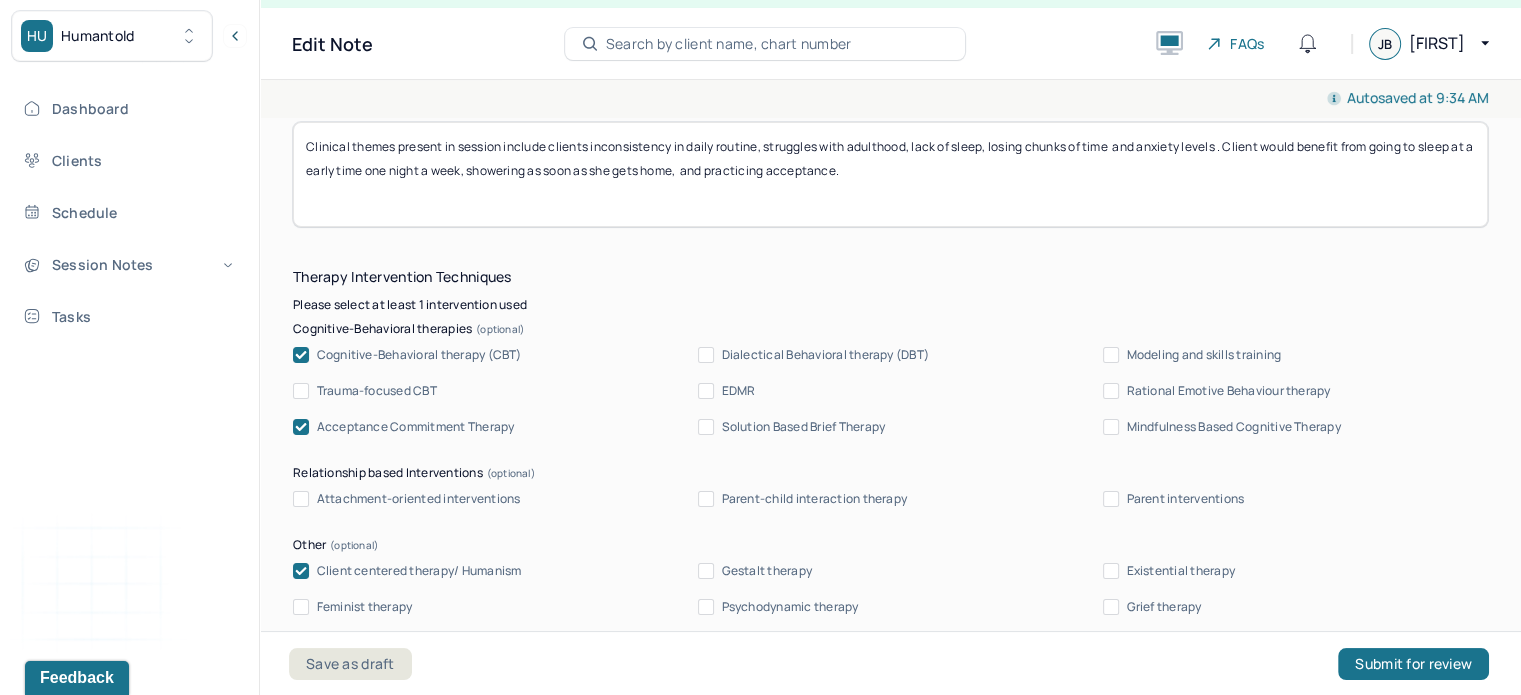 drag, startPoint x: 1376, startPoint y: 135, endPoint x: 566, endPoint y: 194, distance: 812.14594 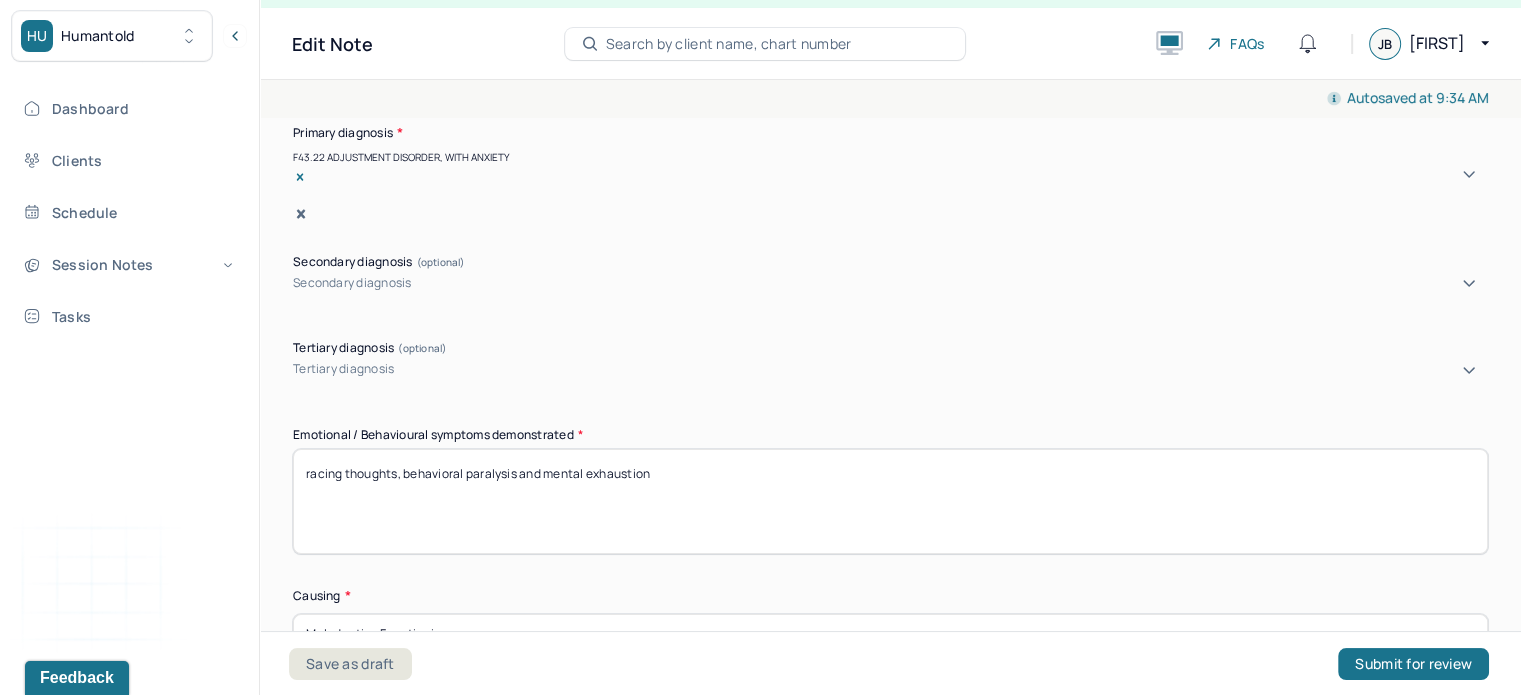 drag, startPoint x: 1376, startPoint y: 131, endPoint x: 730, endPoint y: 59, distance: 650 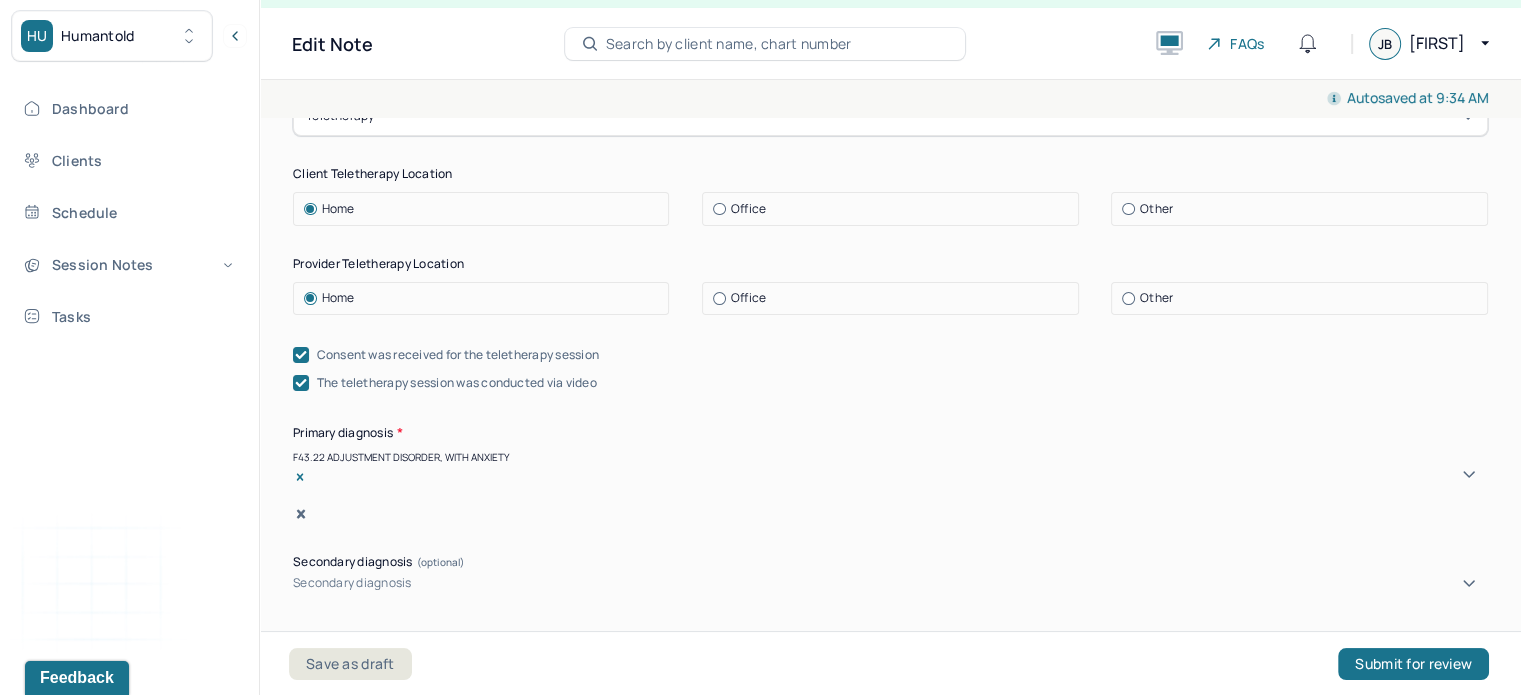 click on "Primary diagnosis *" at bounding box center (890, 433) 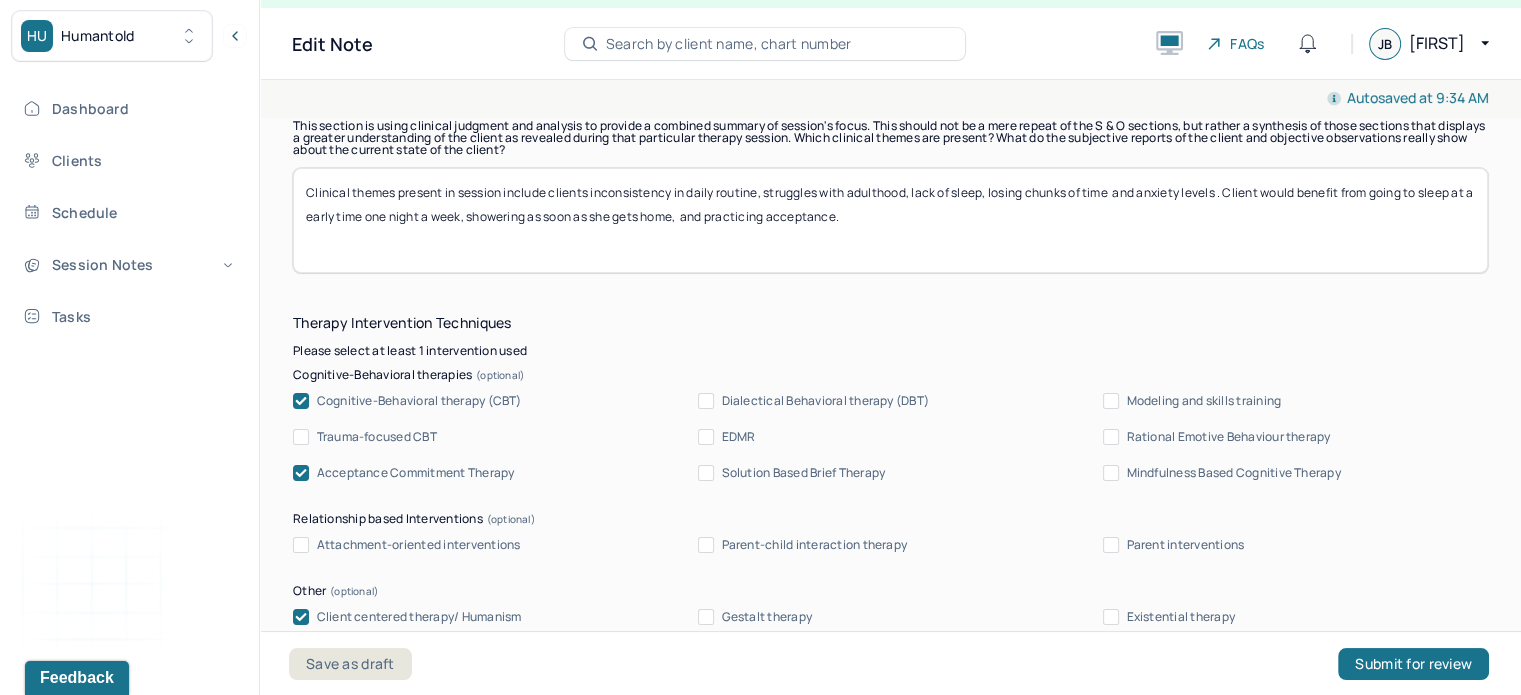 scroll, scrollTop: 1908, scrollLeft: 0, axis: vertical 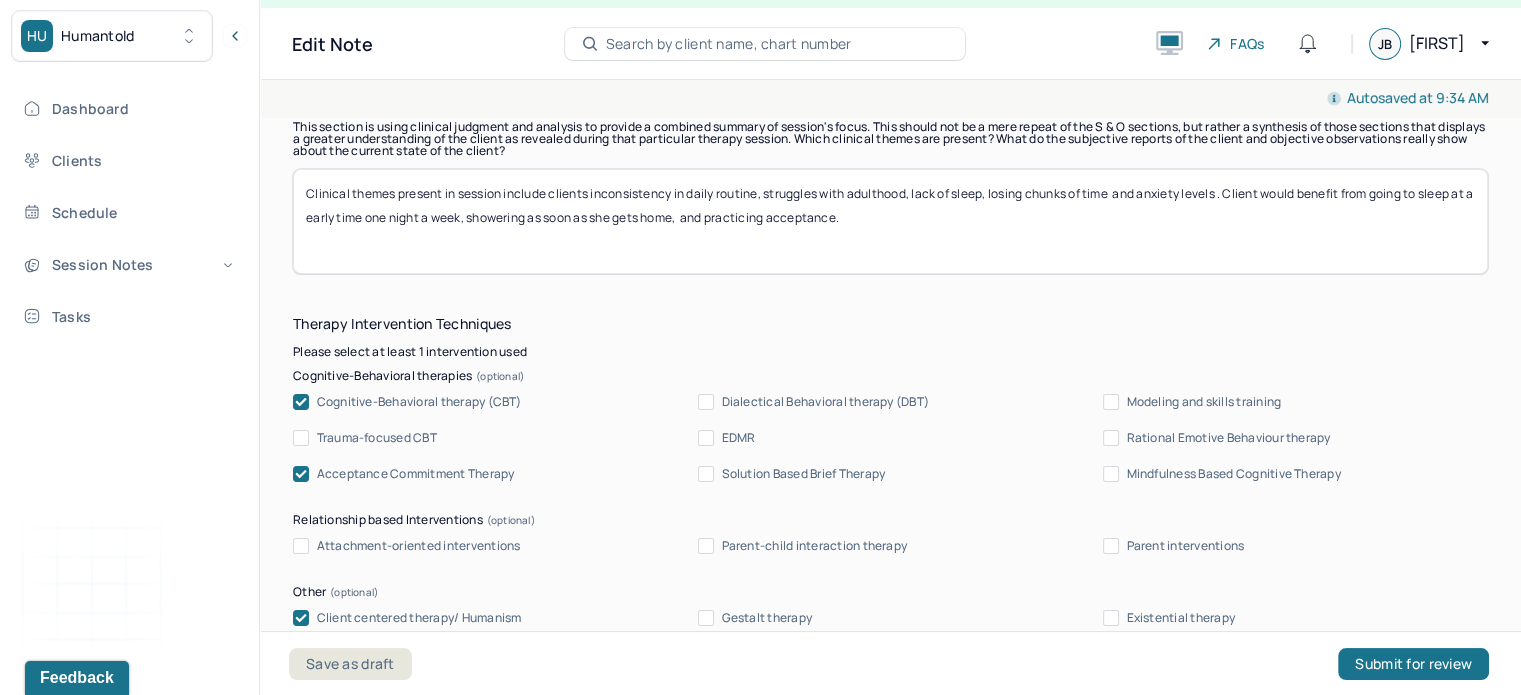 drag, startPoint x: 1232, startPoint y: 170, endPoint x: 1310, endPoint y: 303, distance: 154.18495 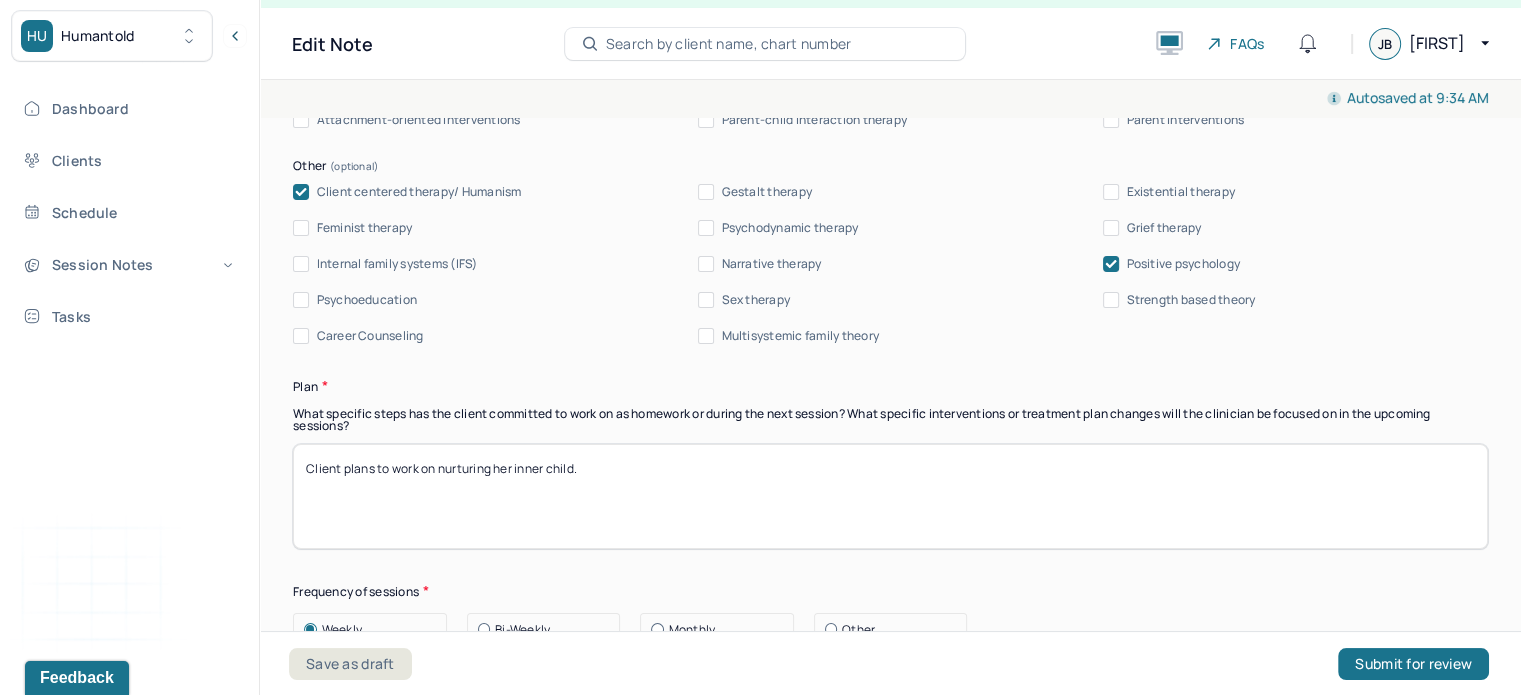 scroll, scrollTop: 2369, scrollLeft: 0, axis: vertical 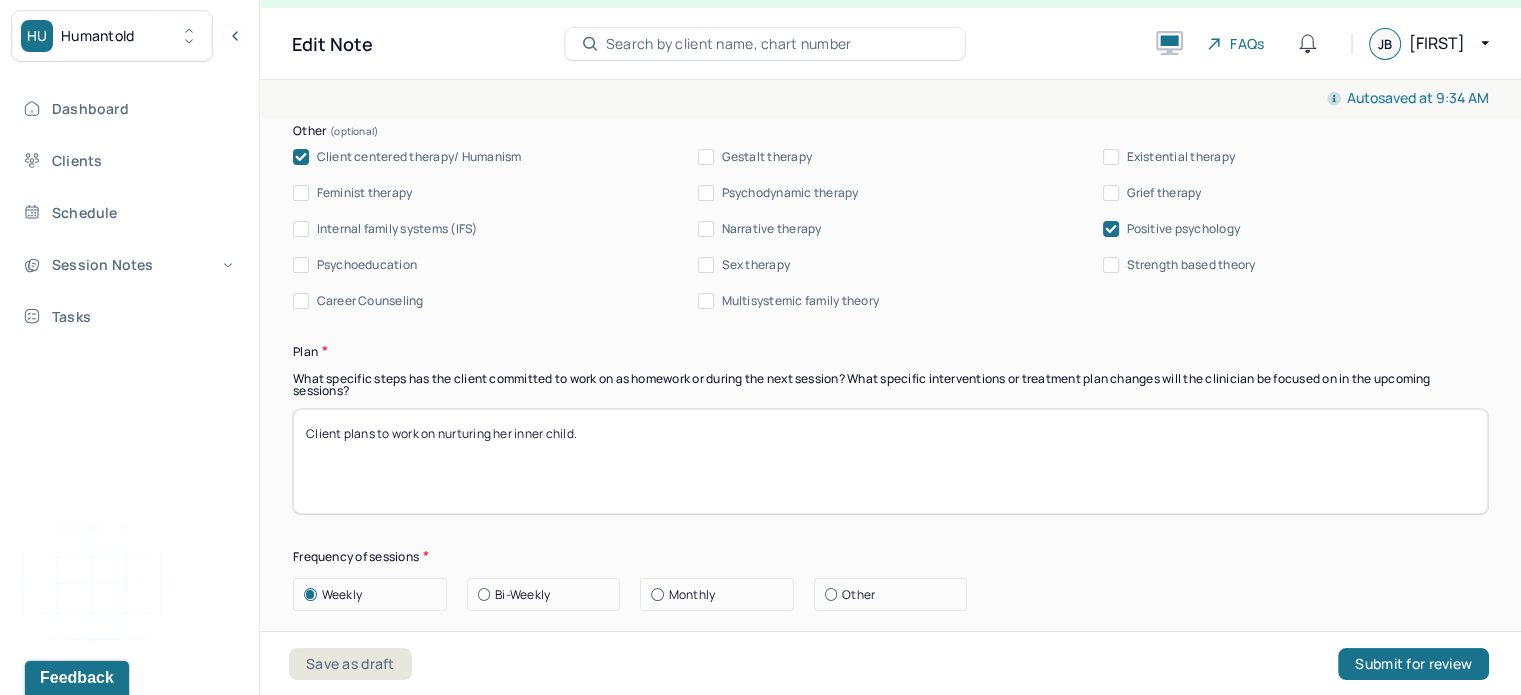 click on "Client plans to work on nurturing her inner child." at bounding box center (890, 461) 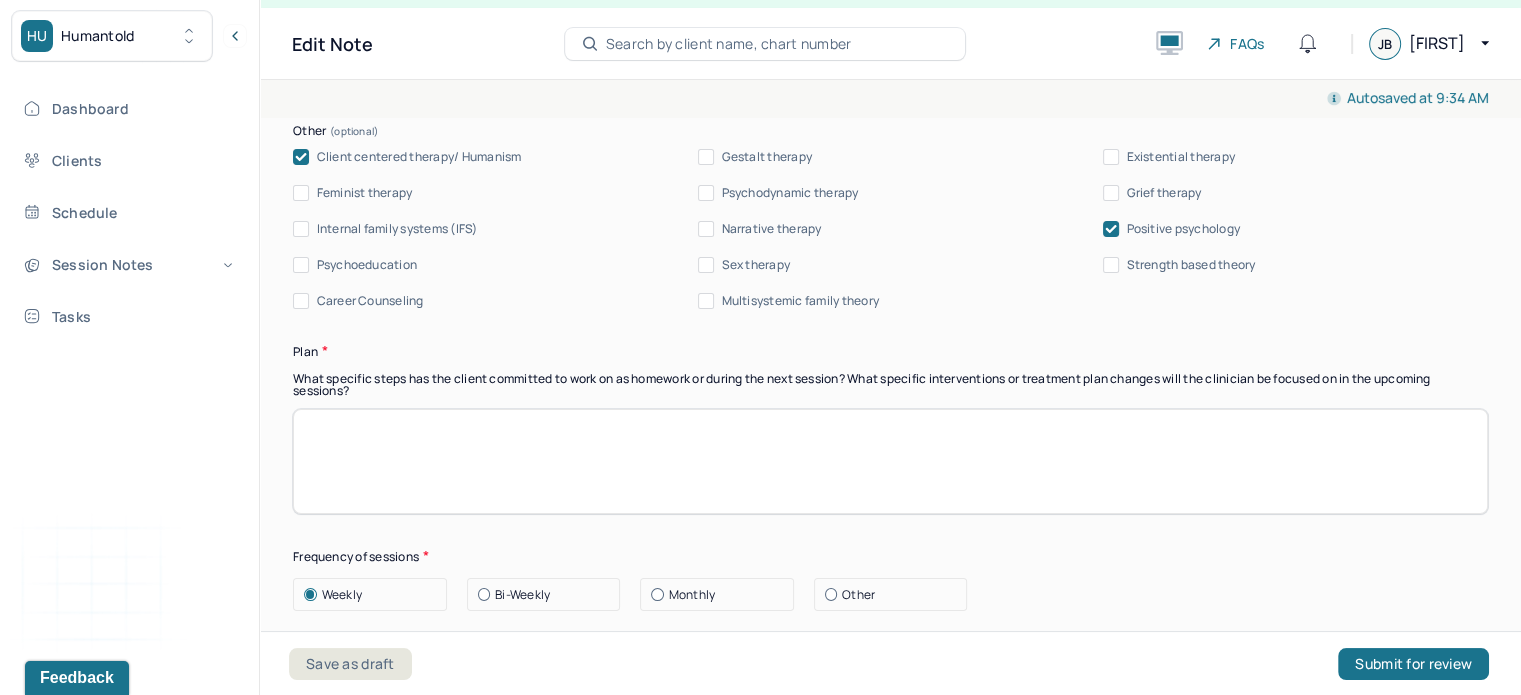 paste on "Client would benefit from going to sleep at a early time one night a week, showering as soon as she gets home,  and practicing acceptance." 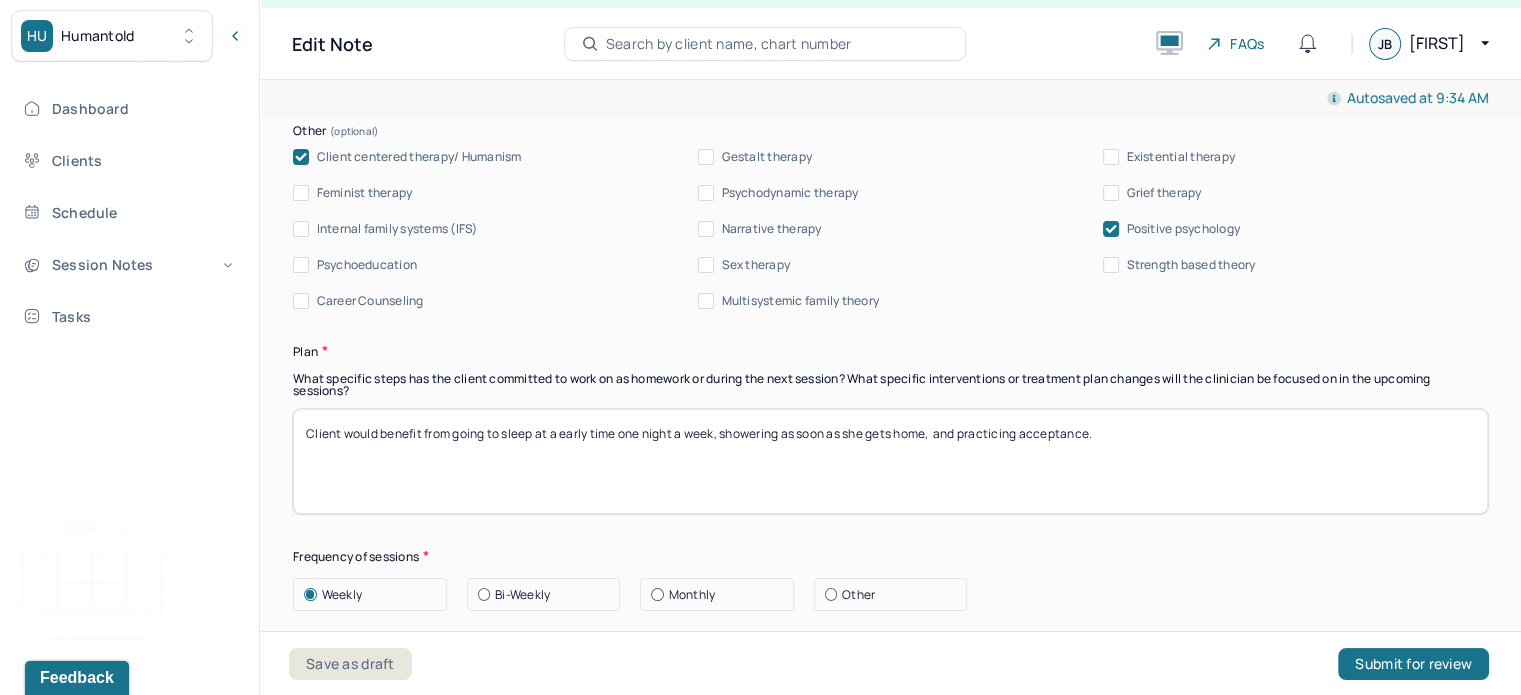 drag, startPoint x: 483, startPoint y: 419, endPoint x: 371, endPoint y: 399, distance: 113.7717 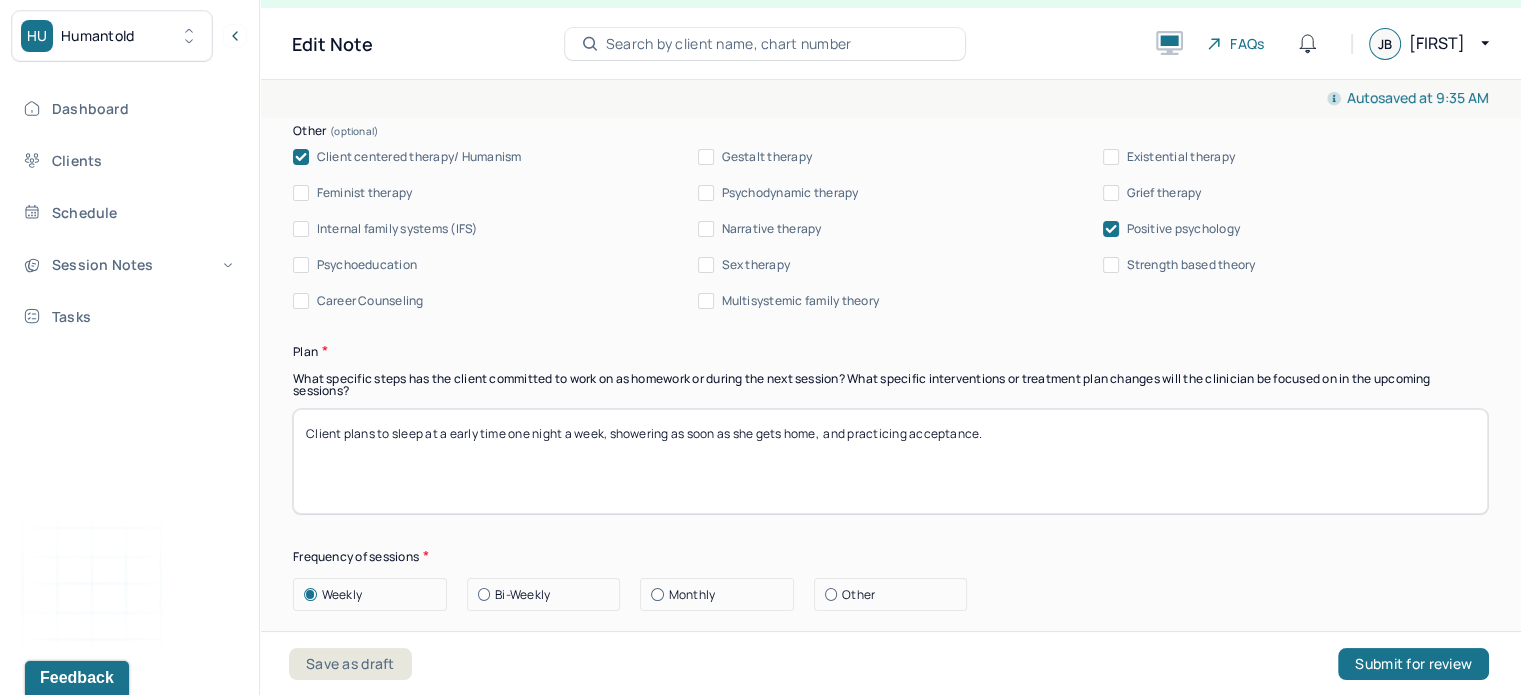 click on "Client plans to sleep at a early time one night a week, showering as soon as she gets home,  and practicing acceptance." at bounding box center [890, 461] 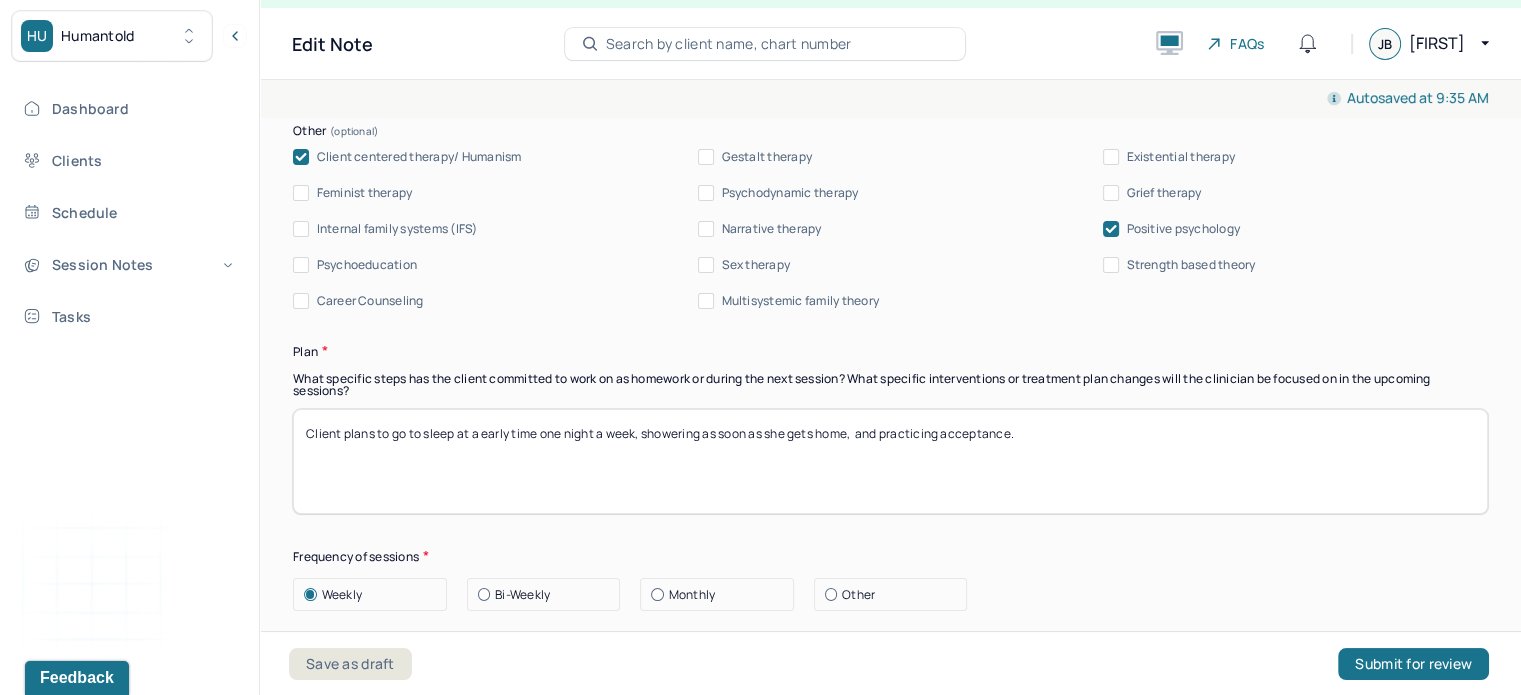 click on "Client plans to go to sleep at a early time one night a week, showering as soon as she gets home,  and practicing acceptance." at bounding box center [890, 461] 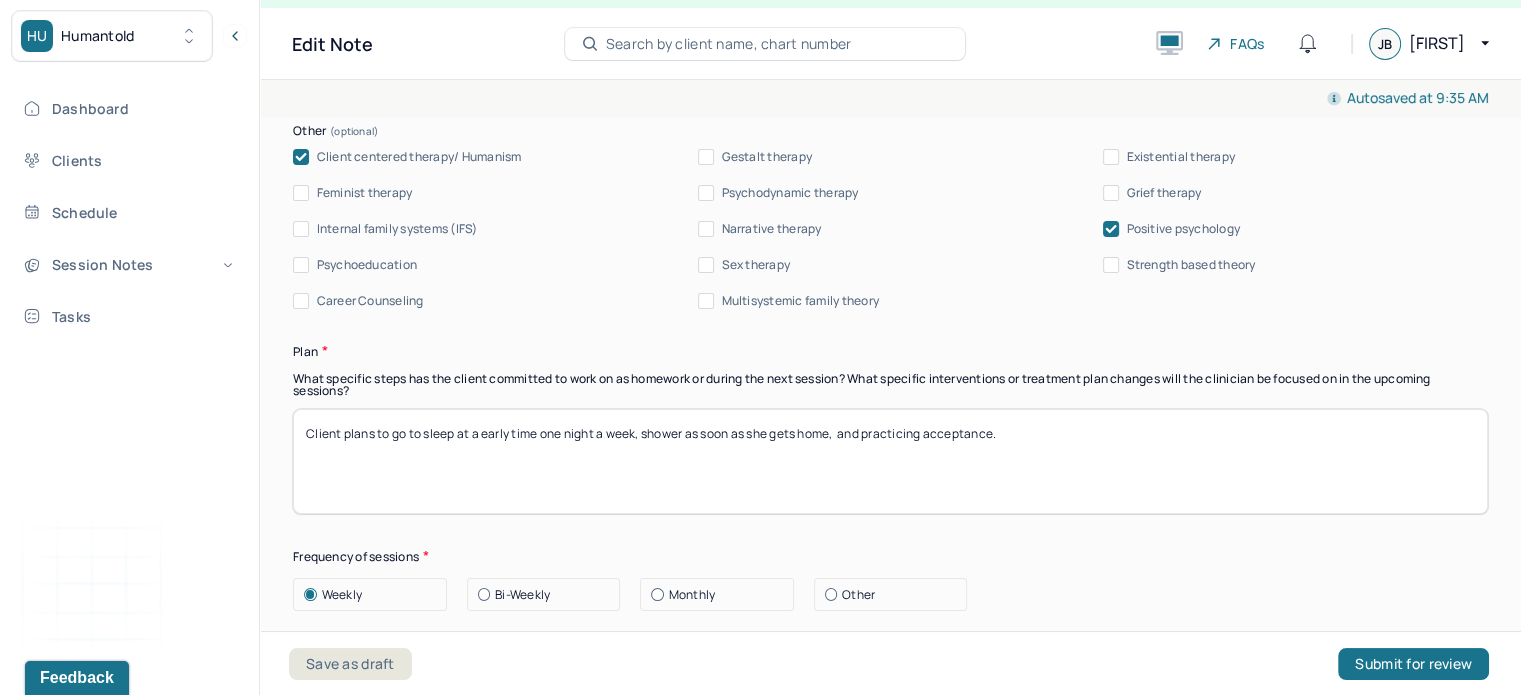 click on "Client plans to go to sleep at a early time one night a week, shower as soon as she gets home,  and practicing acceptance." at bounding box center [890, 461] 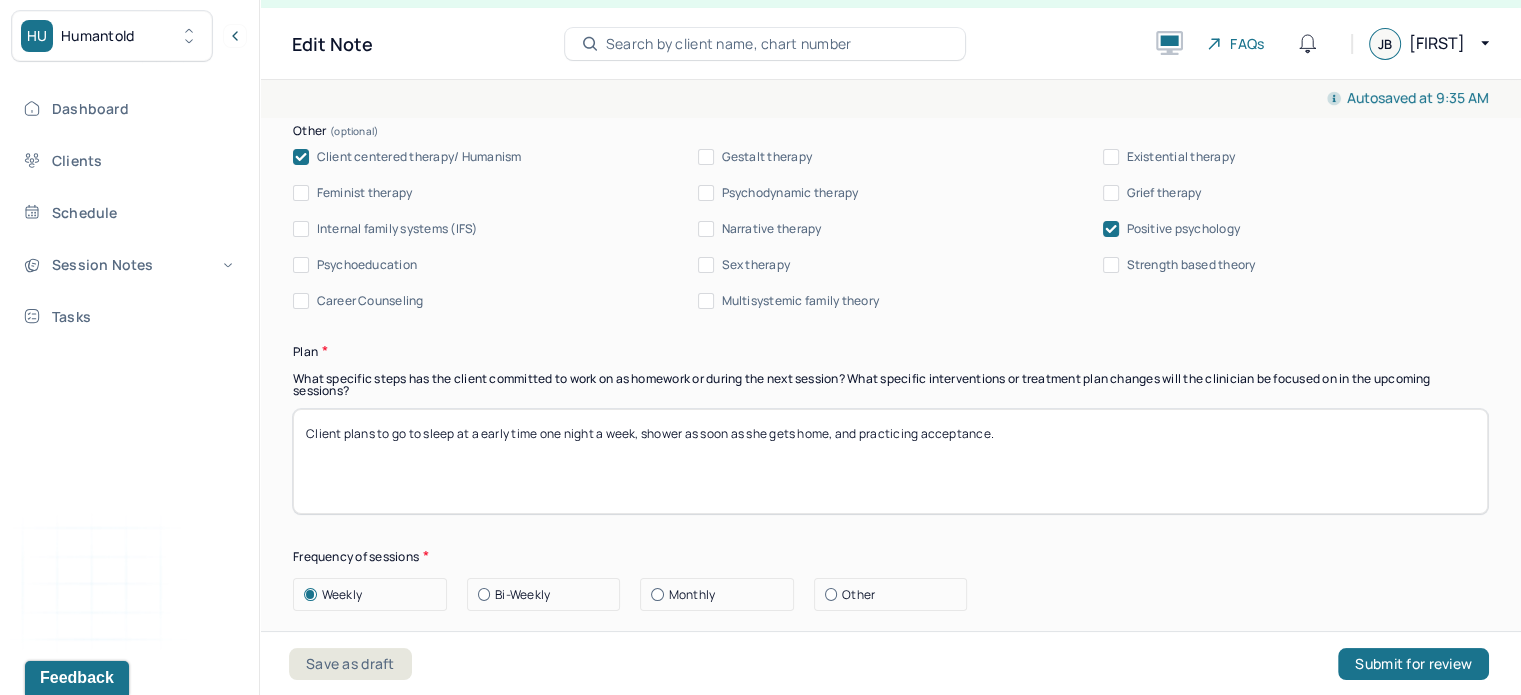 click on "Client plans to go to sleep at a early time one night a week, shower as soon as she gets home,  and practicing acceptance." at bounding box center [890, 461] 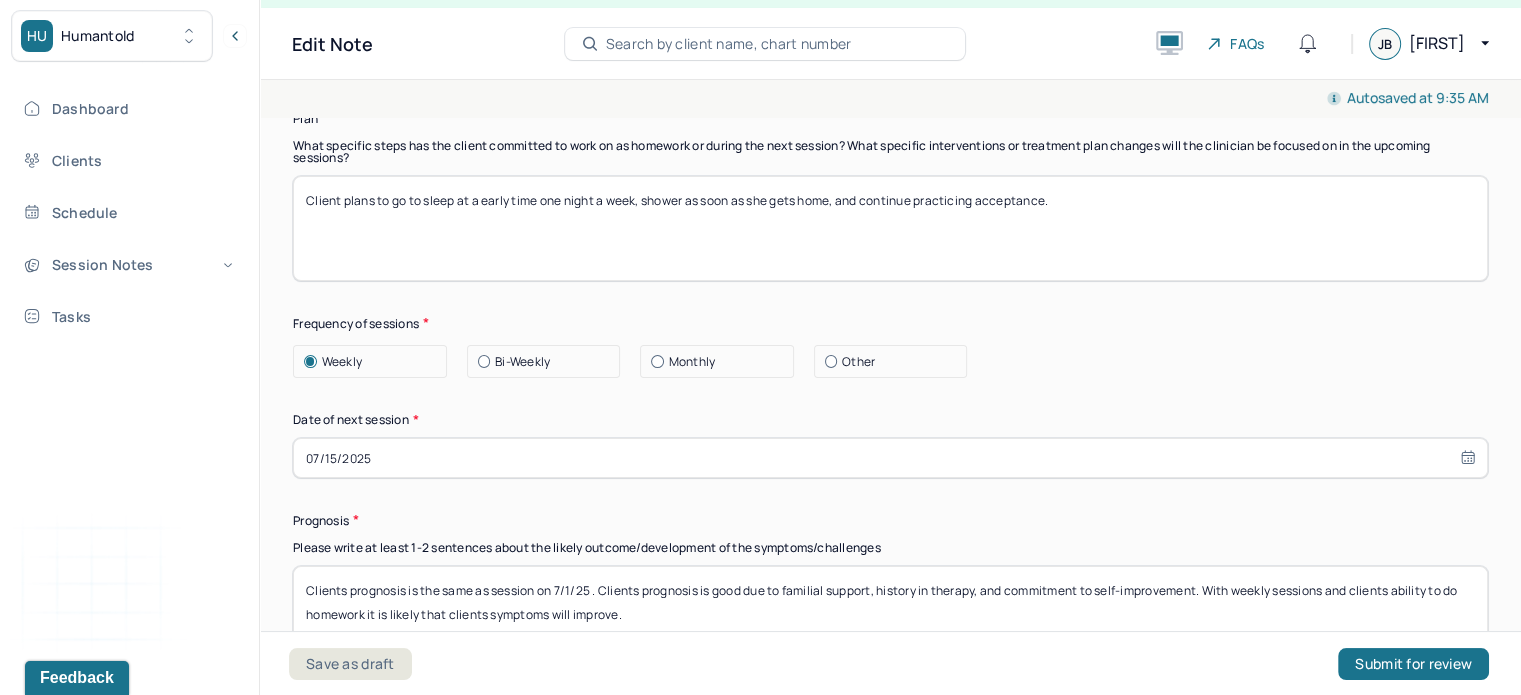 scroll, scrollTop: 2609, scrollLeft: 0, axis: vertical 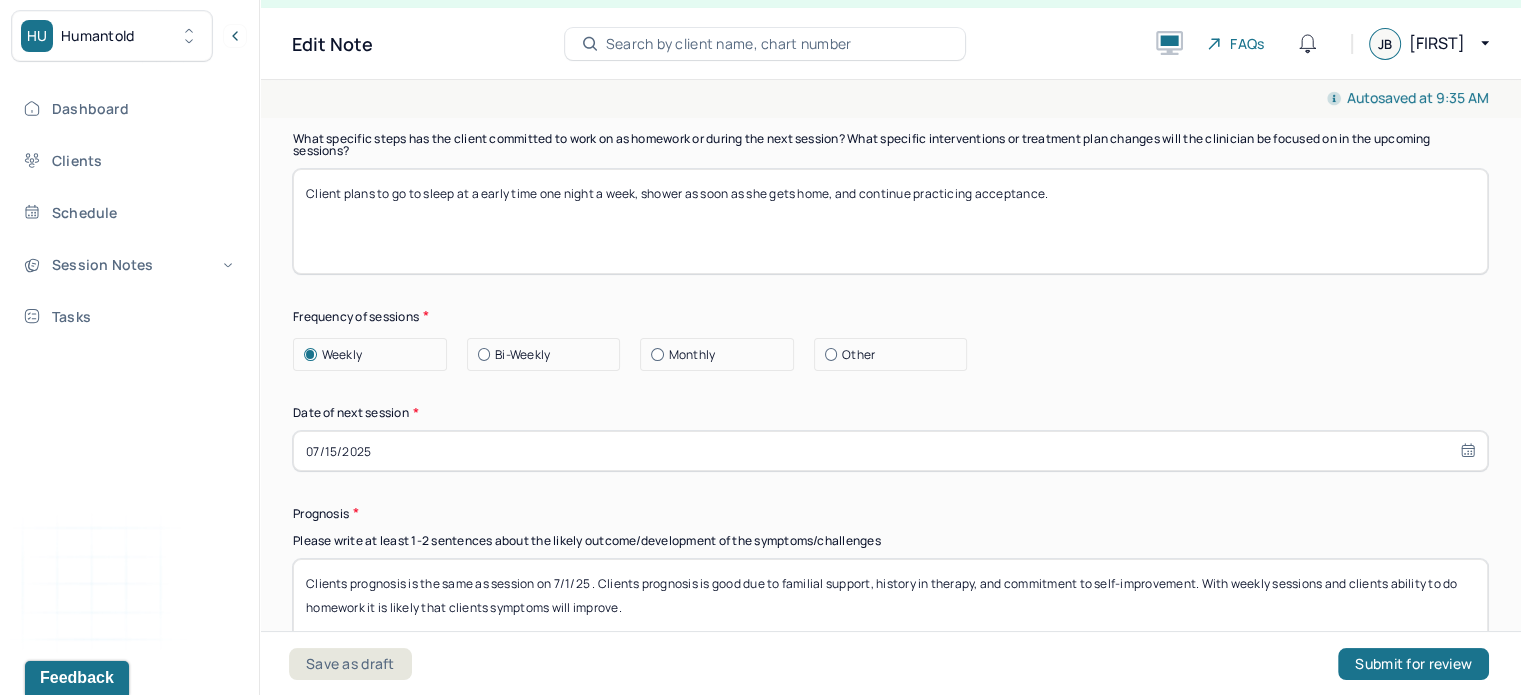 type on "Client plans to go to sleep at a early time one night a week, shower as soon as she gets home, and continue practicing acceptance." 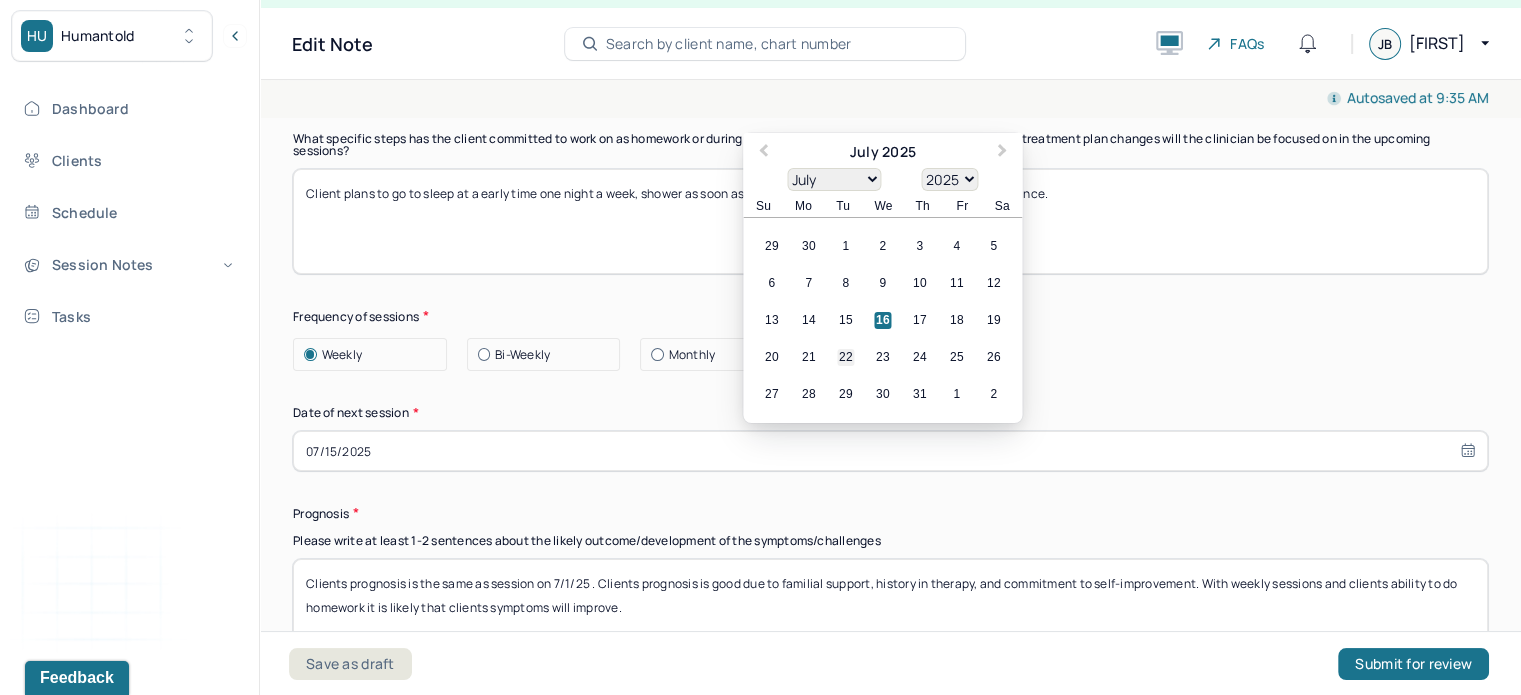 click on "22" at bounding box center [845, 356] 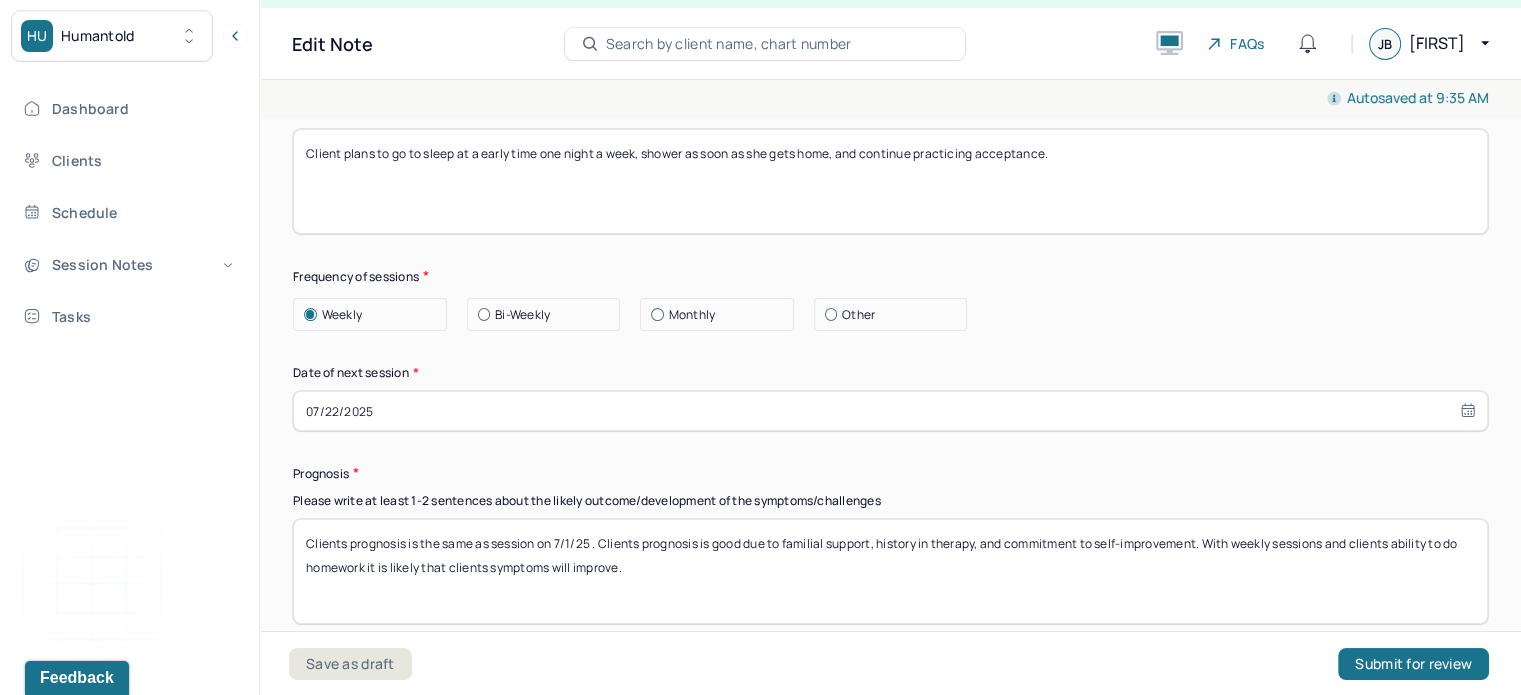 scroll, scrollTop: 2650, scrollLeft: 0, axis: vertical 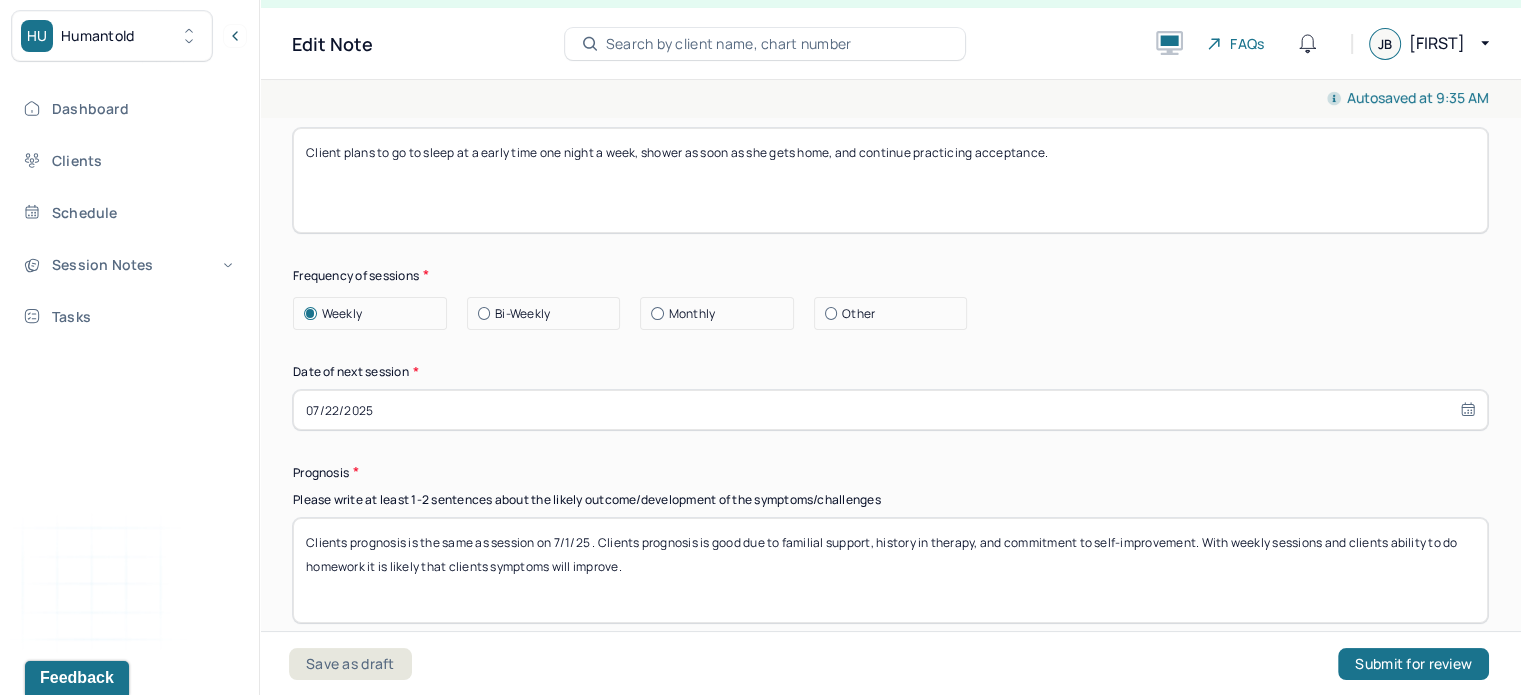 click on "07/22/2025" at bounding box center [890, 410] 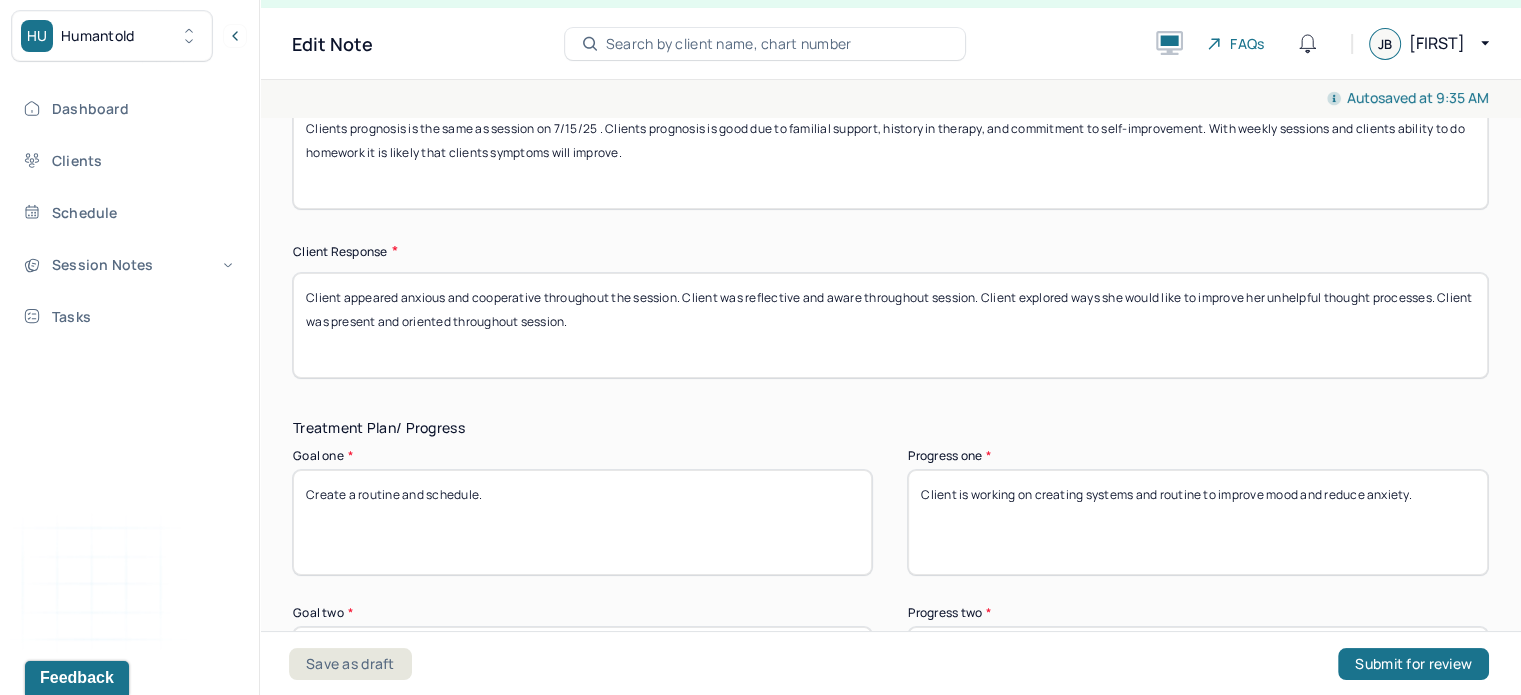 scroll, scrollTop: 3074, scrollLeft: 0, axis: vertical 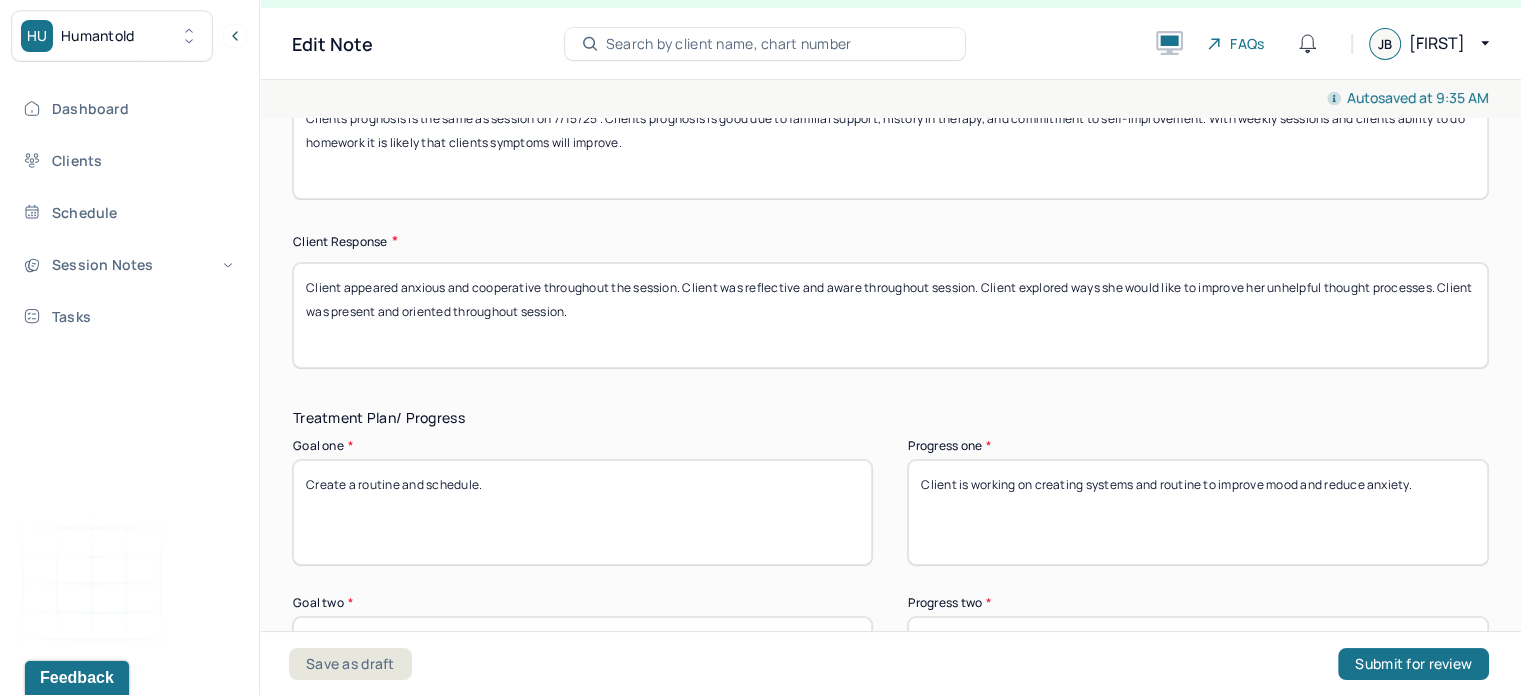 type on "Clients prognosis is the same as session on 7/15/25 . Clients prognosis is good due to familial support, history in therapy, and commitment to self-improvement. With weekly sessions and clients ability to do homework it is likely that clients symptoms will improve." 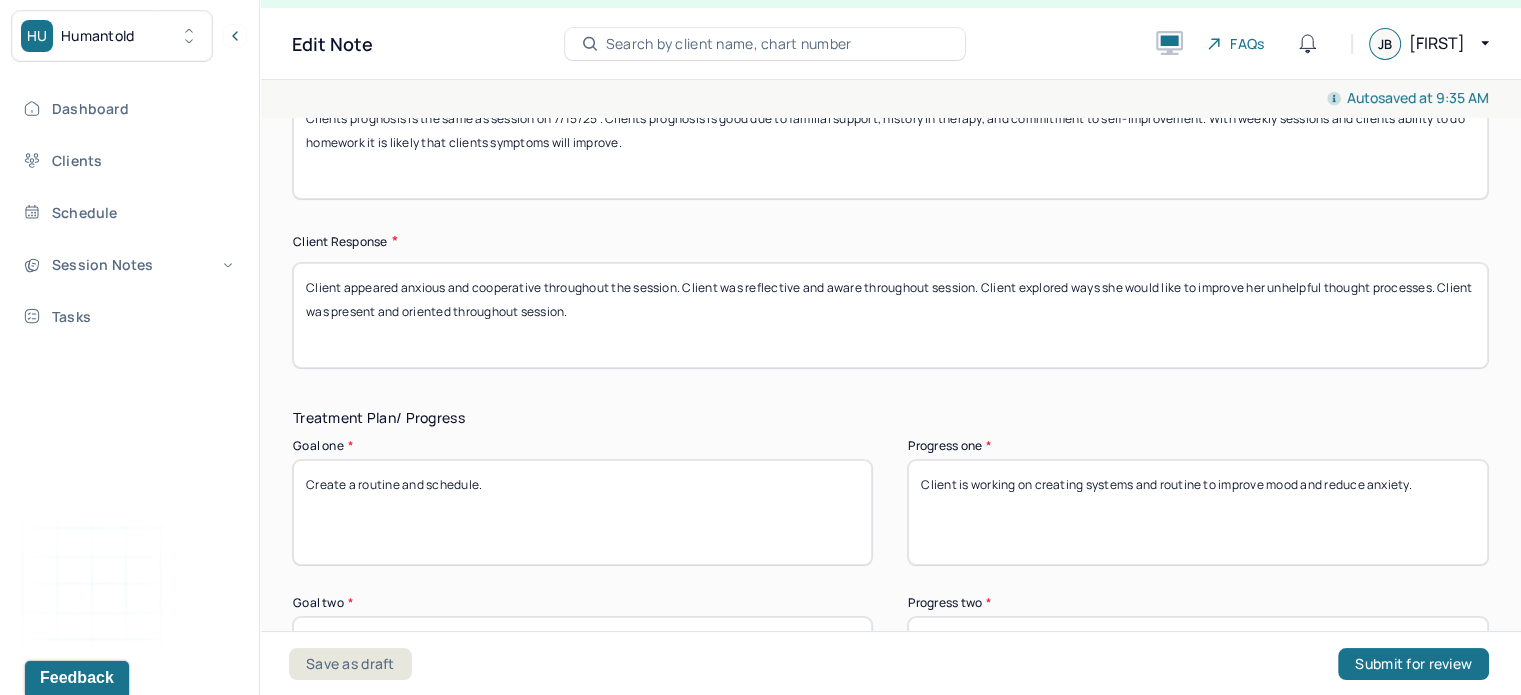 click on "Client appeared anxious and cooperative throughout the session. Client was reflective and aware throughout session. Client explored ways she would like to improve her unhelpful thought processes. Client was present and oriented throughout session." at bounding box center [890, 315] 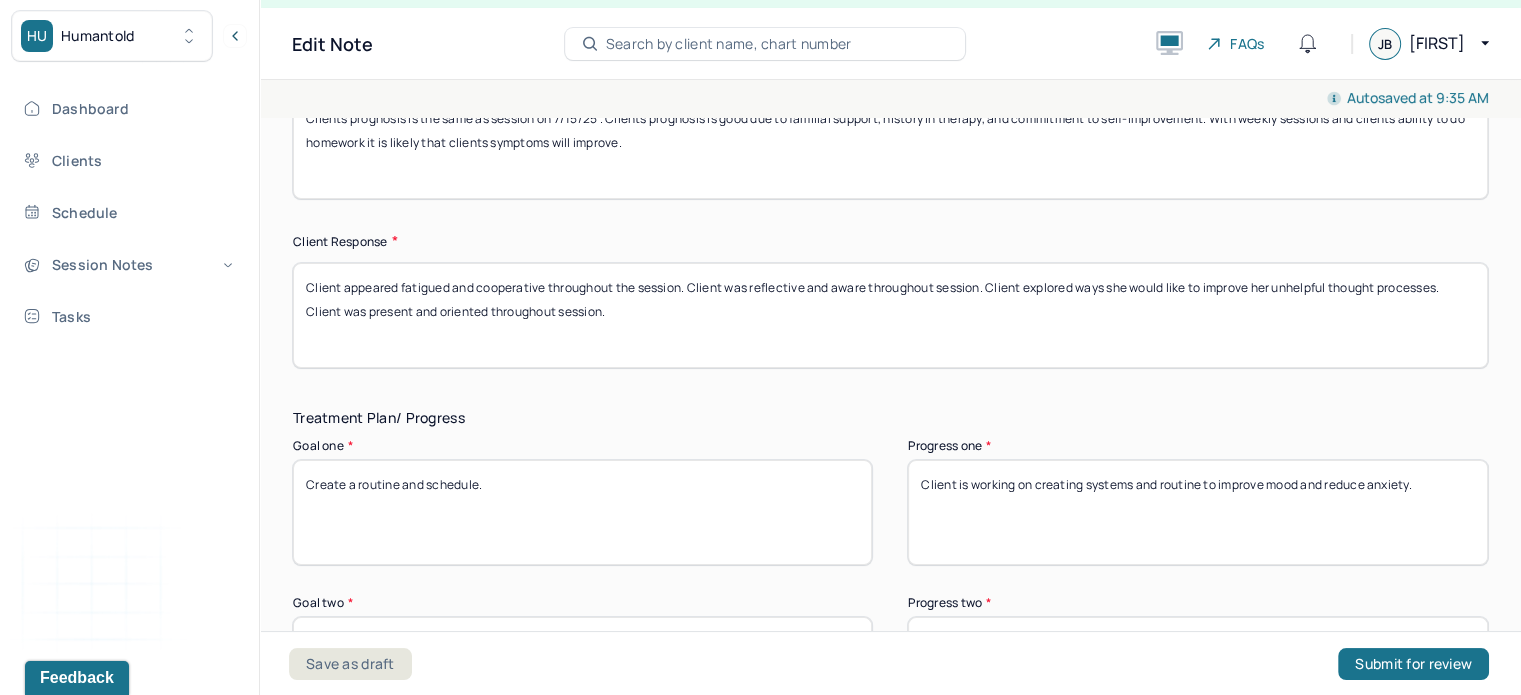 click on "Client appeared fatigu and cooperative throughout the session. Client was reflective and aware throughout session. Client explored ways she would like to improve her unhelpful thought processes. Client was present and oriented throughout session." at bounding box center [890, 315] 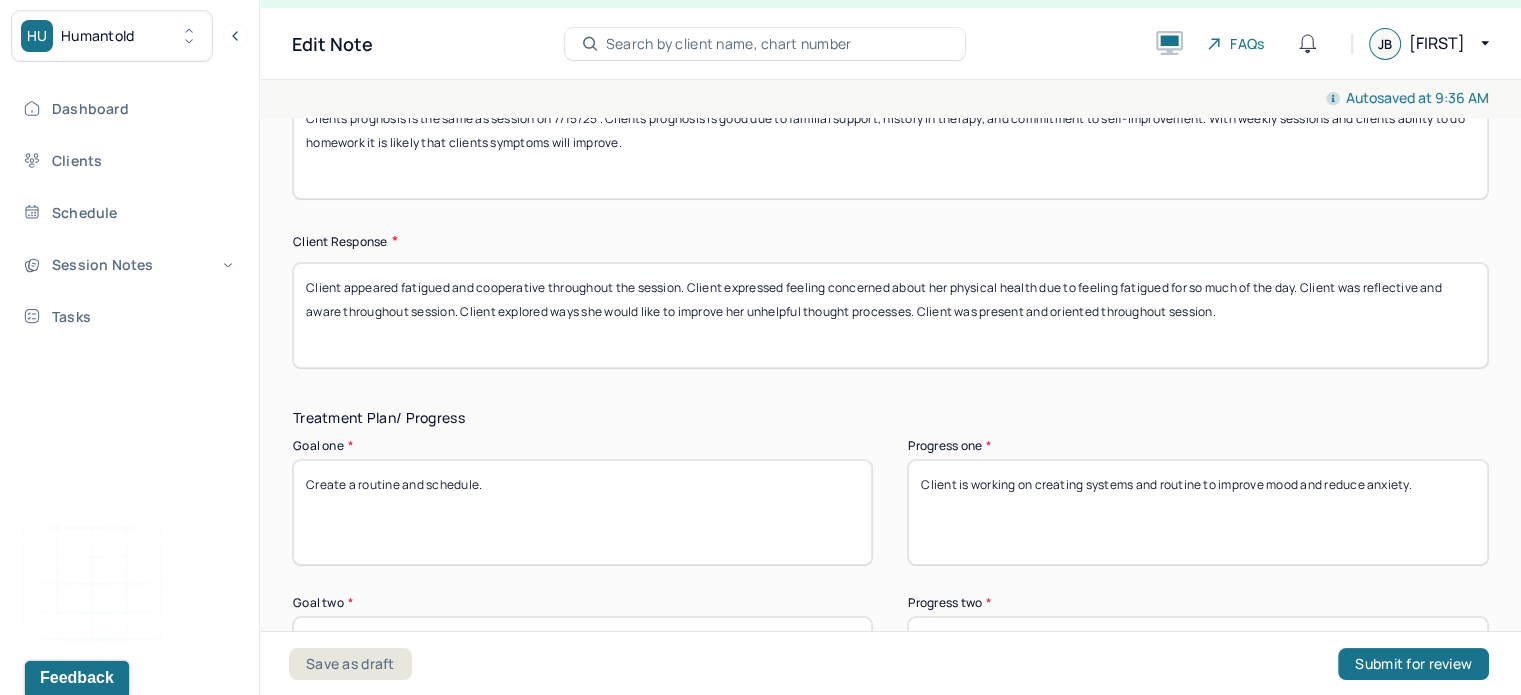 click on "Client appeared fatigued and cooperative throughout the session. Client expressed feeling concerned about her physical health due to feeling fatigued for so much of the day. Client was reflective and aware throughout session. Client explored ways she would like to improve her unhelpful thought processes. Client was present and oriented throughout session." at bounding box center [890, 315] 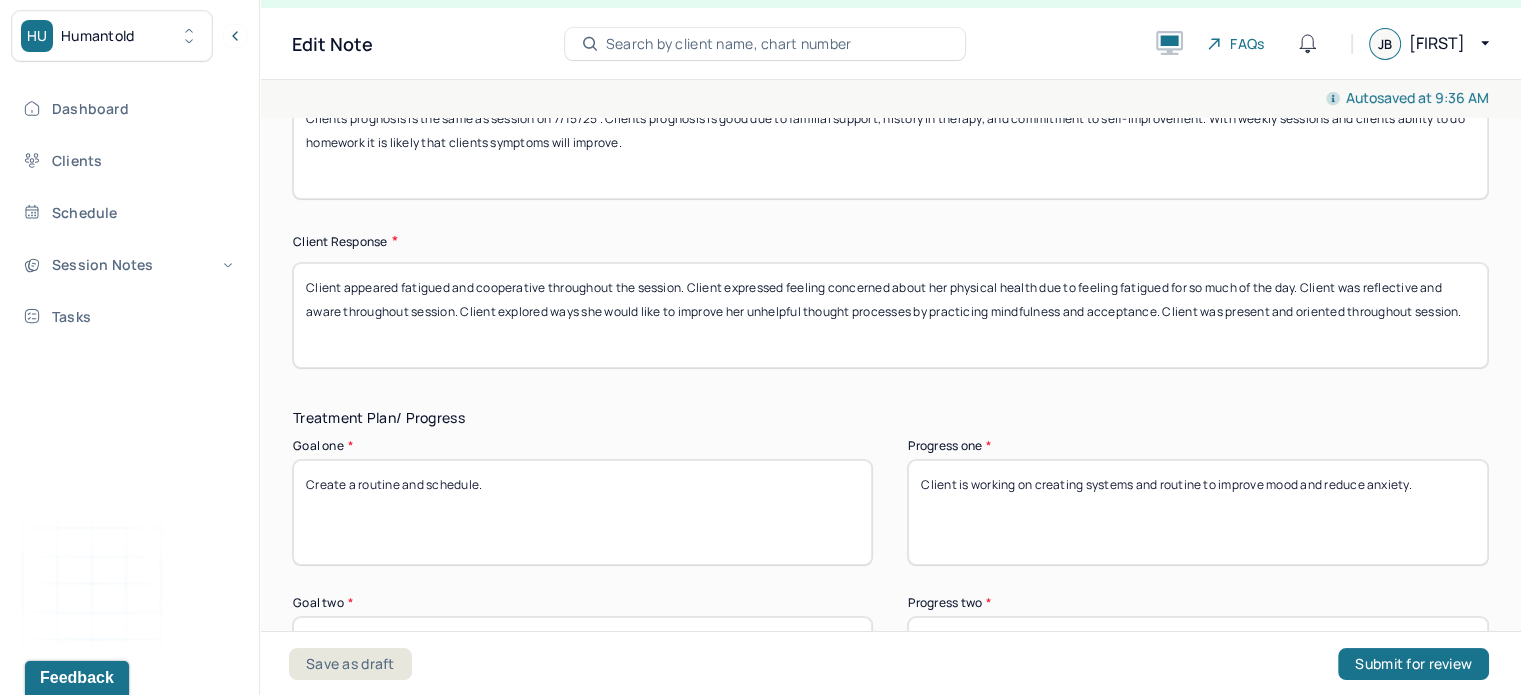 click on "Client appeared fatigued and cooperative throughout the session. Client expressed feeling concerned about her physical health due to feeling fatigued for so much of the day. Client was reflective and aware throughout session. Client explored ways she would like to improve her unhelpful thought processes by practicing mindfulness and acceptance. Client was present and oriented throughout session." at bounding box center (890, 315) 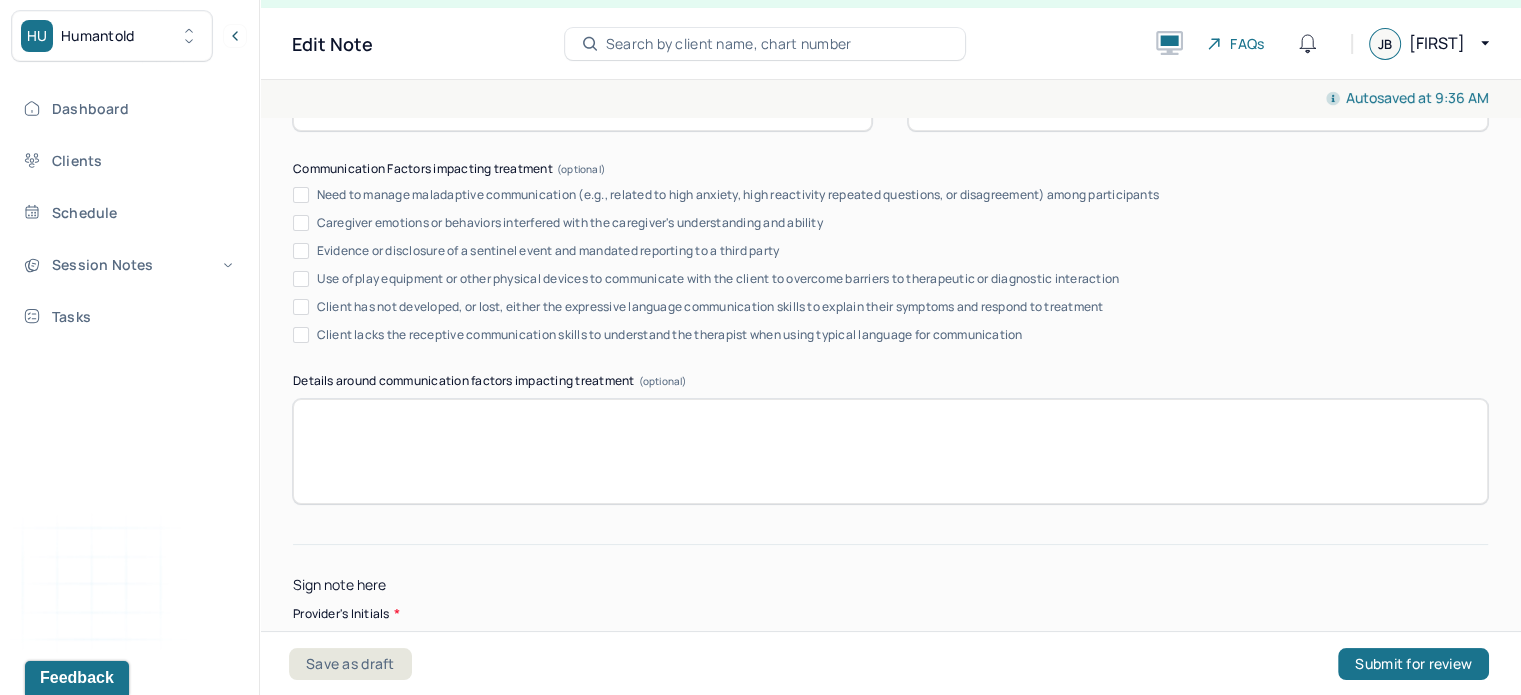 scroll, scrollTop: 3948, scrollLeft: 0, axis: vertical 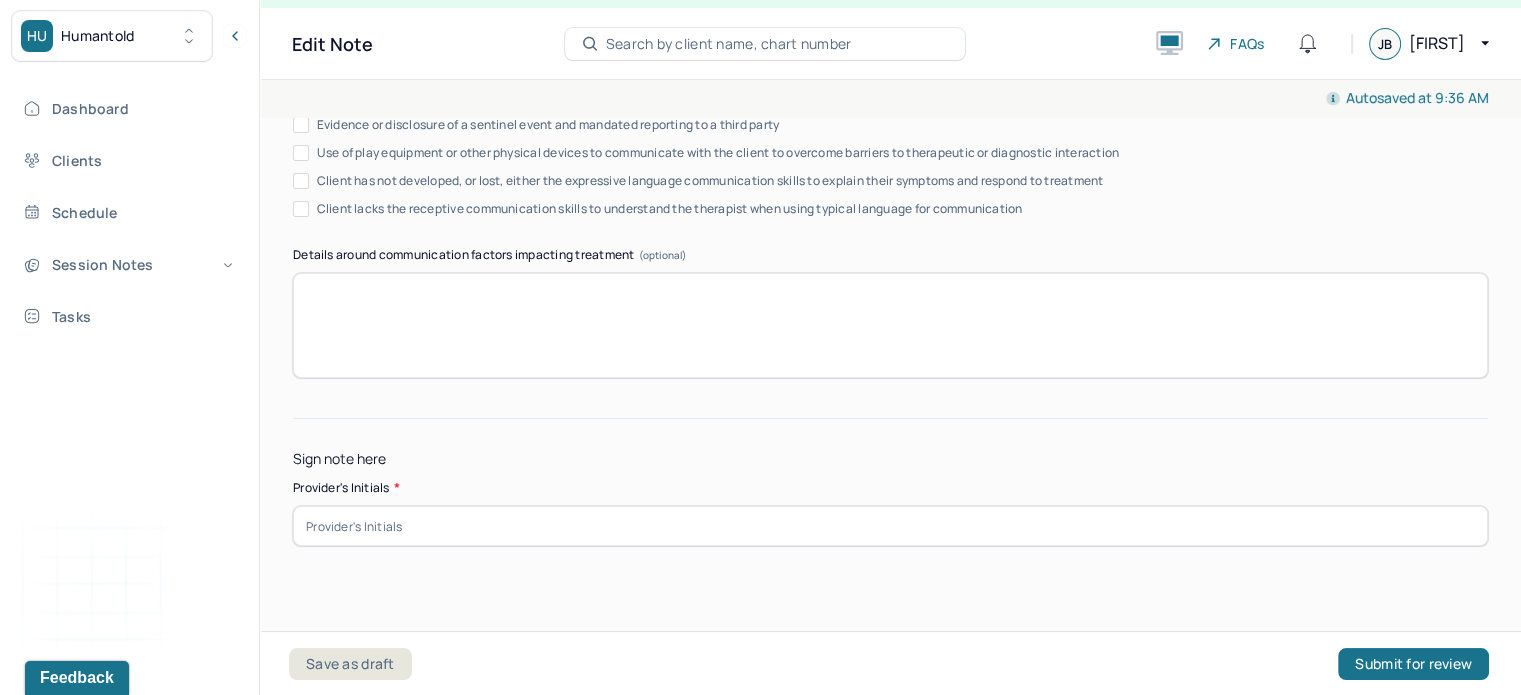 type on "Client appeared fatigued and cooperative throughout the session. Client expressed feeling concerned about her physical health due to feeling fatigued for so much of the day. Client was reflective and aware throughout session. Client explored ways she would like to improve her unhelpful thought processes by practicing mindfulness and acceptance. Client was mindful and oriented throughout session." 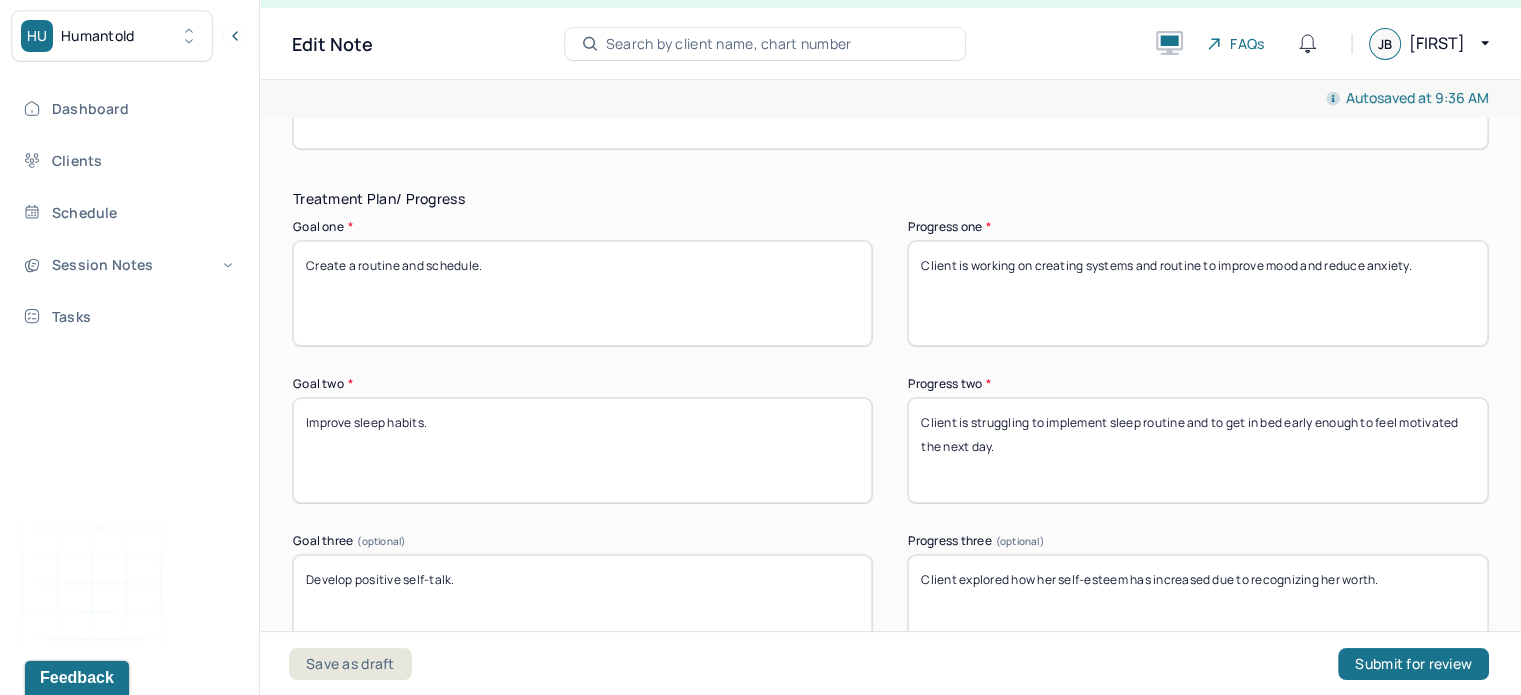scroll, scrollTop: 3294, scrollLeft: 0, axis: vertical 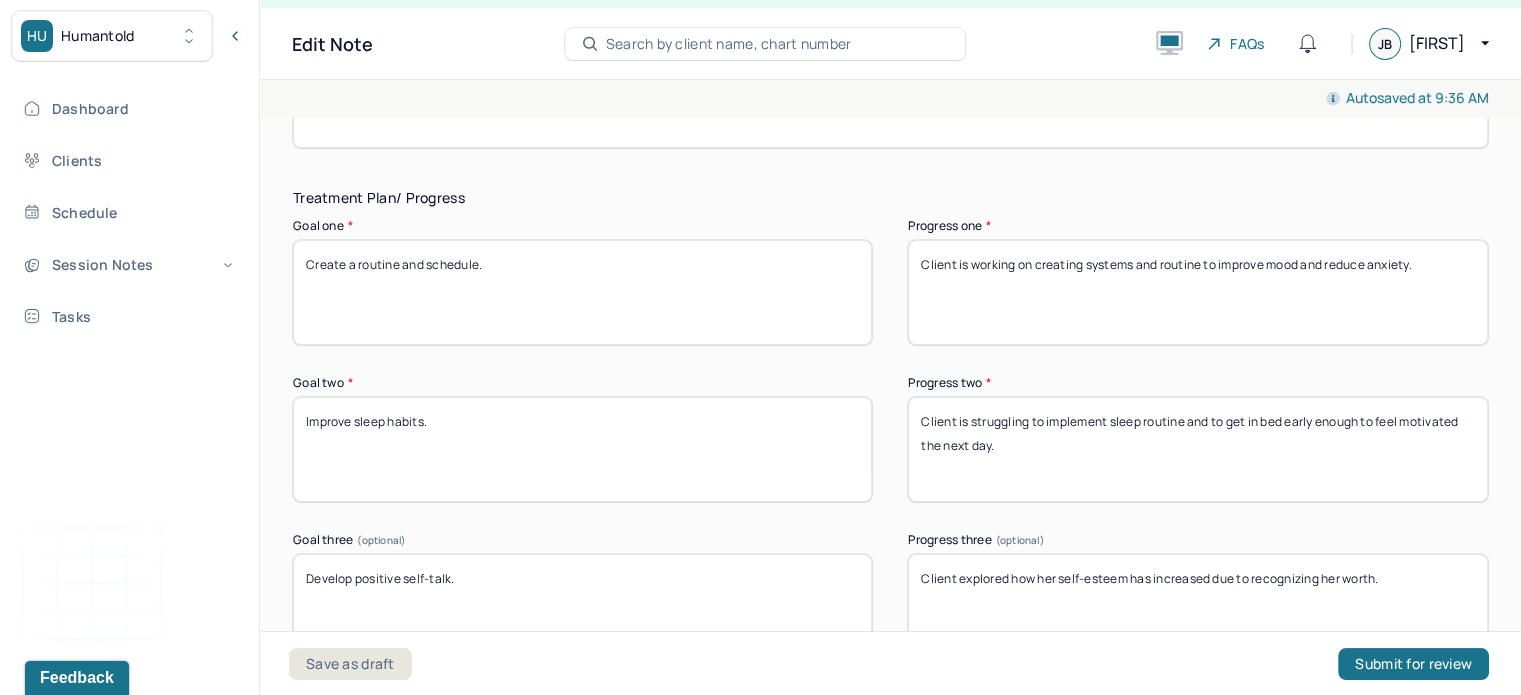 type on "JB" 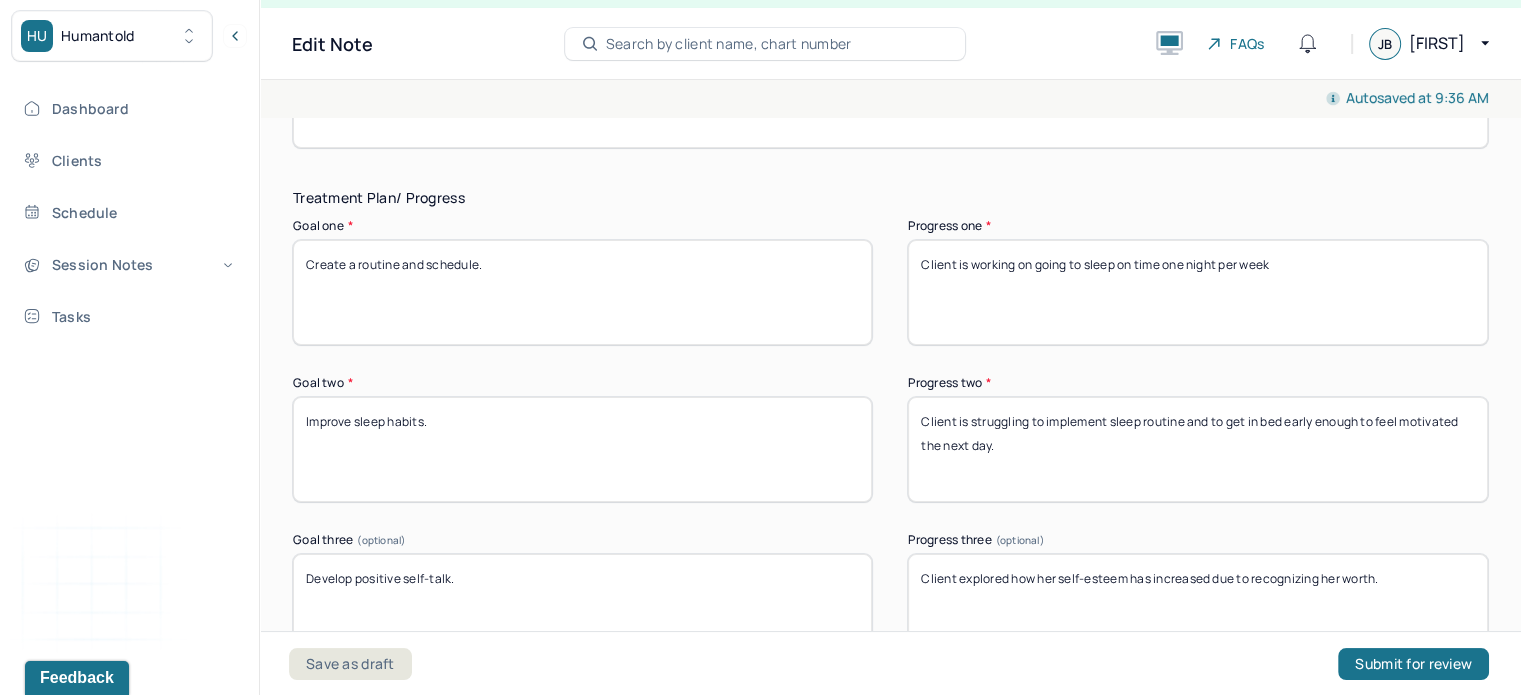 type on "Client is working on going to sleep on time one night per week." 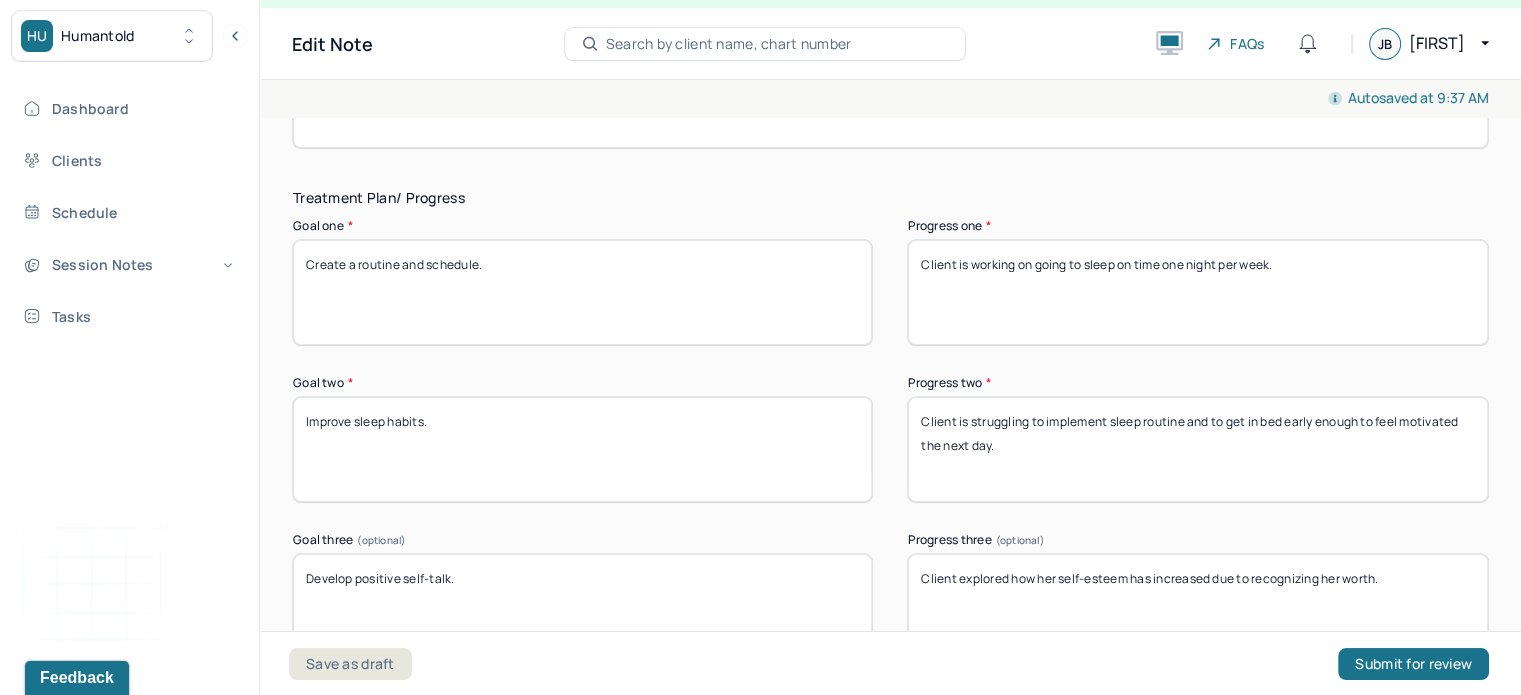 drag, startPoint x: 1301, startPoint y: 248, endPoint x: 967, endPoint y: 230, distance: 334.48468 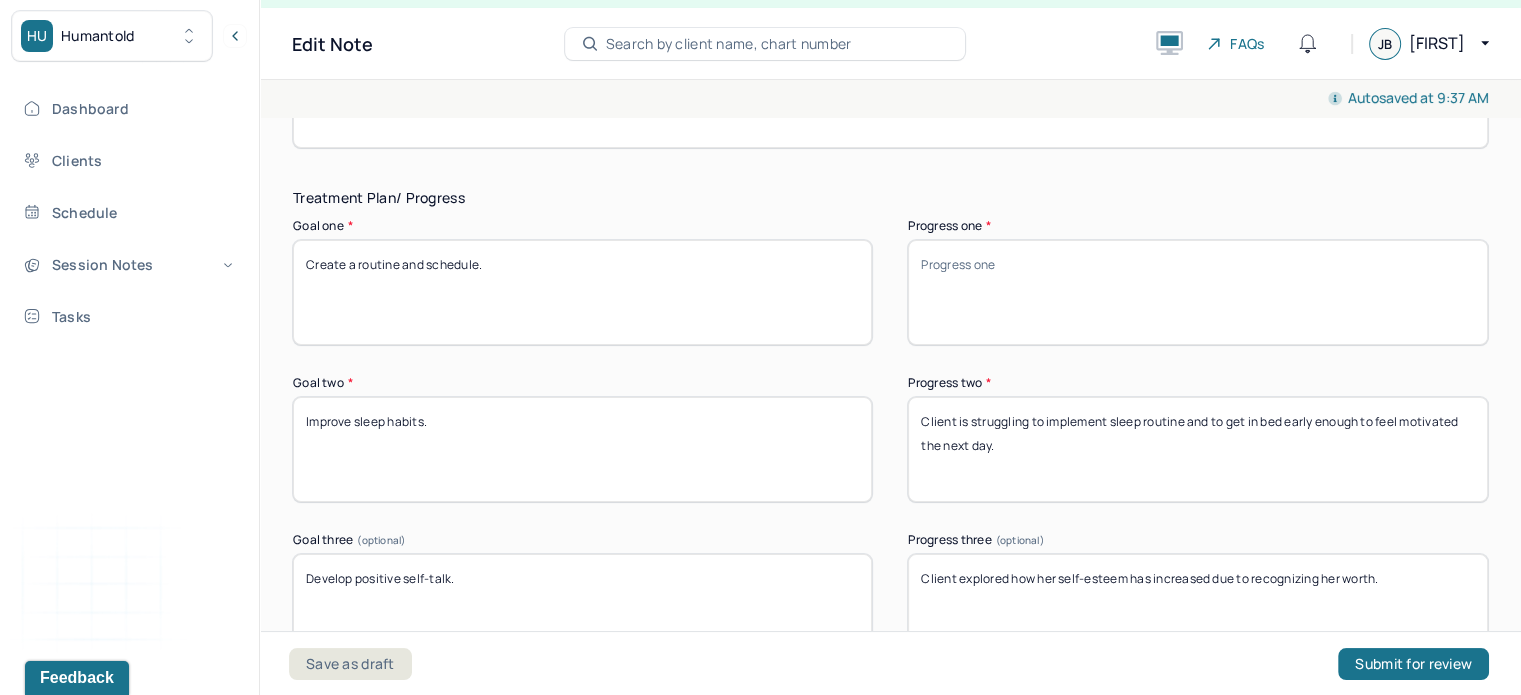 type 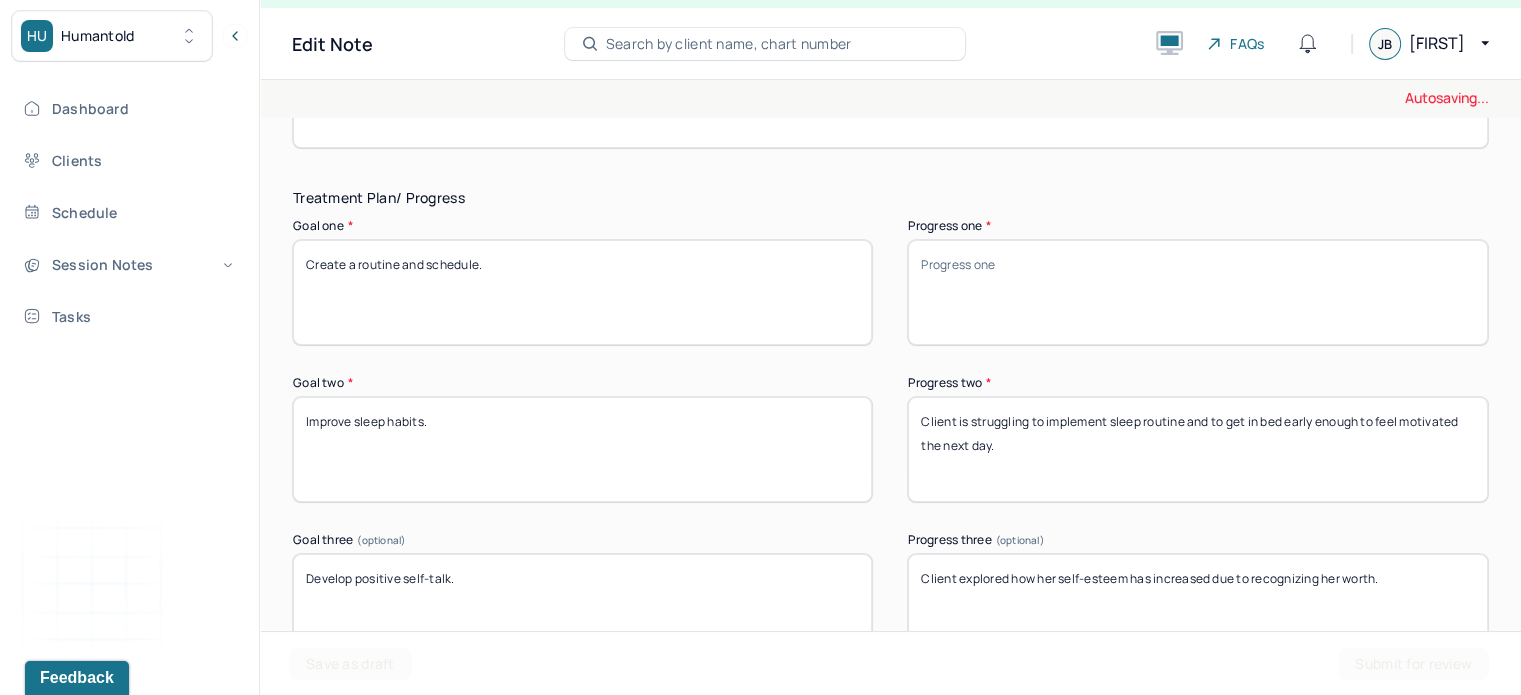drag, startPoint x: 996, startPoint y: 429, endPoint x: 860, endPoint y: 358, distance: 153.41772 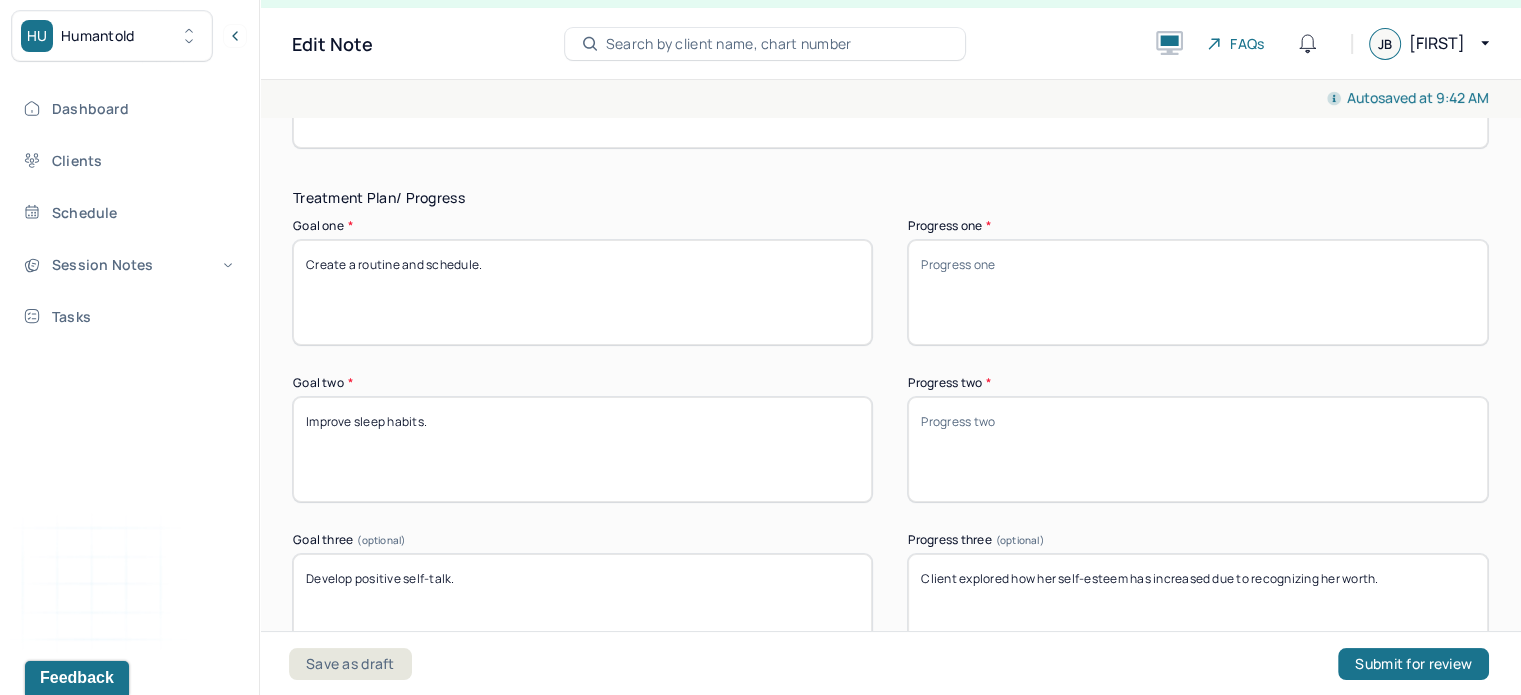 click on "Client is struggling to implement sleep routine and to get in bed early enough to feel motivated the next day." at bounding box center [1197, 449] 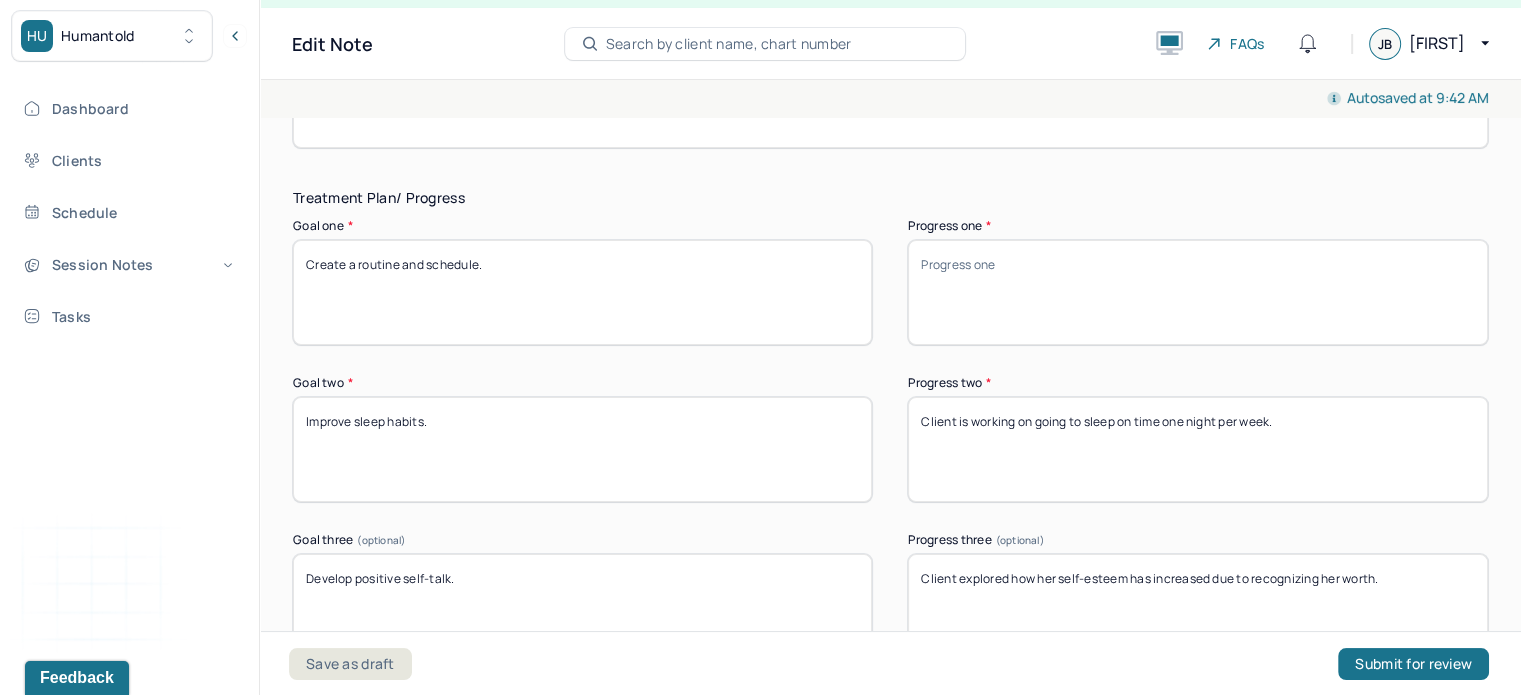 type on "Client is working on going to sleep on time one night per week." 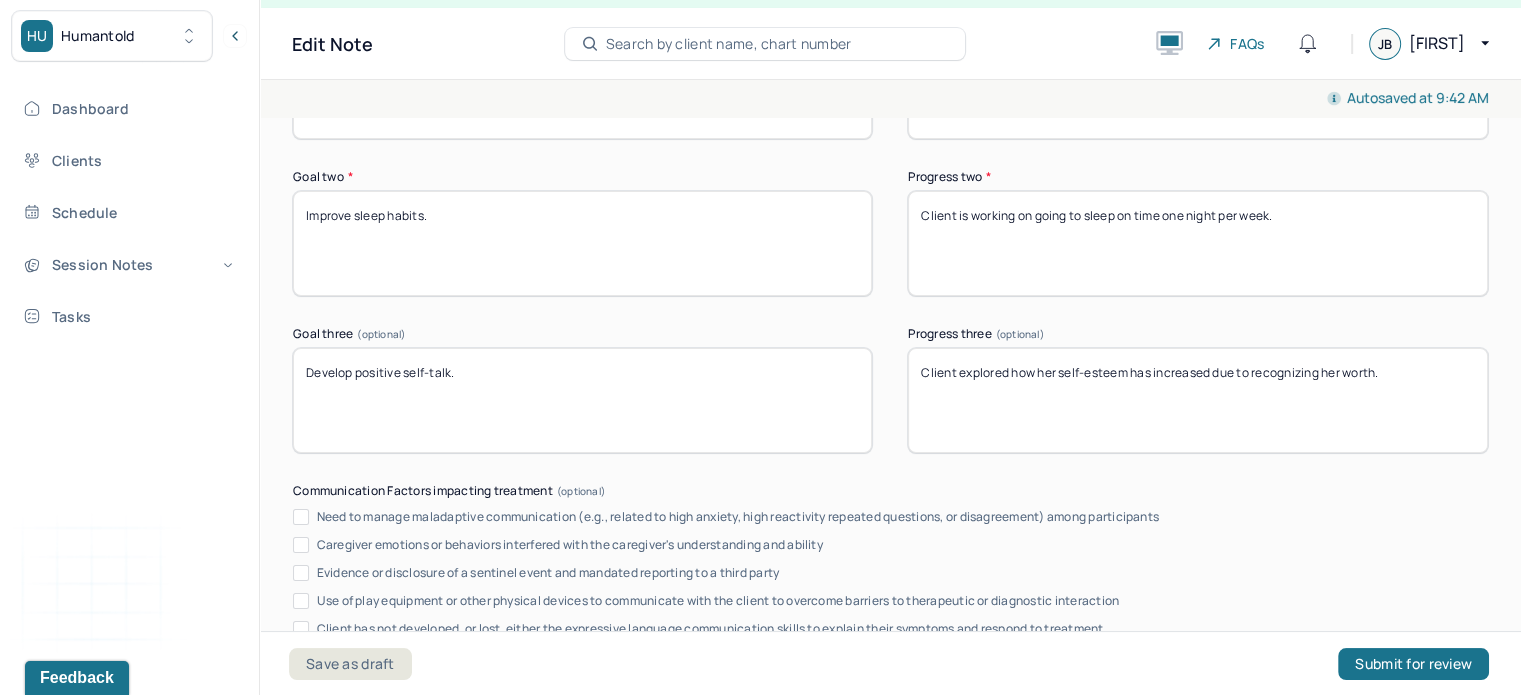 scroll, scrollTop: 3502, scrollLeft: 0, axis: vertical 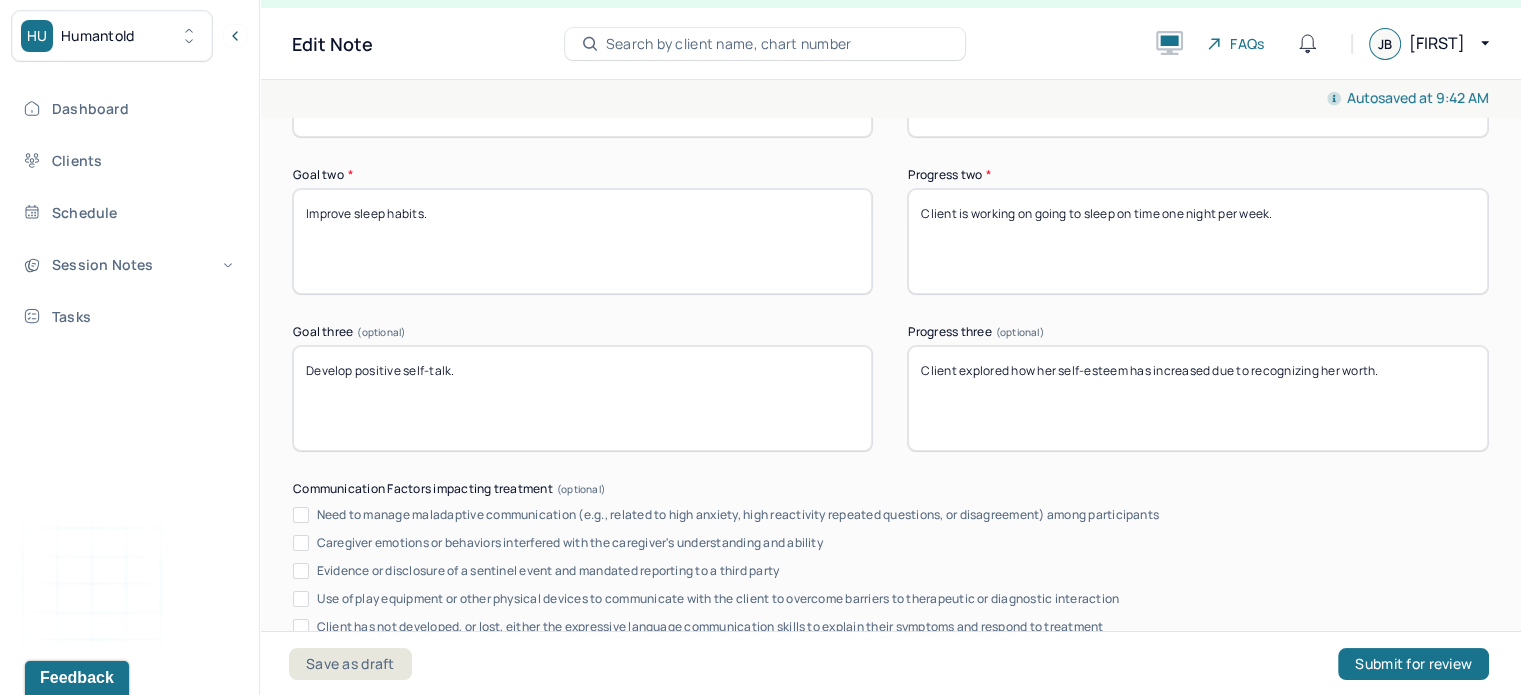 type on "Client is working on incorporating meal planning and exercise into her routine." 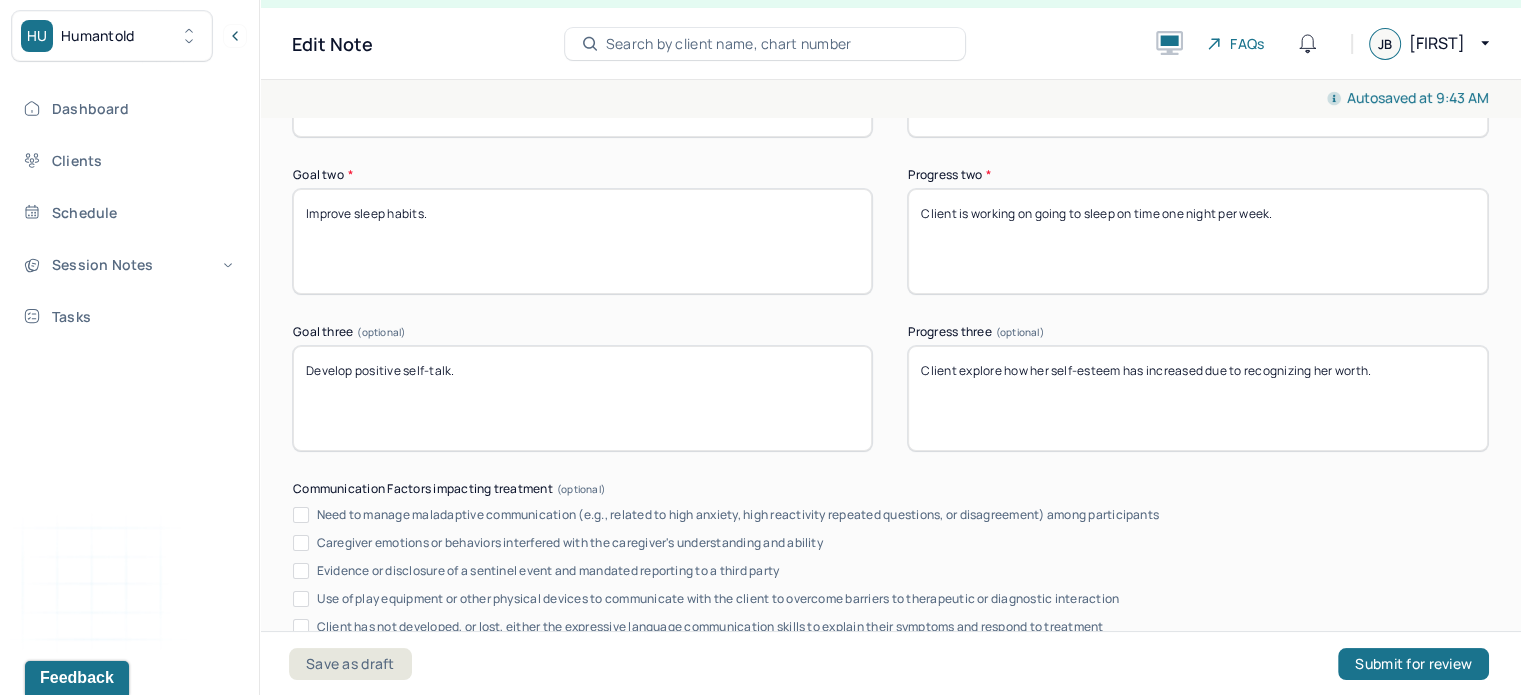 drag, startPoint x: 1315, startPoint y: 346, endPoint x: 984, endPoint y: 266, distance: 340.53046 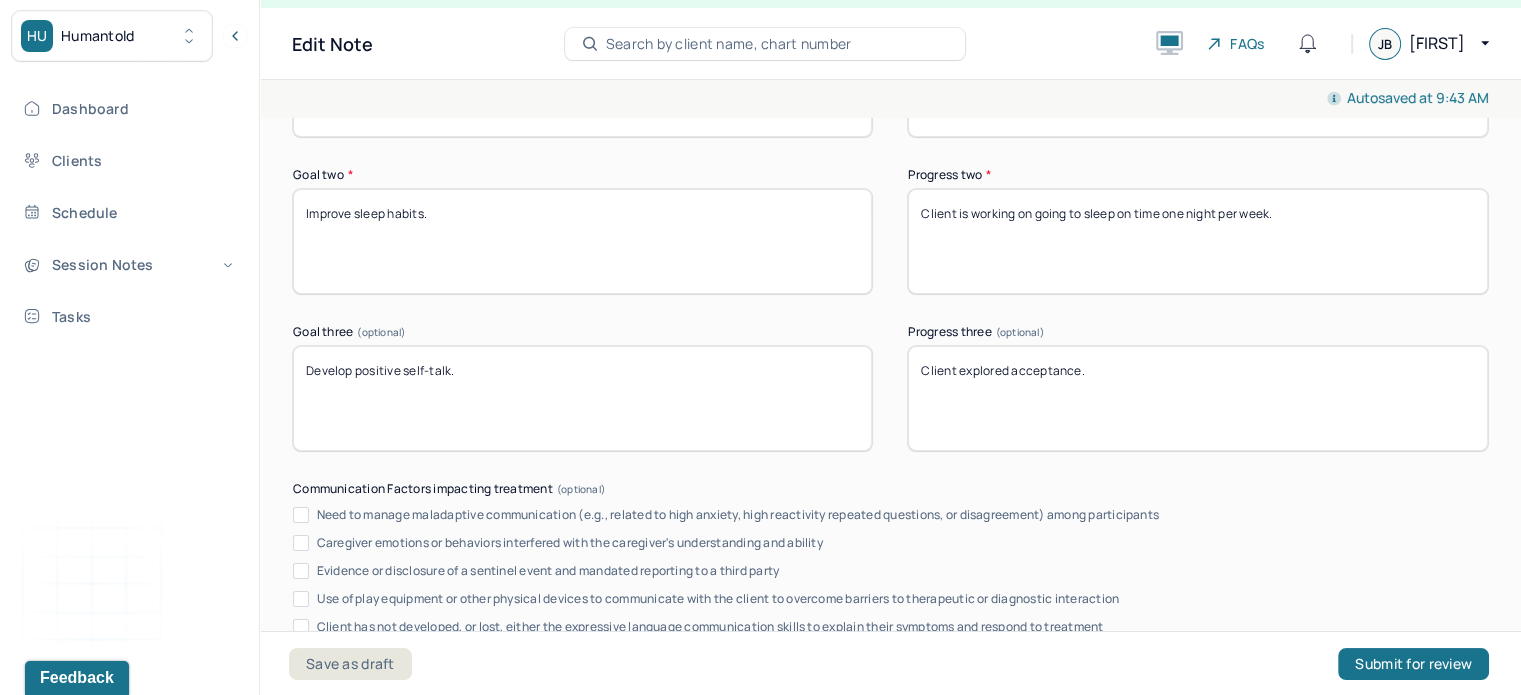 scroll, scrollTop: 3956, scrollLeft: 0, axis: vertical 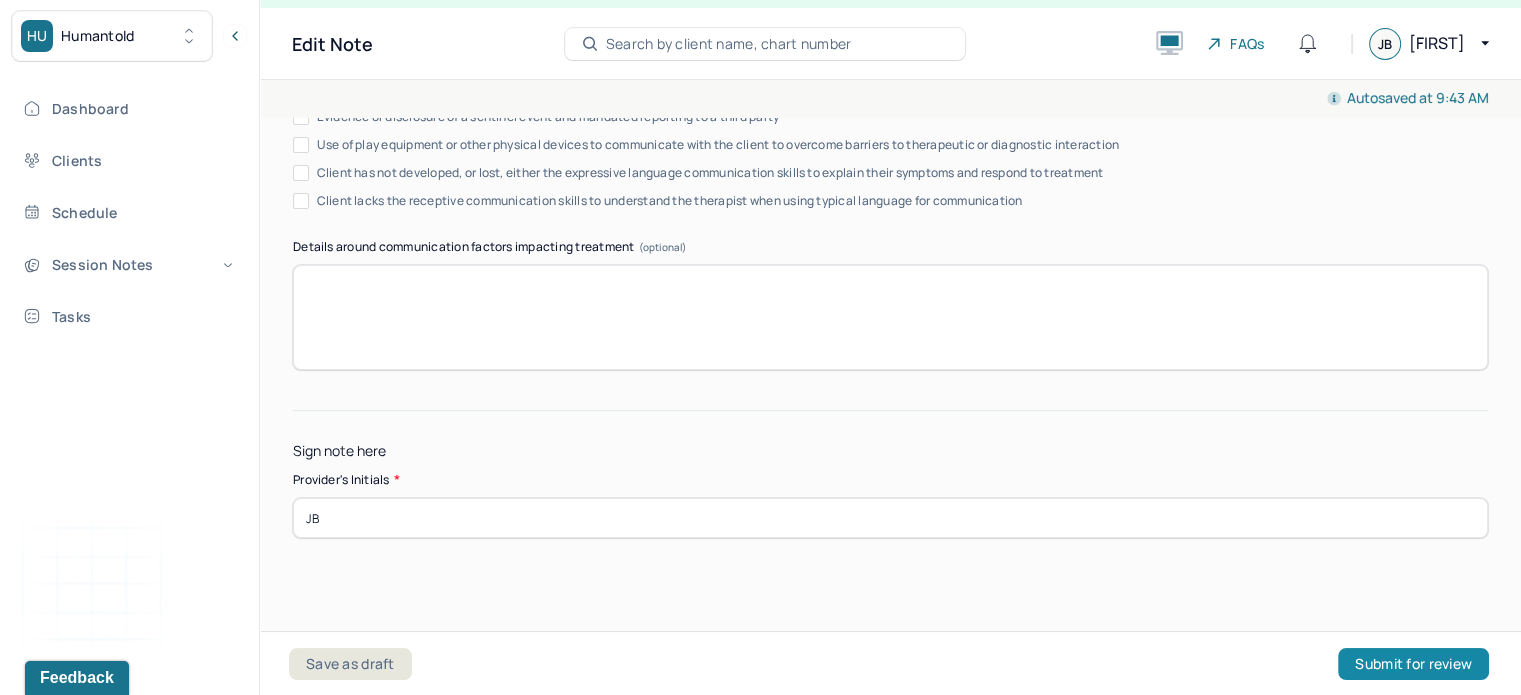 type on "Client explored acceptance." 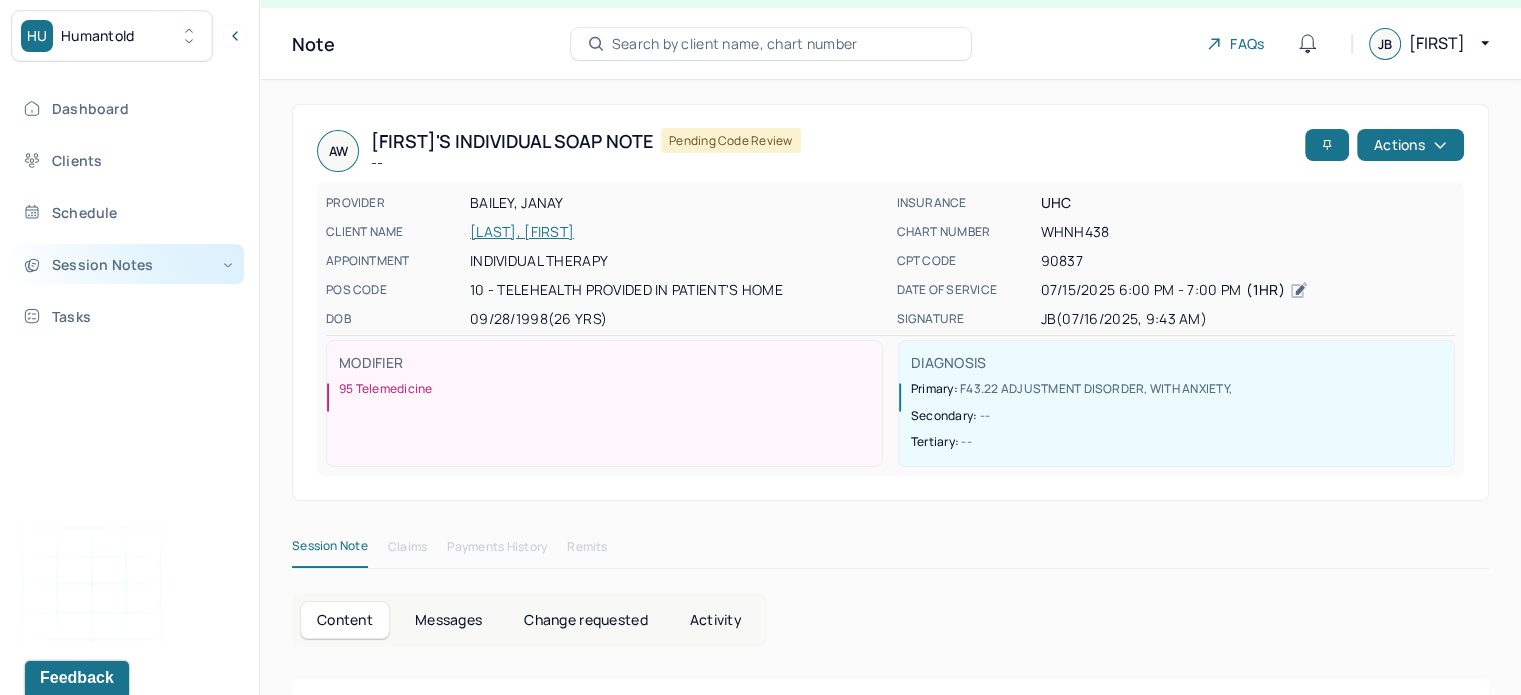click on "Session Notes" at bounding box center (128, 264) 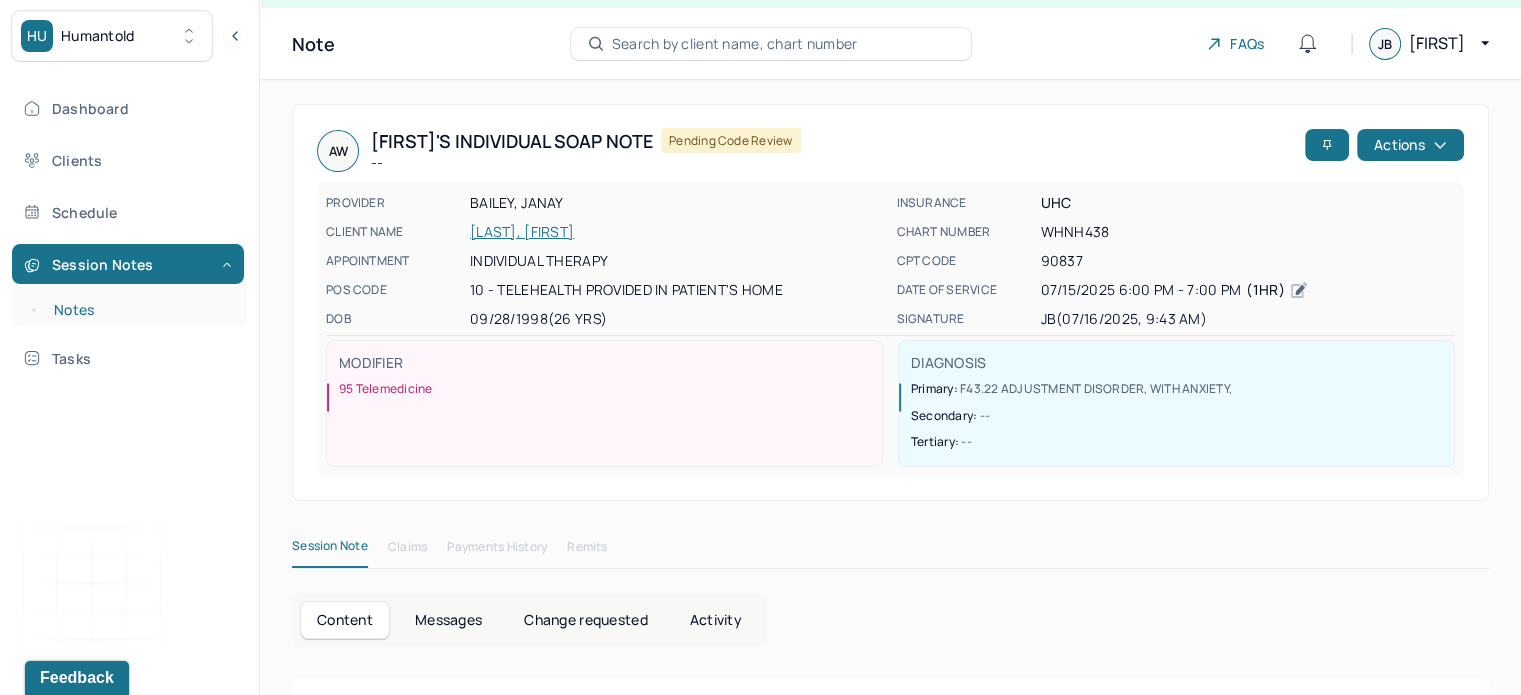 click on "Notes" at bounding box center (139, 310) 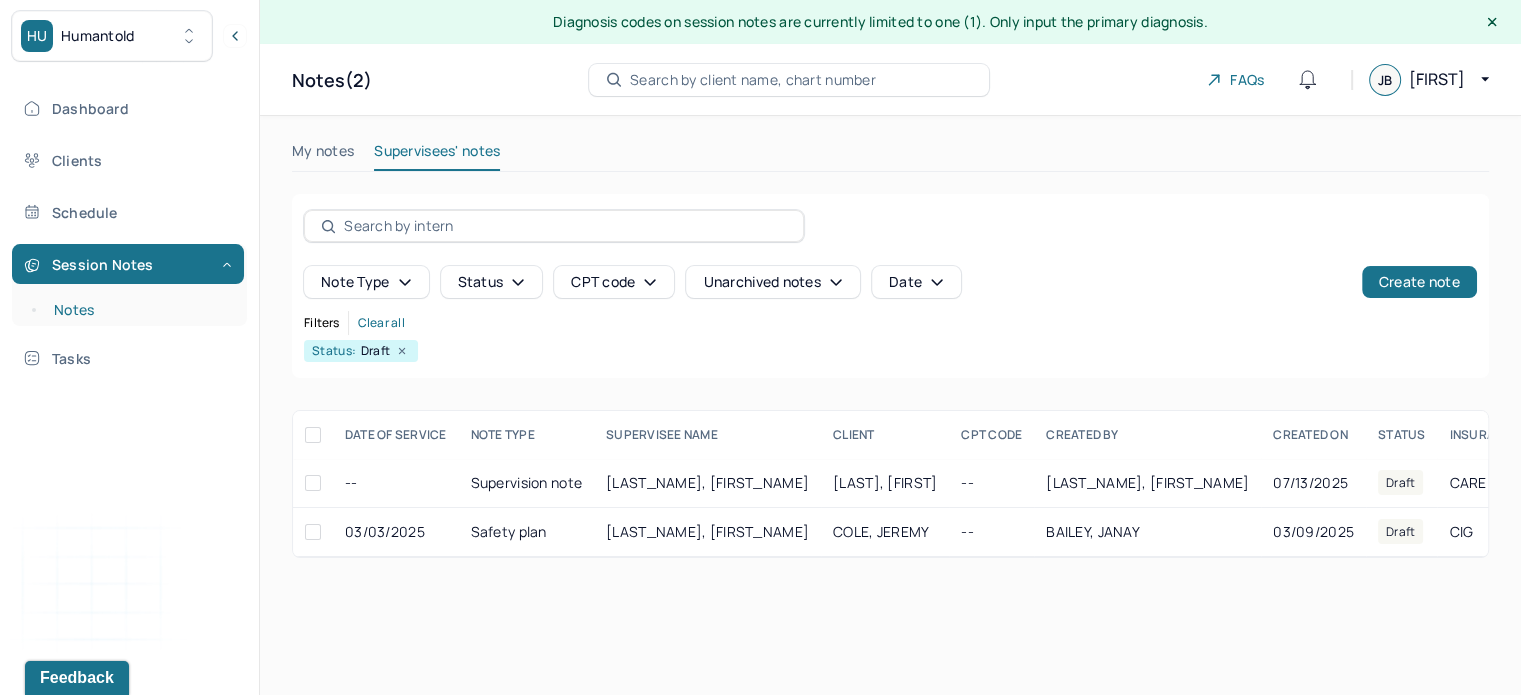 scroll, scrollTop: 0, scrollLeft: 0, axis: both 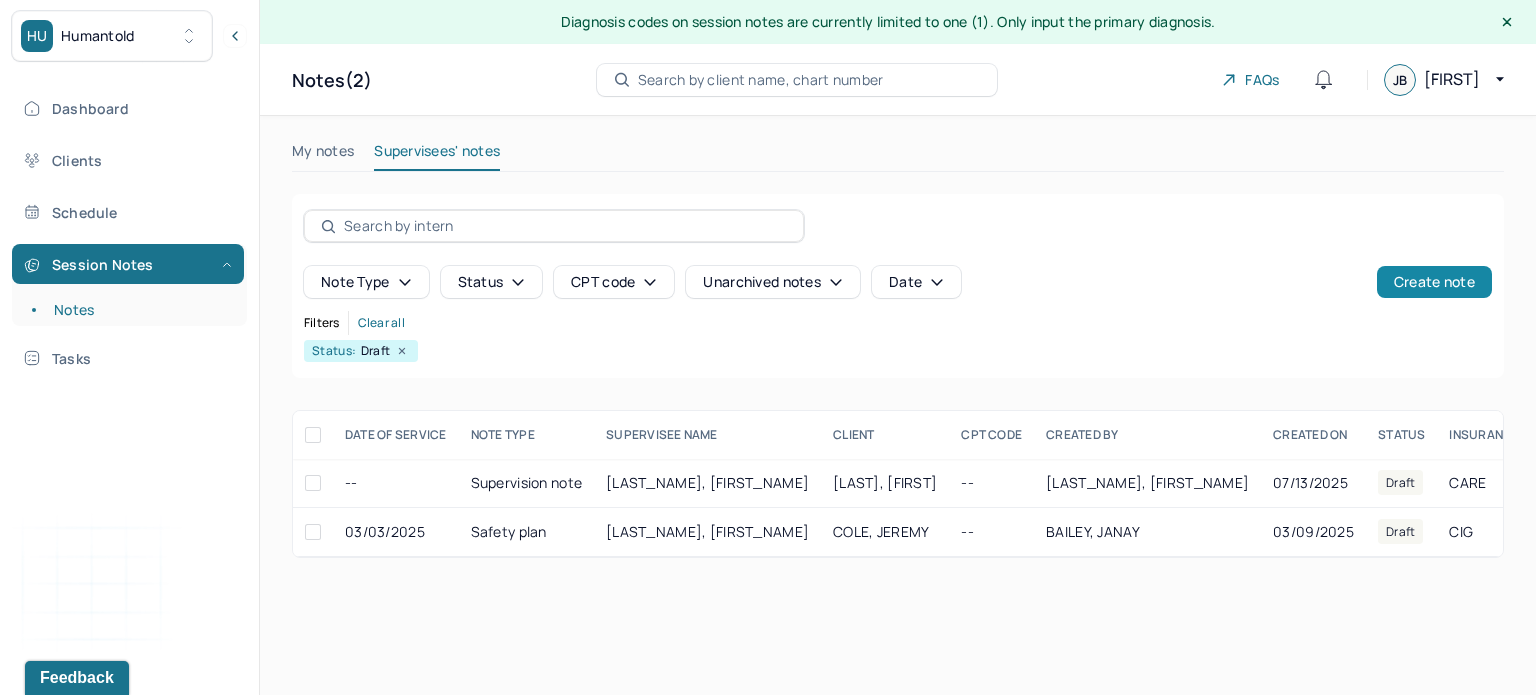 click on "Create note" at bounding box center (1434, 282) 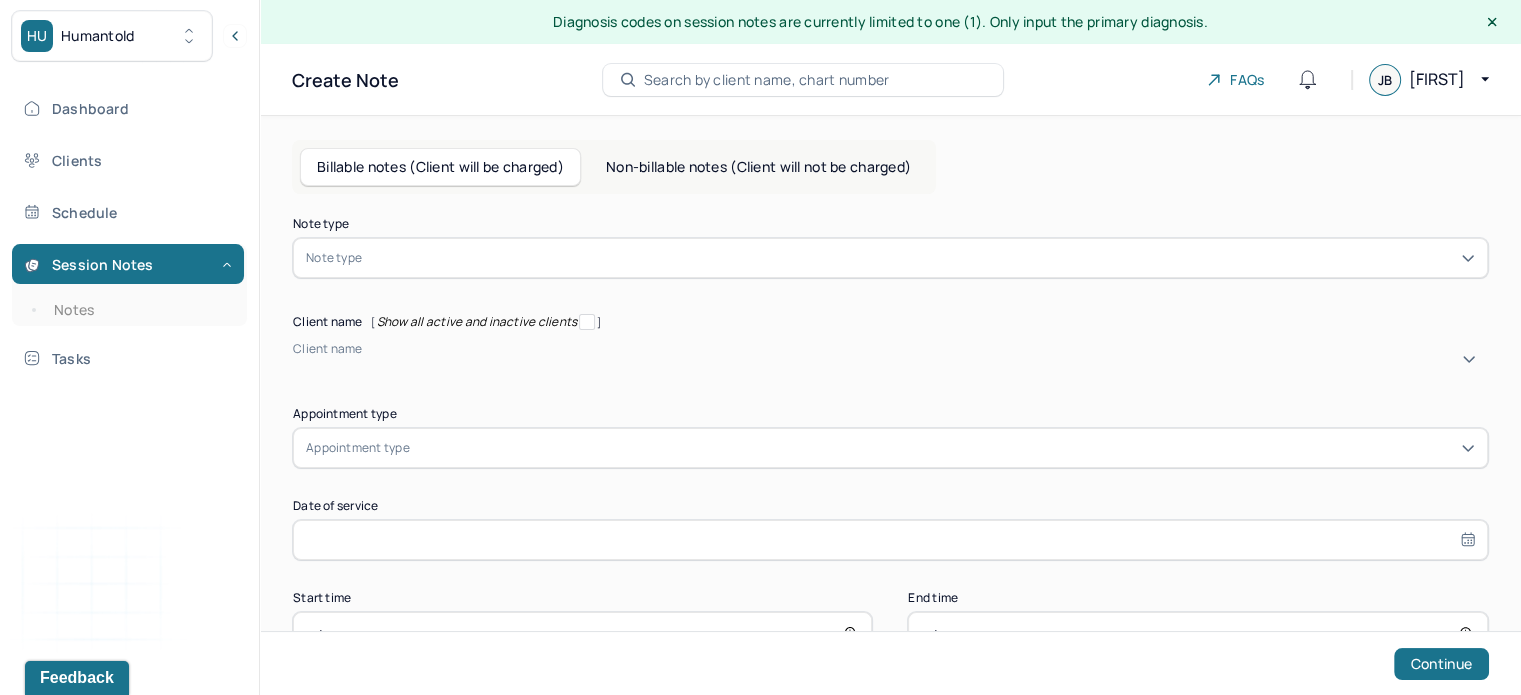 click at bounding box center (920, 258) 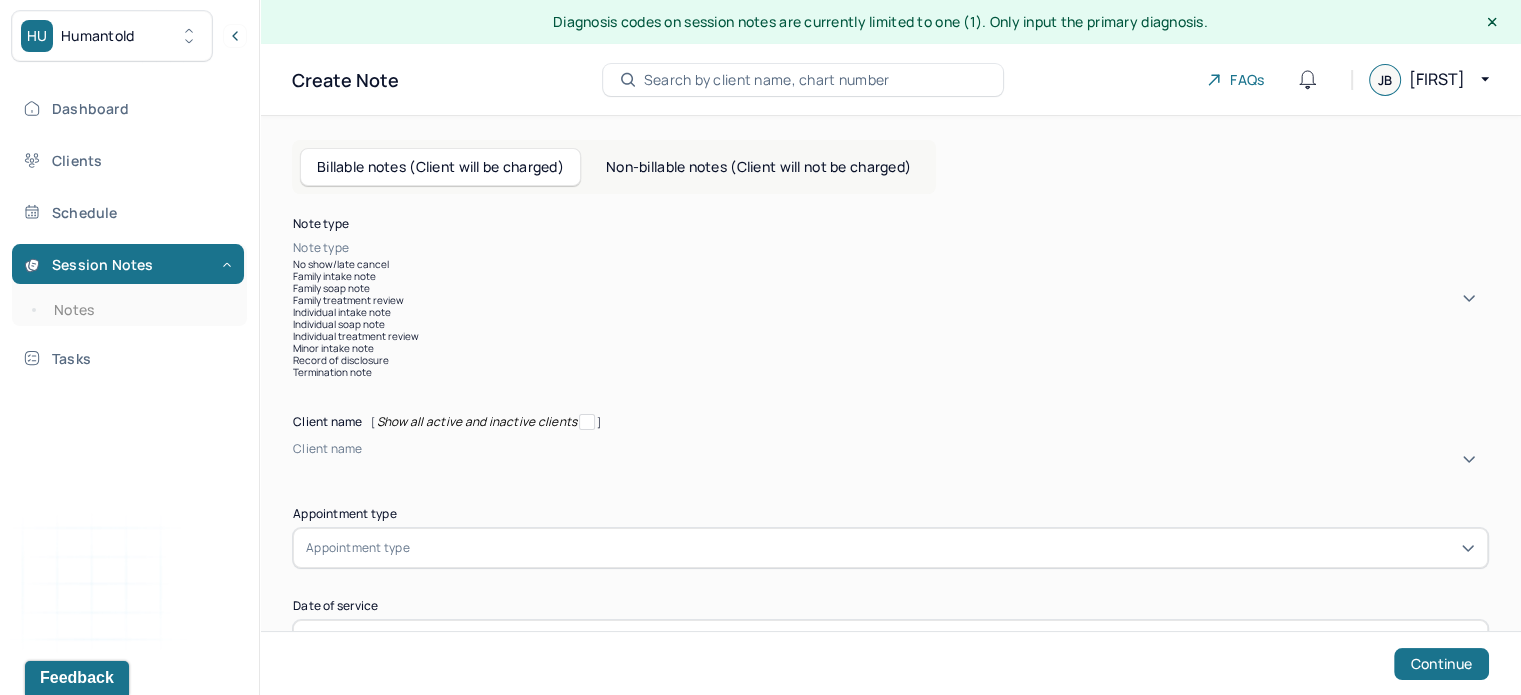 click on "Individual intake note" at bounding box center (890, 312) 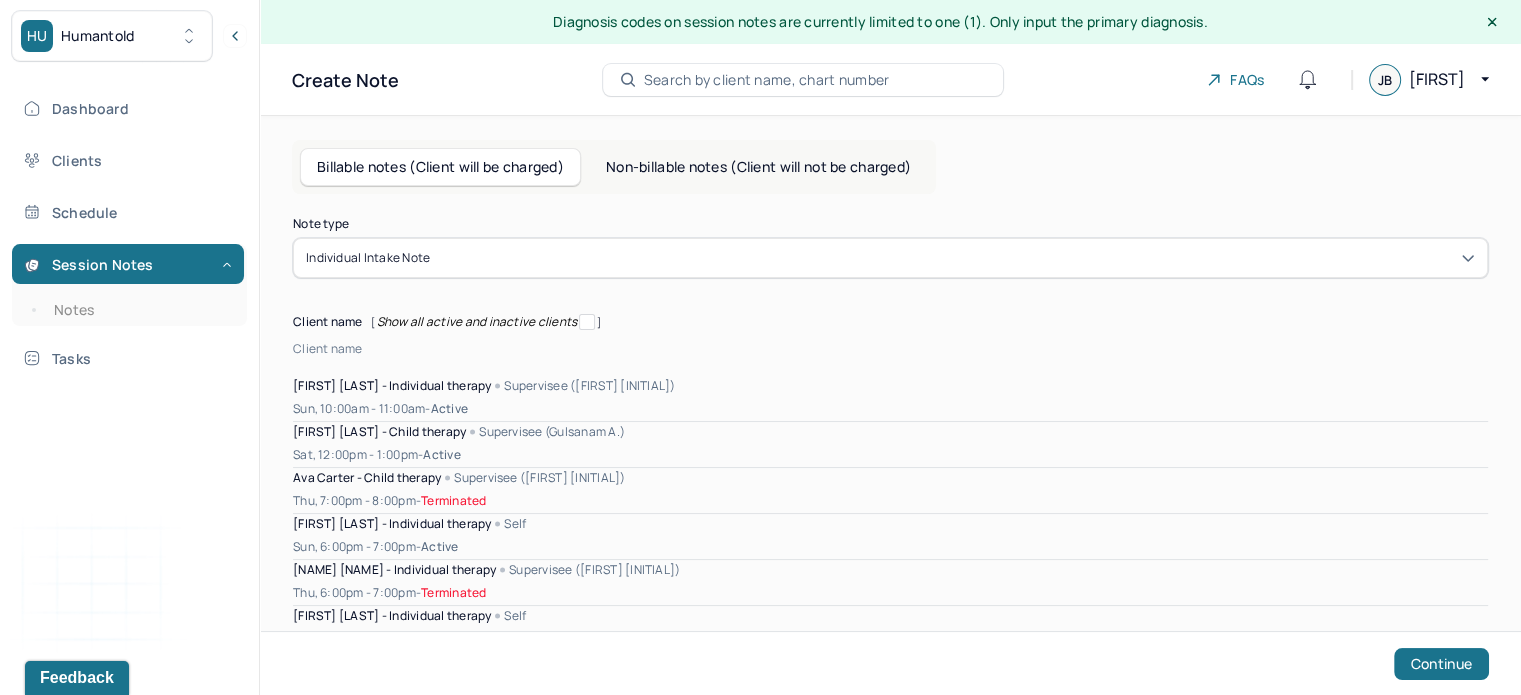 click at bounding box center (296, 366) 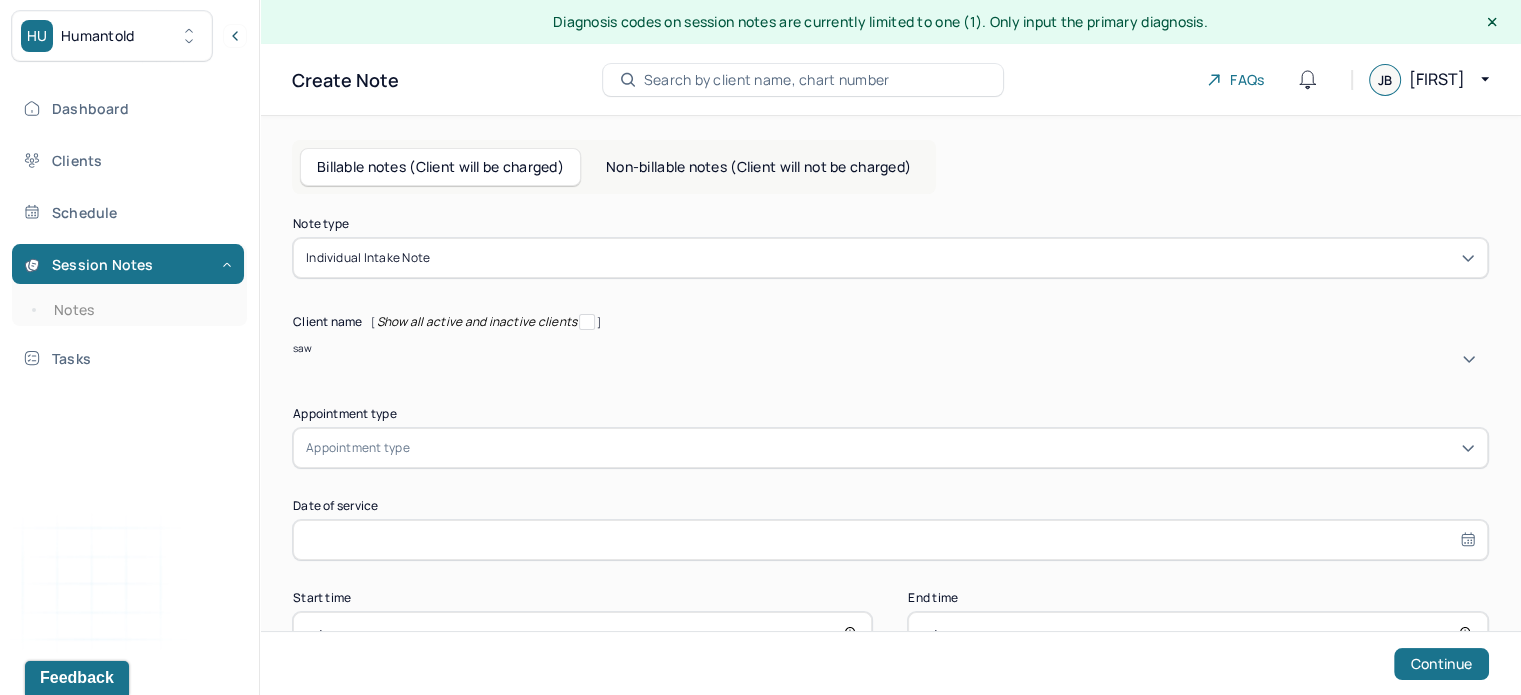 type on "sawe" 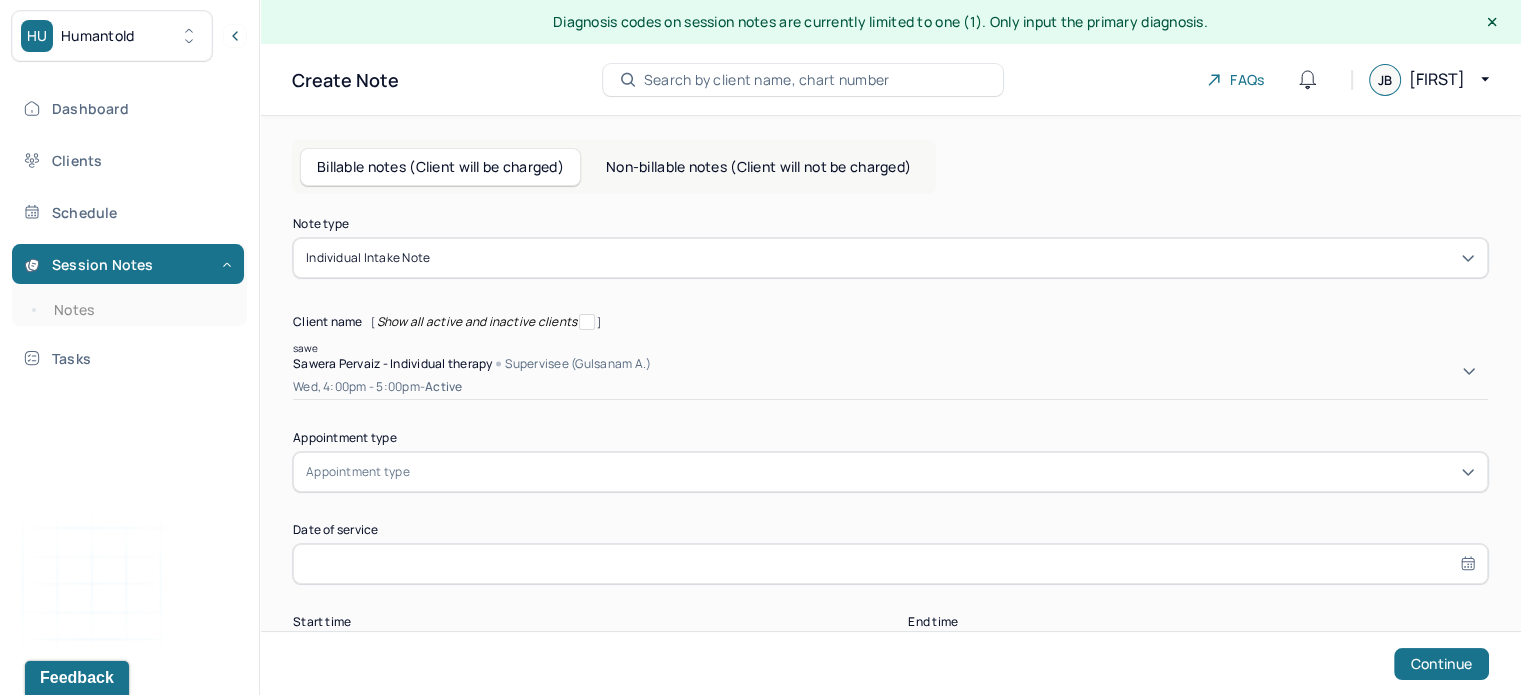 click on "Wed, 4:00pm - 5:00pm  -  active" at bounding box center [890, 387] 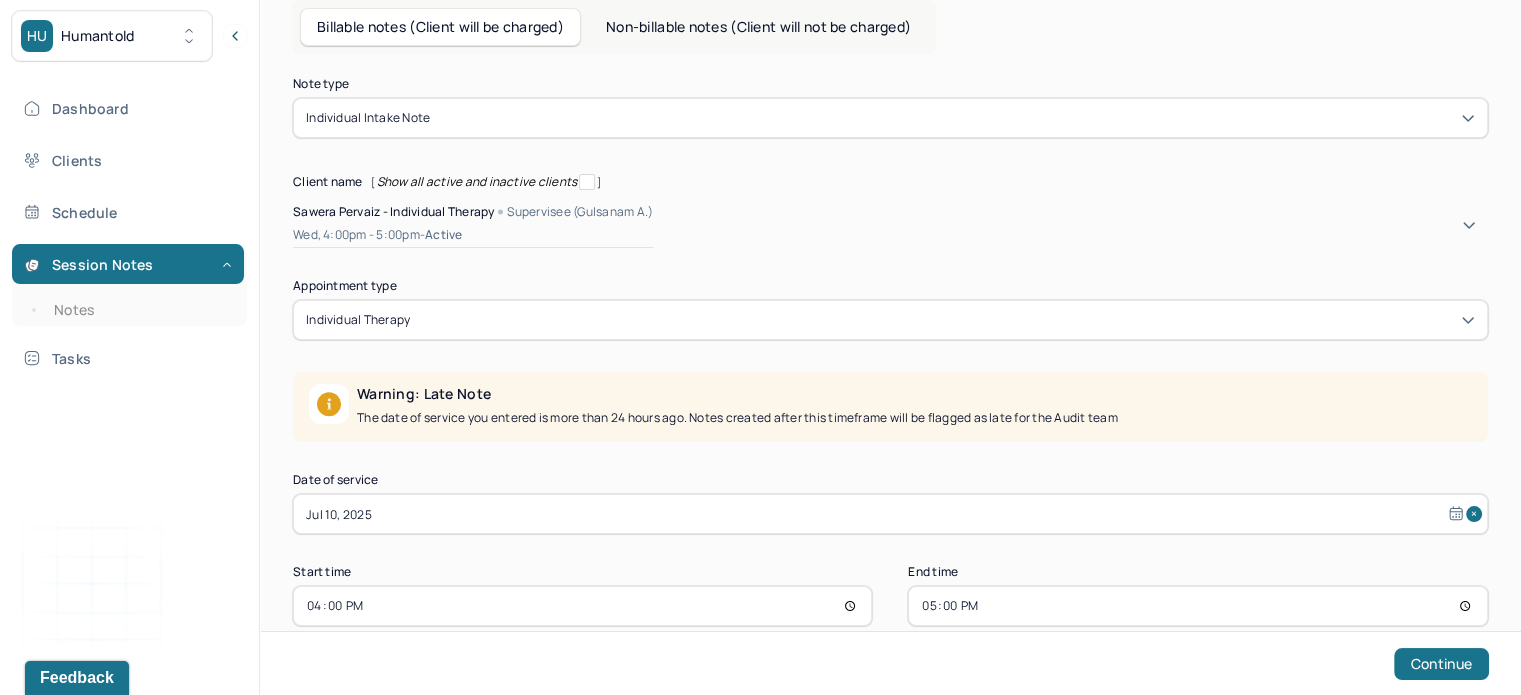 scroll, scrollTop: 177, scrollLeft: 0, axis: vertical 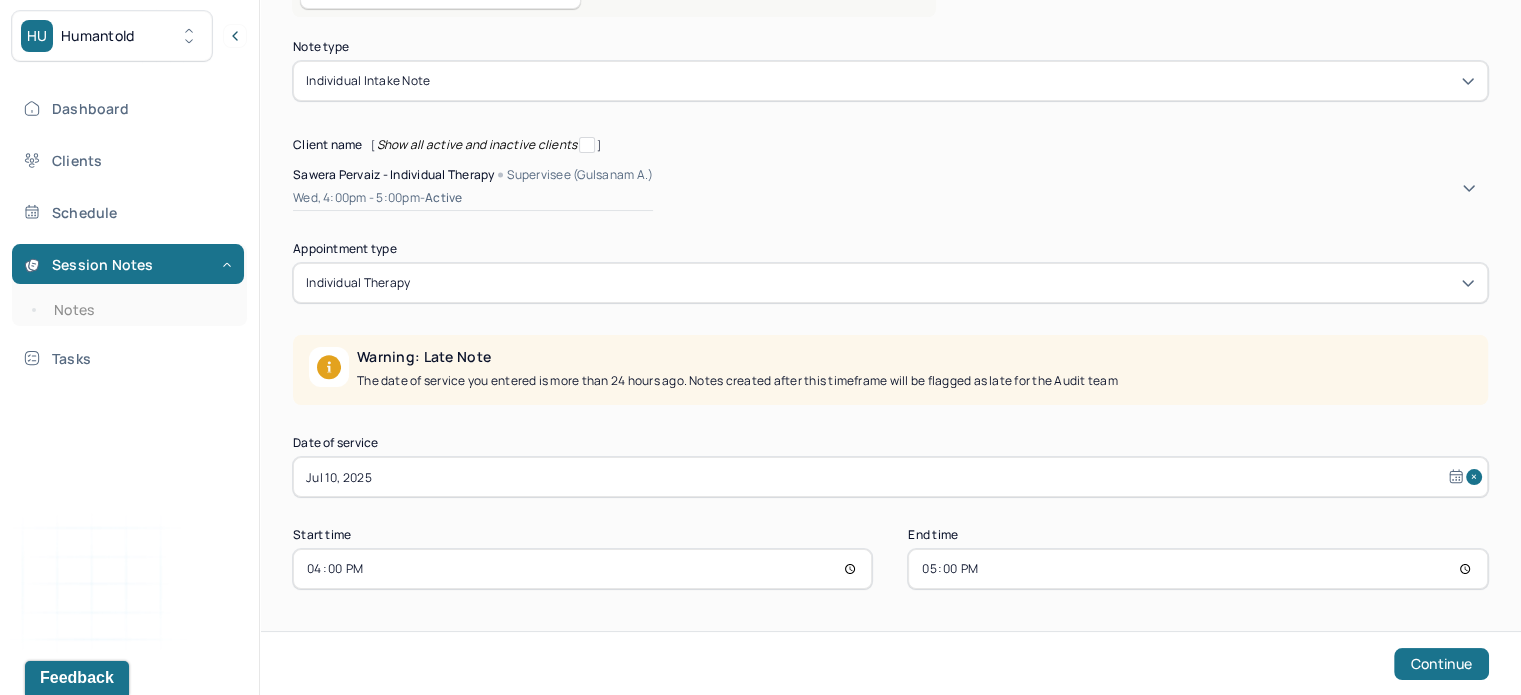 click on "Date of service Jul 10, 2025" at bounding box center [890, 467] 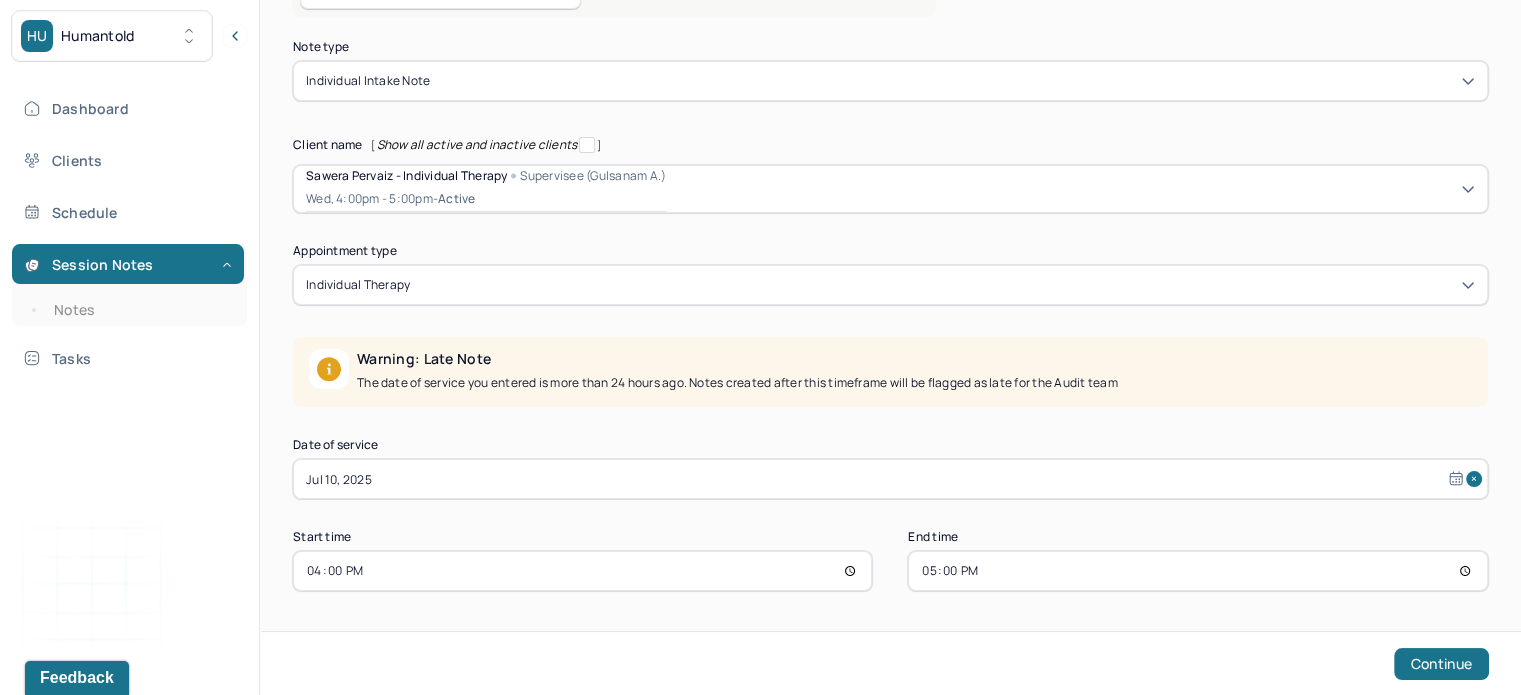 click on "Jul 10, 2025" at bounding box center [890, 479] 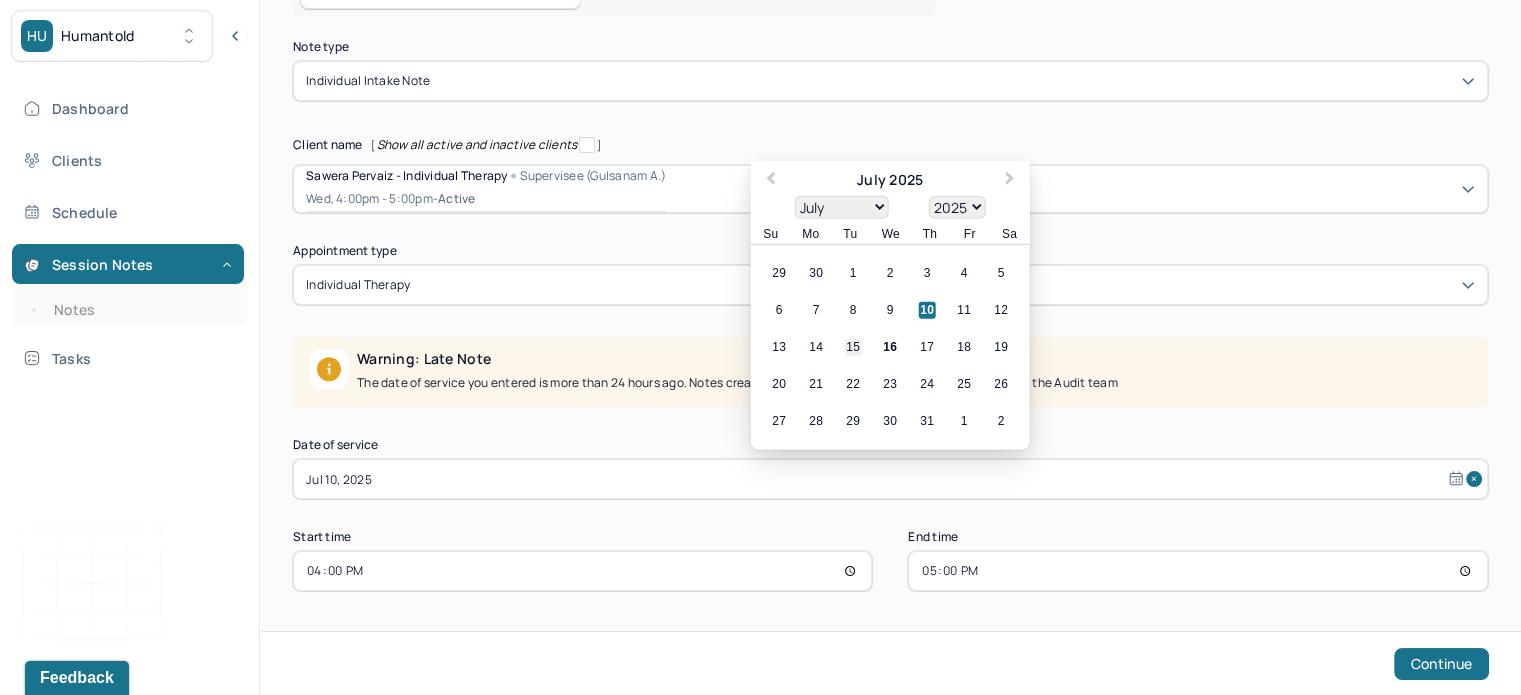 click on "15" at bounding box center (853, 347) 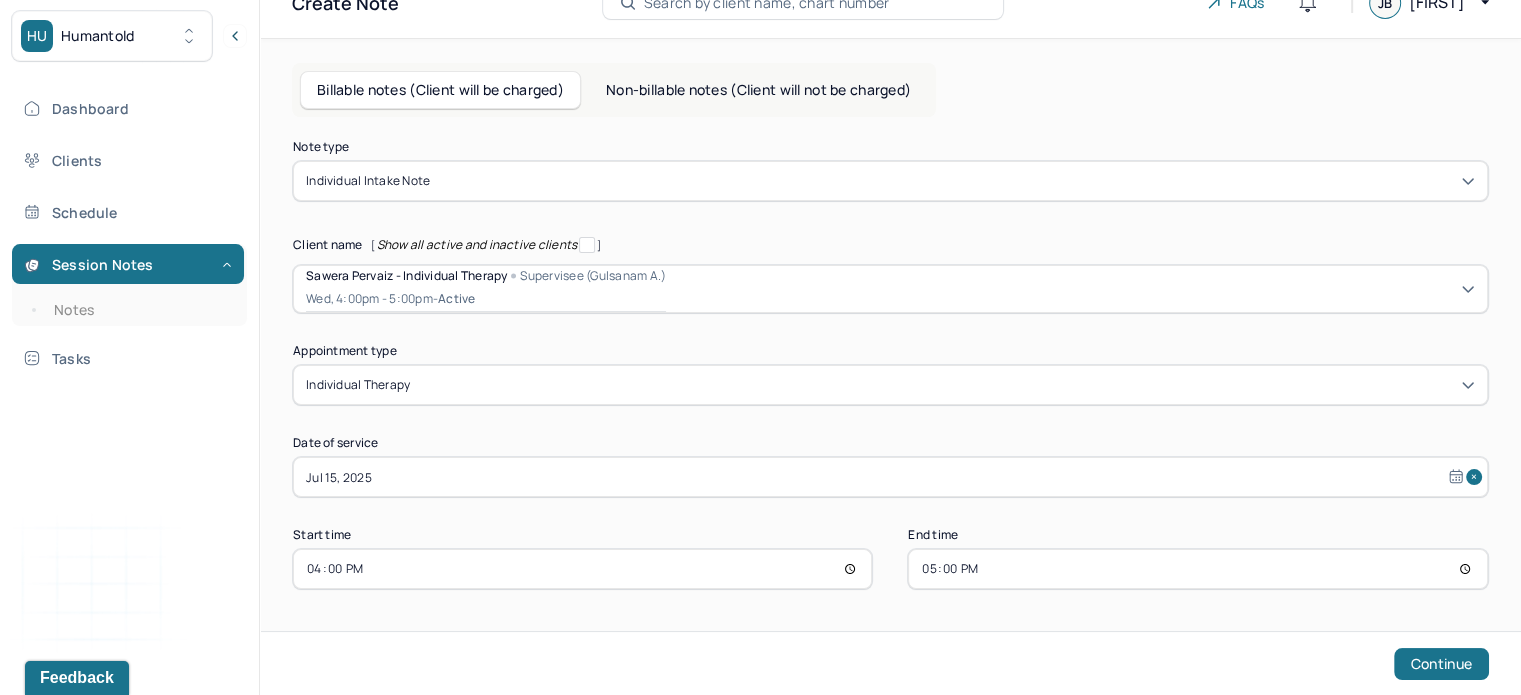 scroll, scrollTop: 76, scrollLeft: 0, axis: vertical 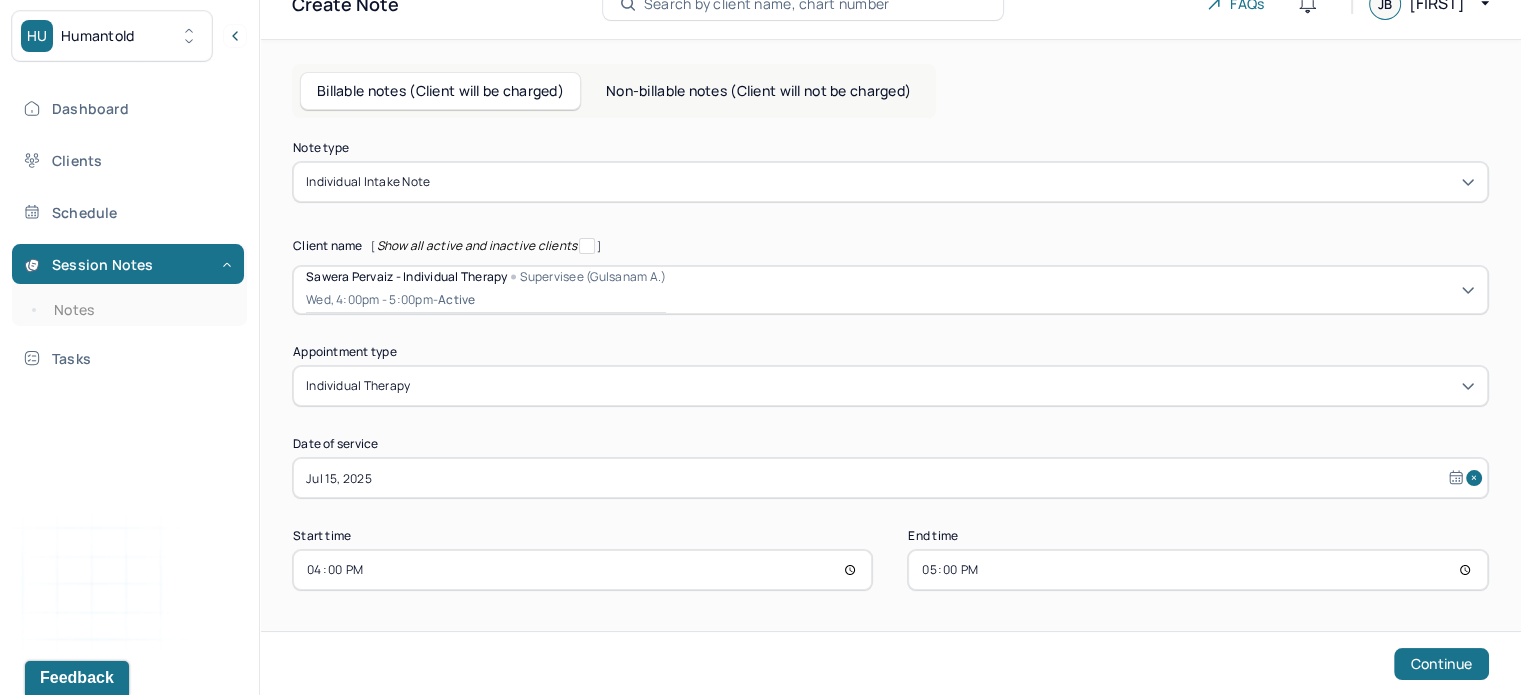 click on "16:00" at bounding box center (582, 570) 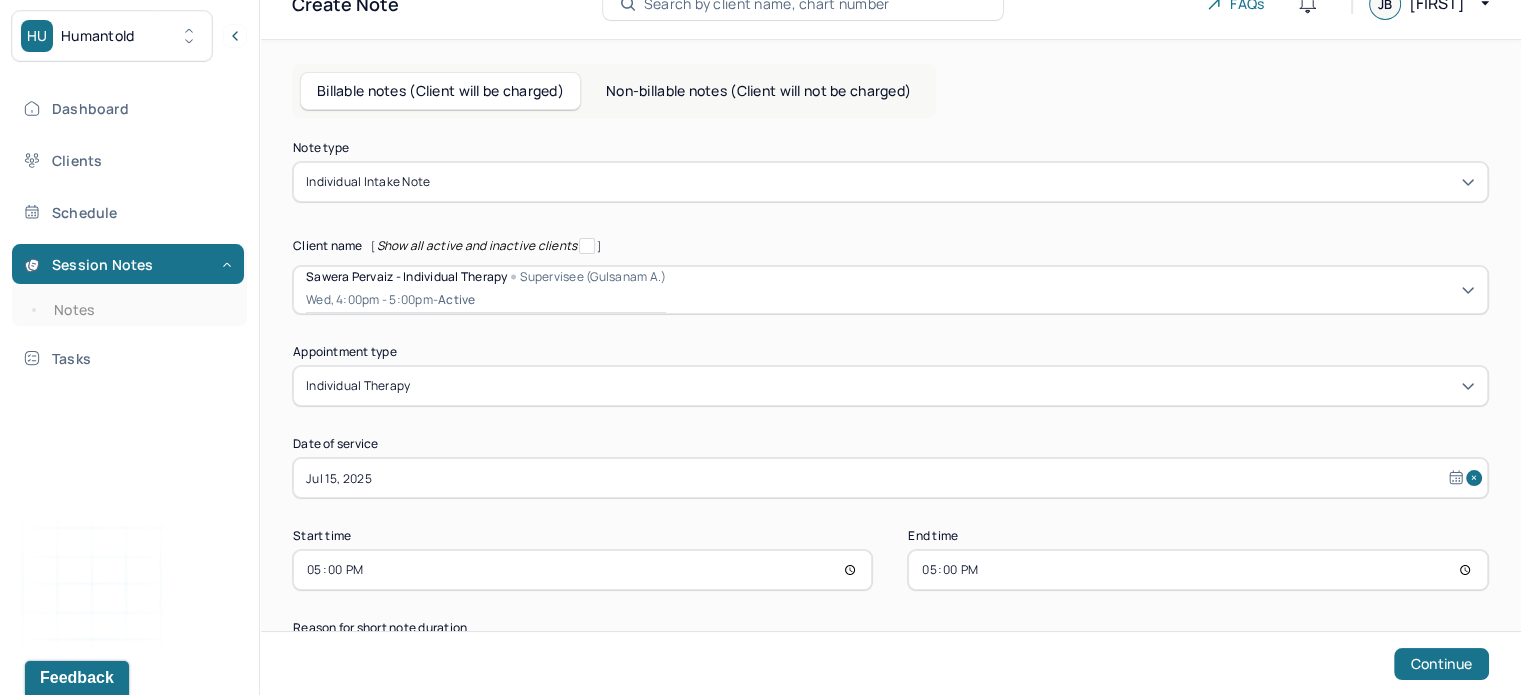 click on "17:00" at bounding box center (1197, 570) 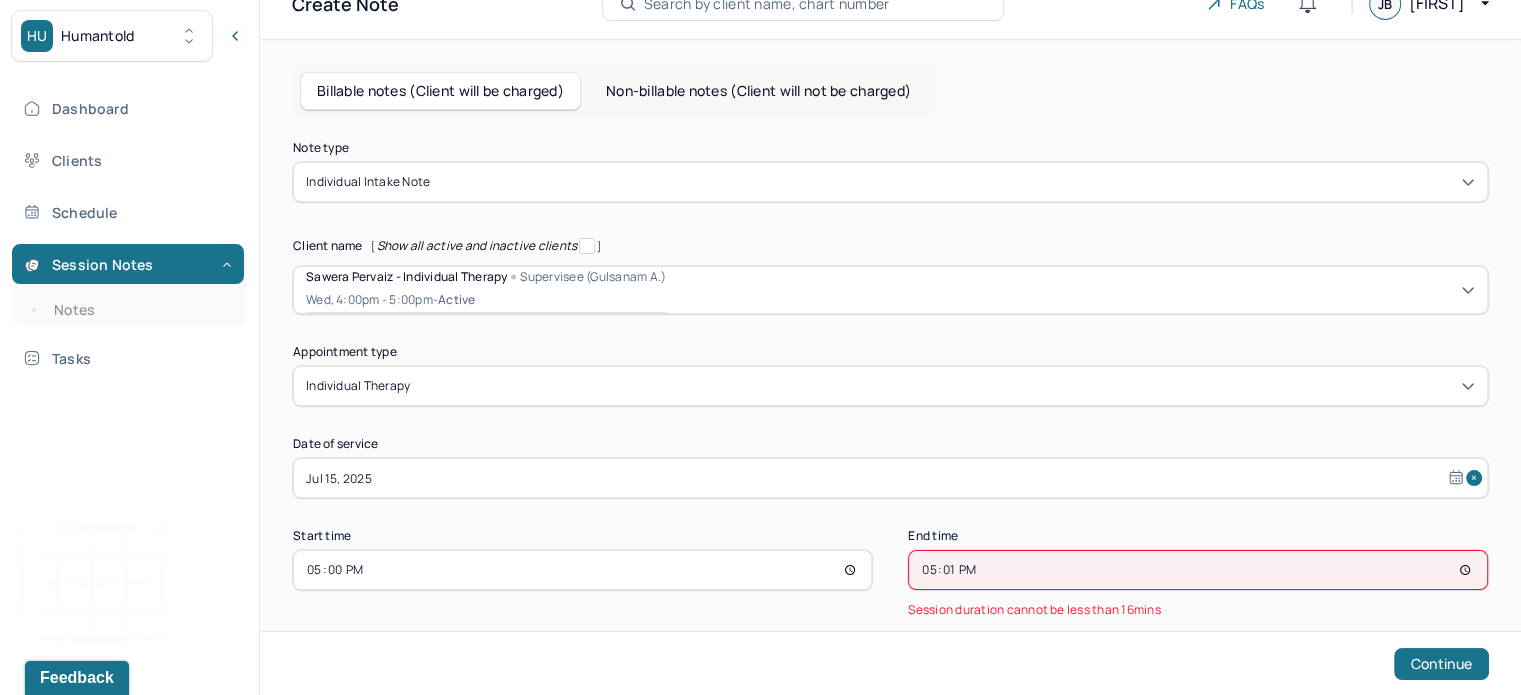 type on "17:16" 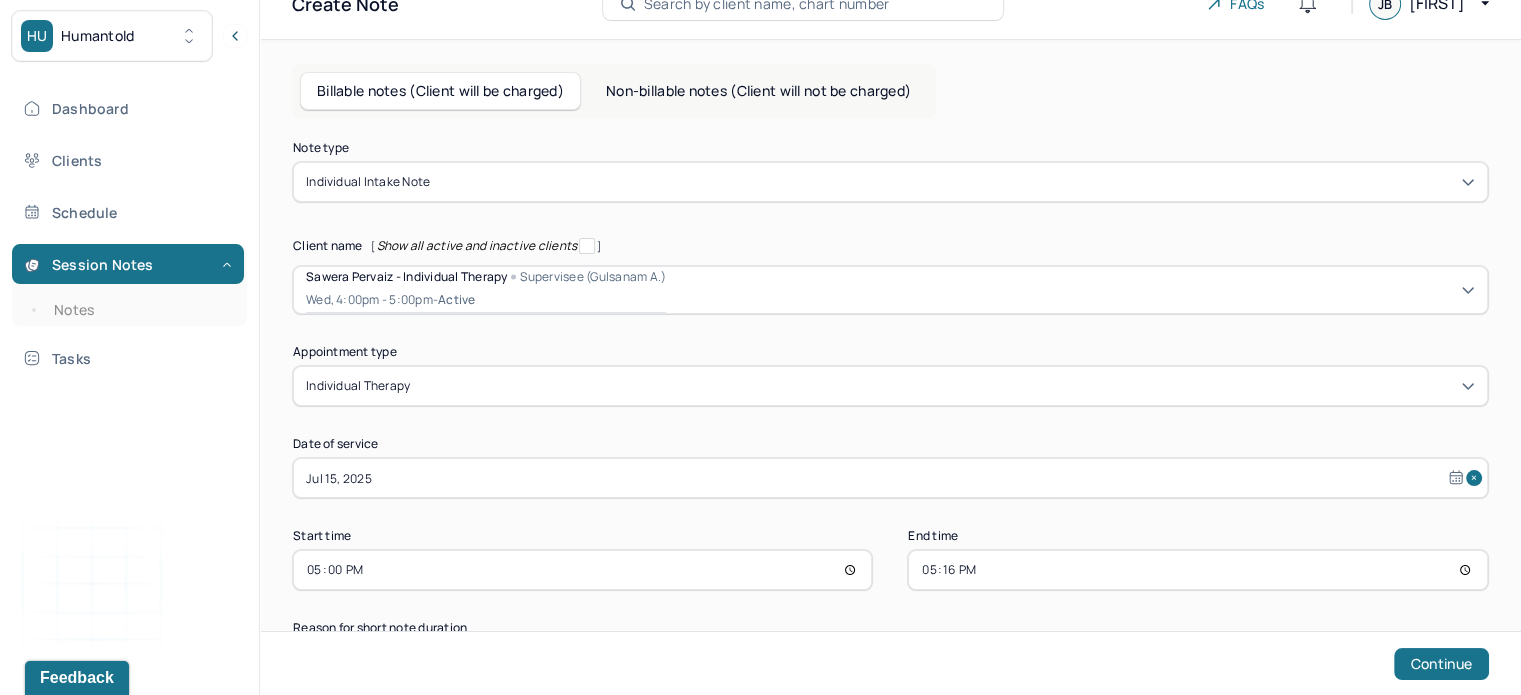 scroll, scrollTop: 136, scrollLeft: 0, axis: vertical 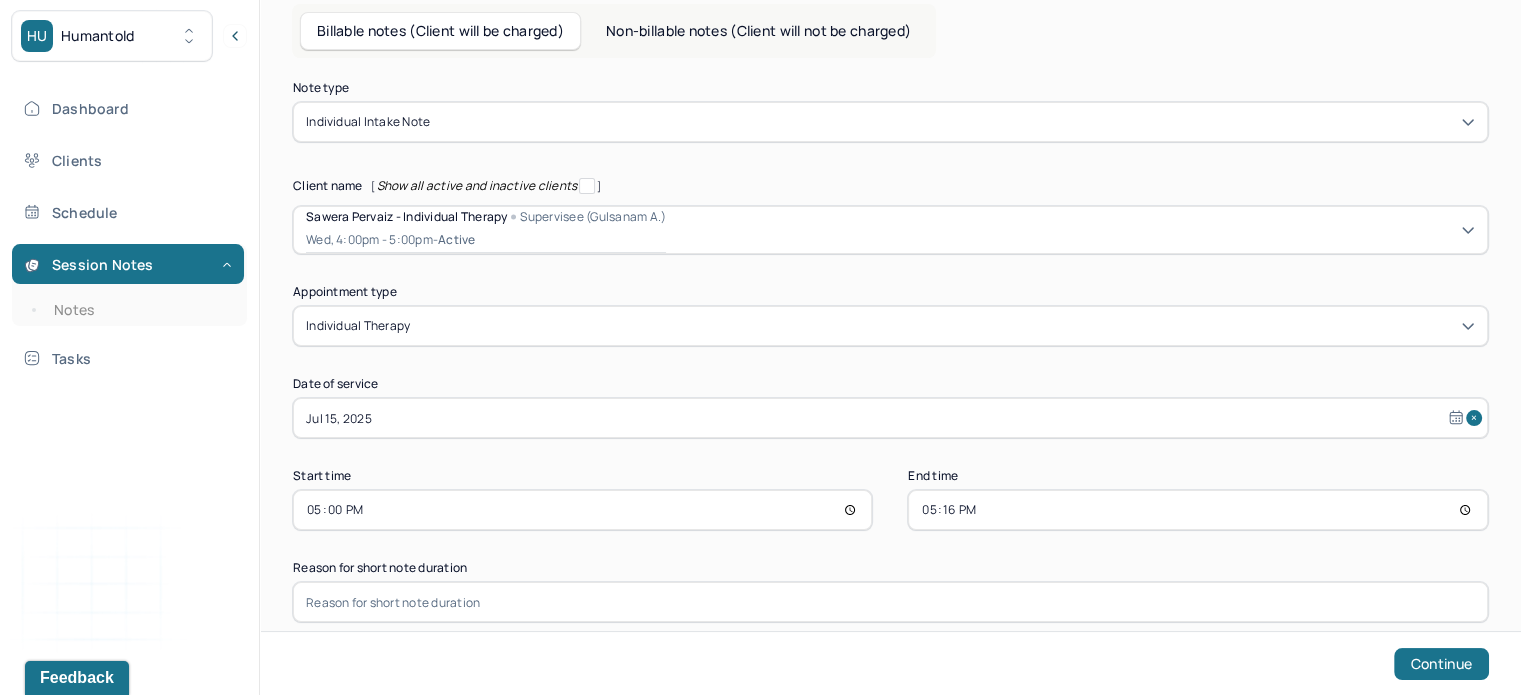 click at bounding box center (890, 602) 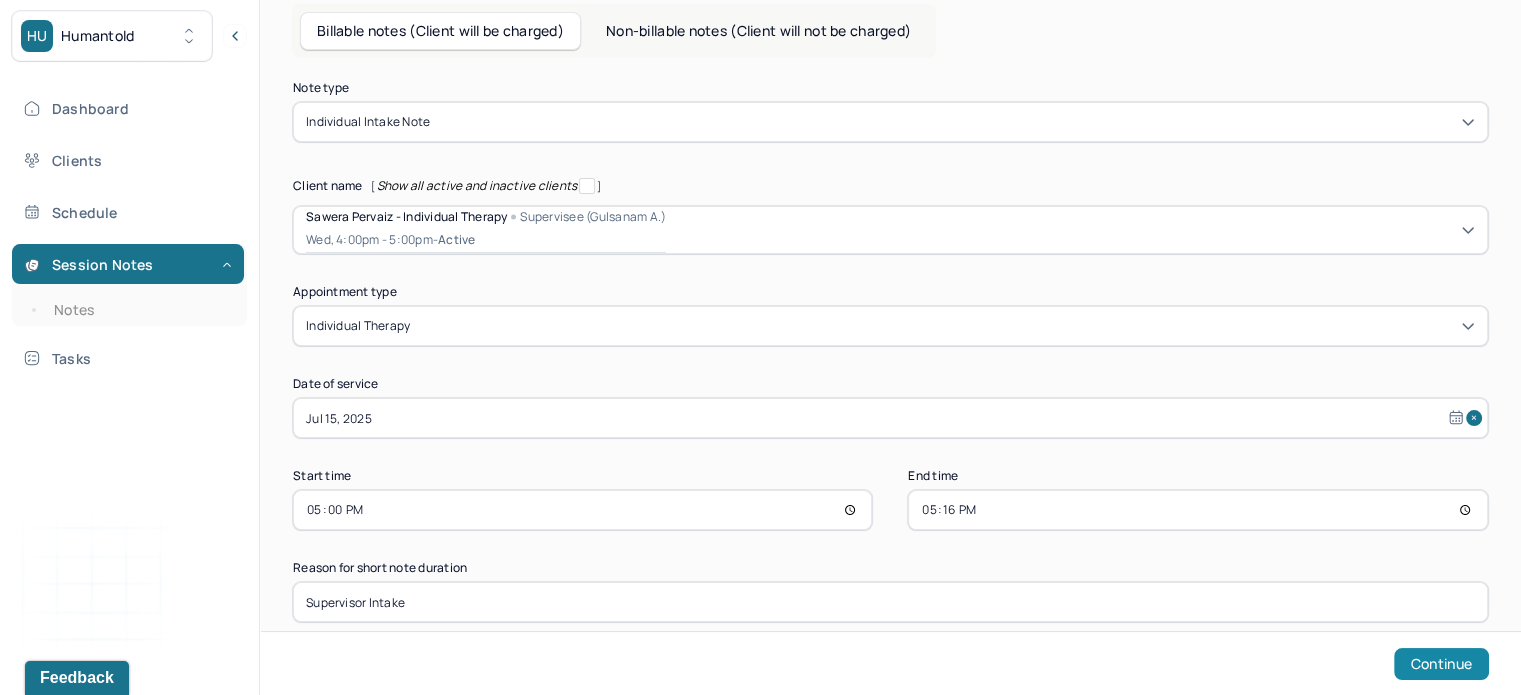 click on "Continue" at bounding box center (1441, 664) 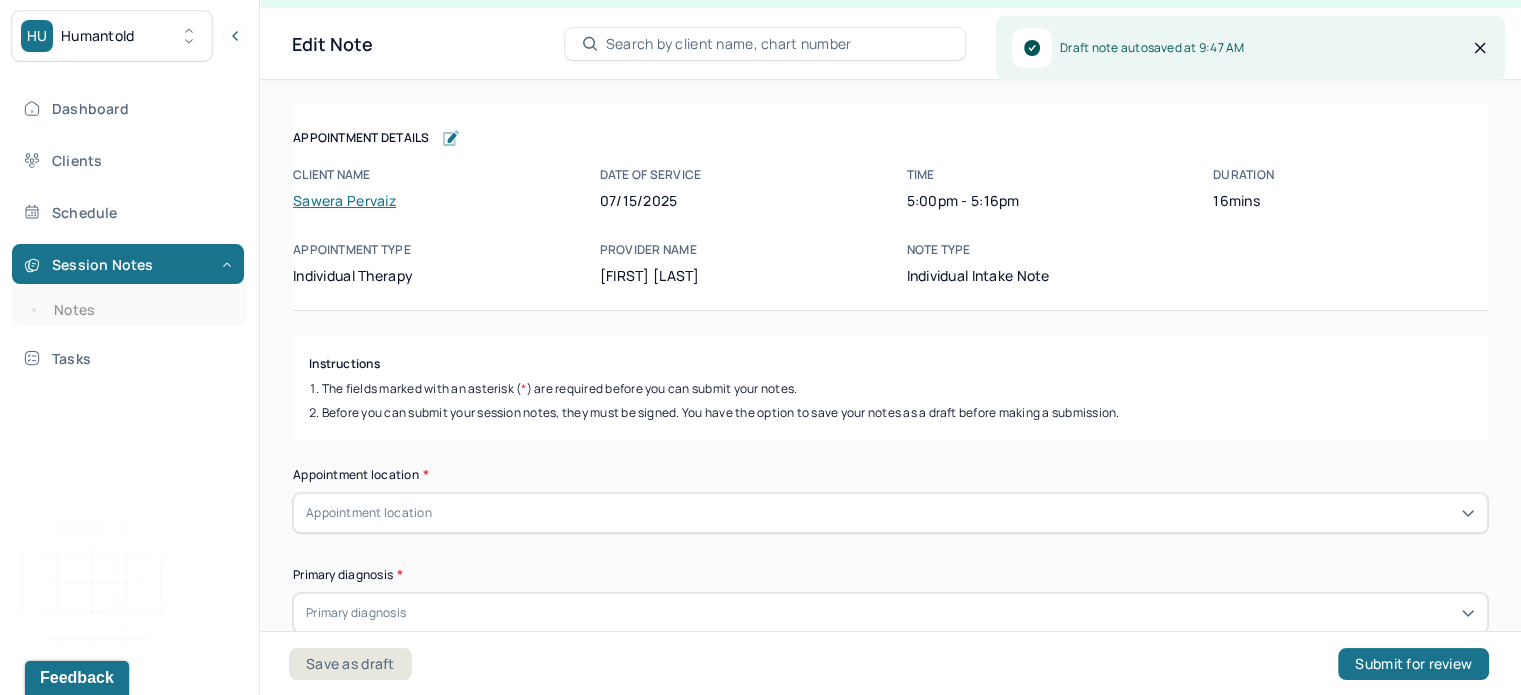 scroll, scrollTop: 36, scrollLeft: 0, axis: vertical 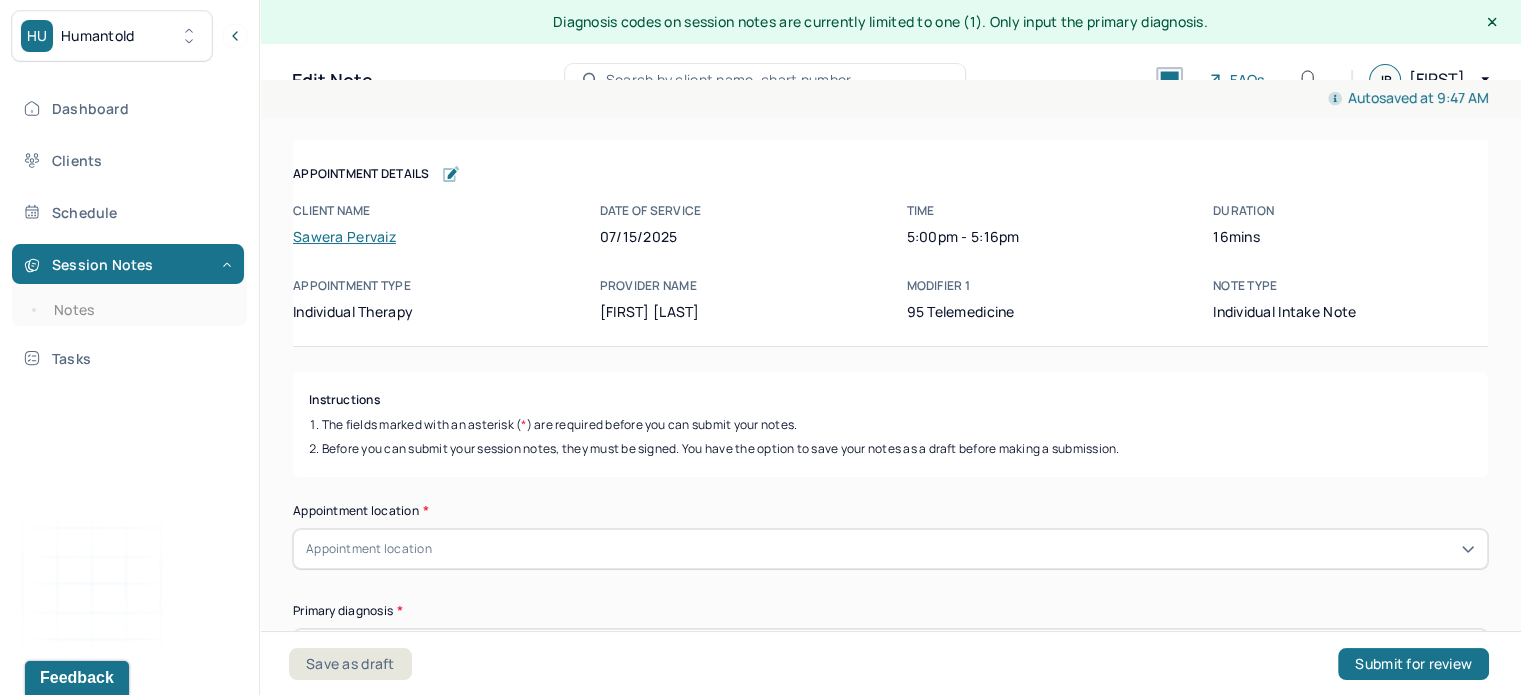 click on "Appointment location" at bounding box center (890, 549) 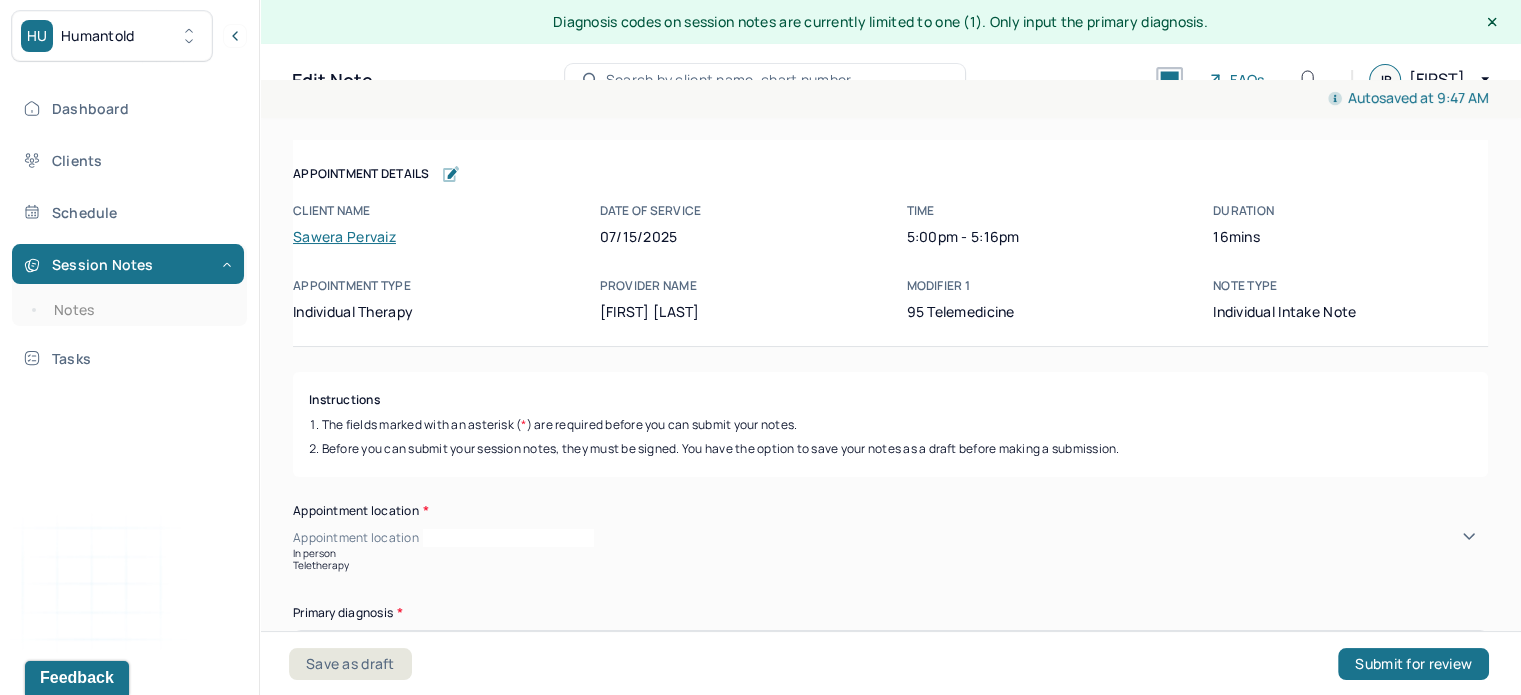 click on "Teletherapy" at bounding box center [890, 565] 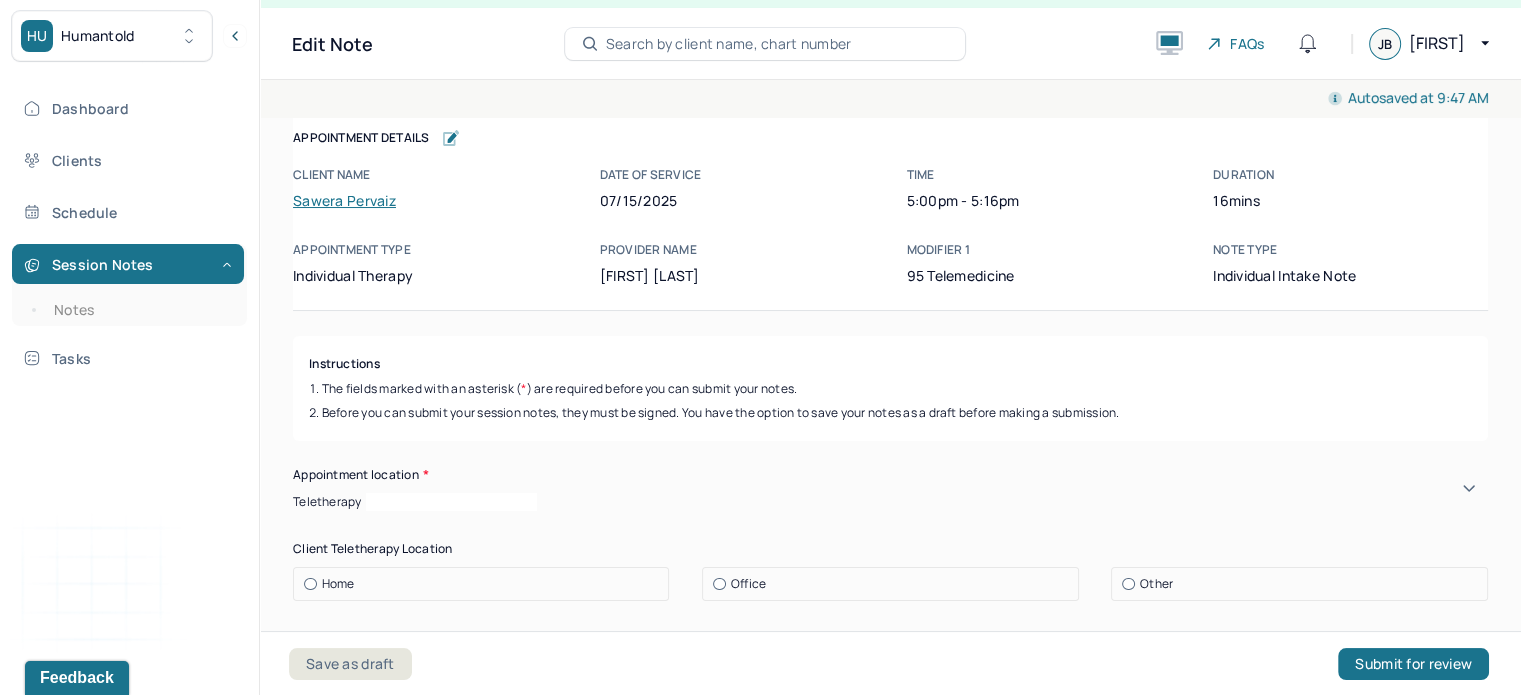 scroll, scrollTop: 35, scrollLeft: 0, axis: vertical 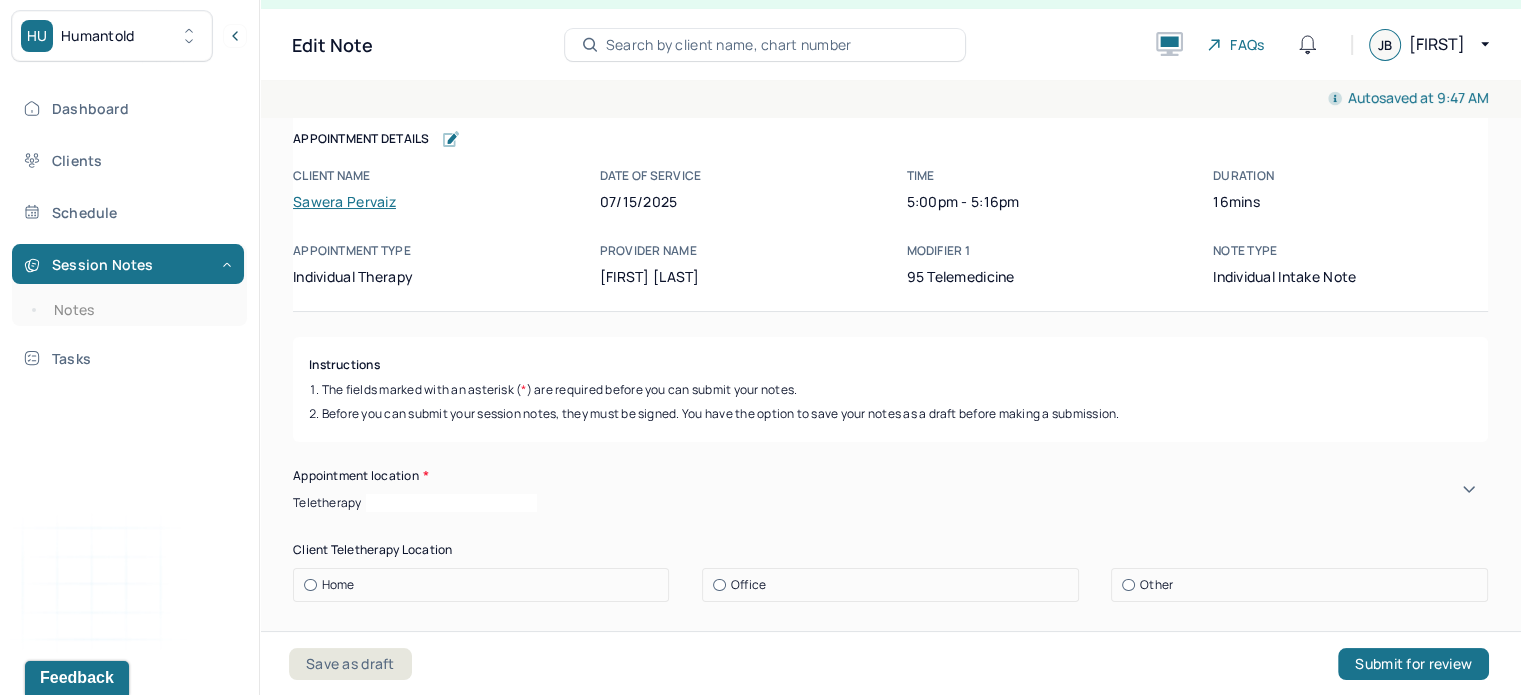 click on "Home" at bounding box center [486, 585] 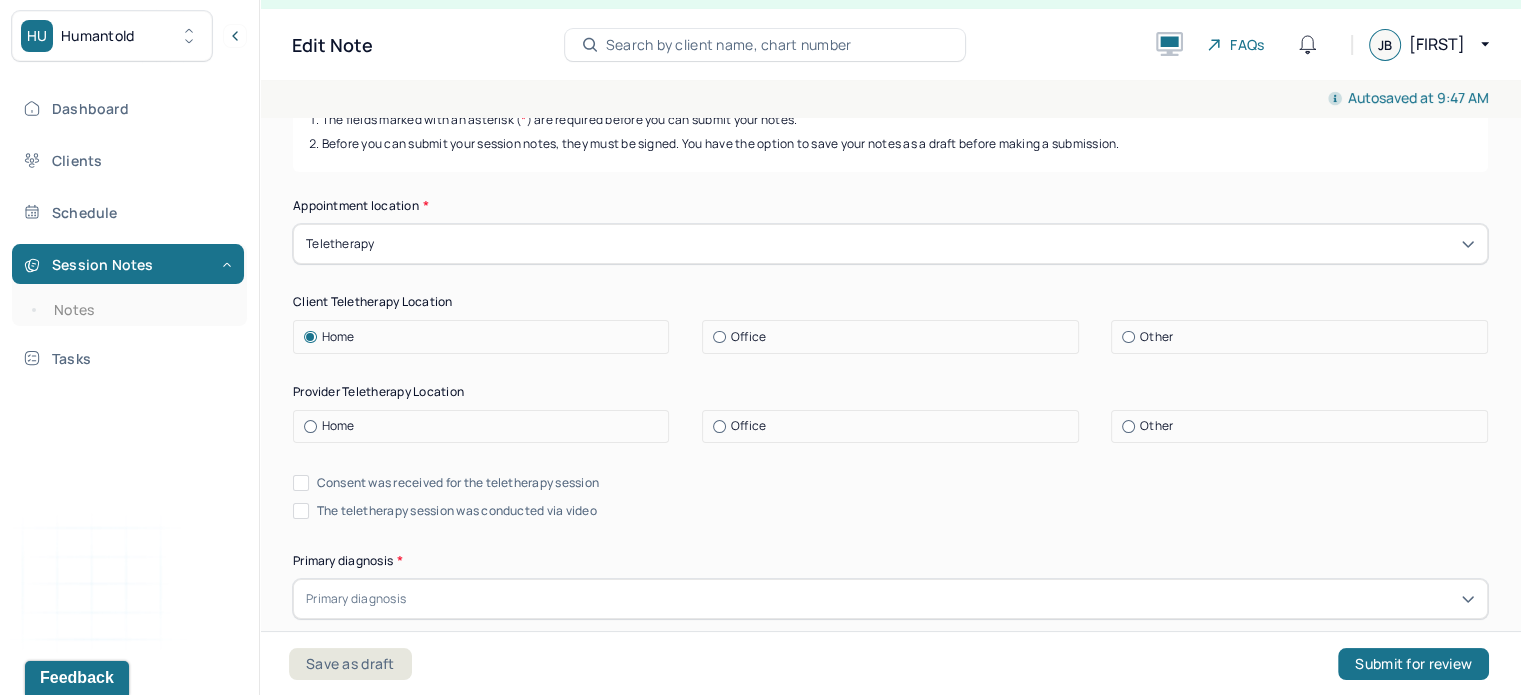scroll, scrollTop: 271, scrollLeft: 0, axis: vertical 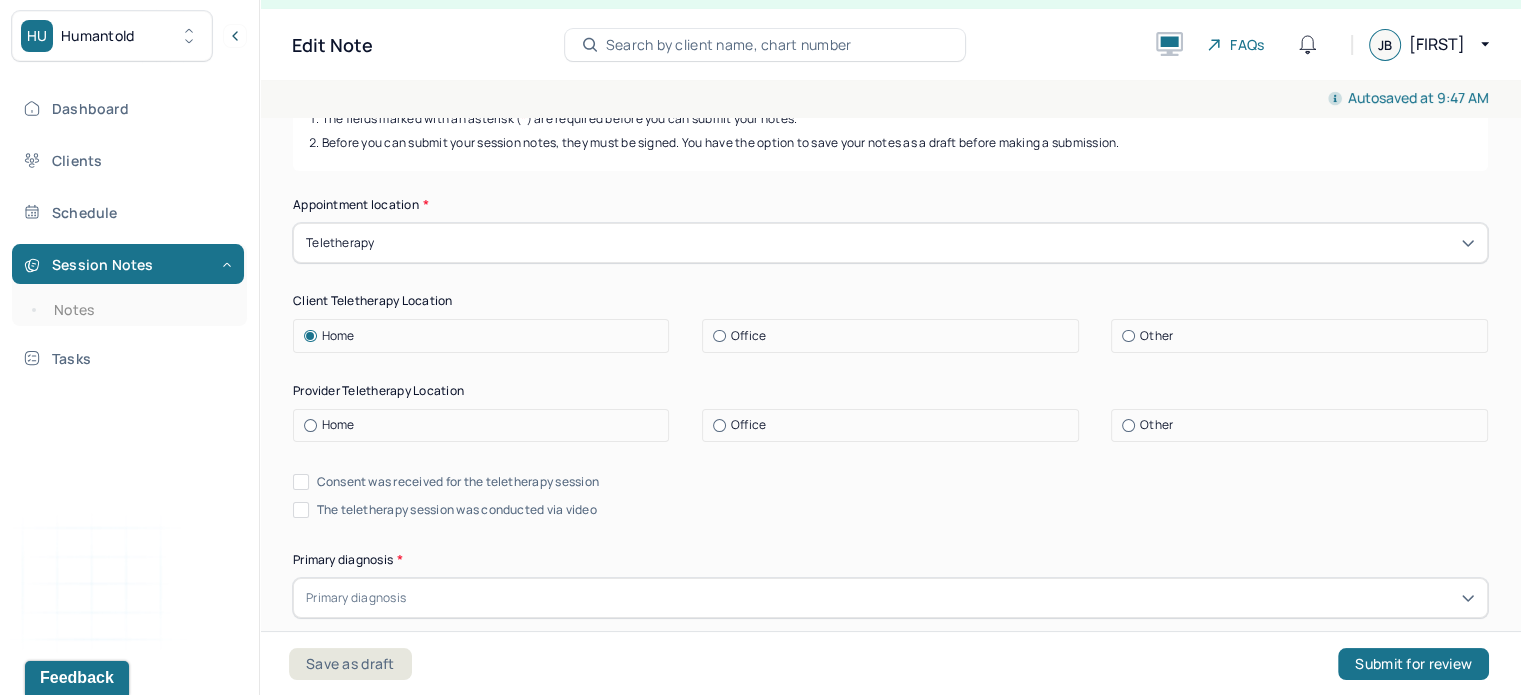 click on "Home" at bounding box center [486, 425] 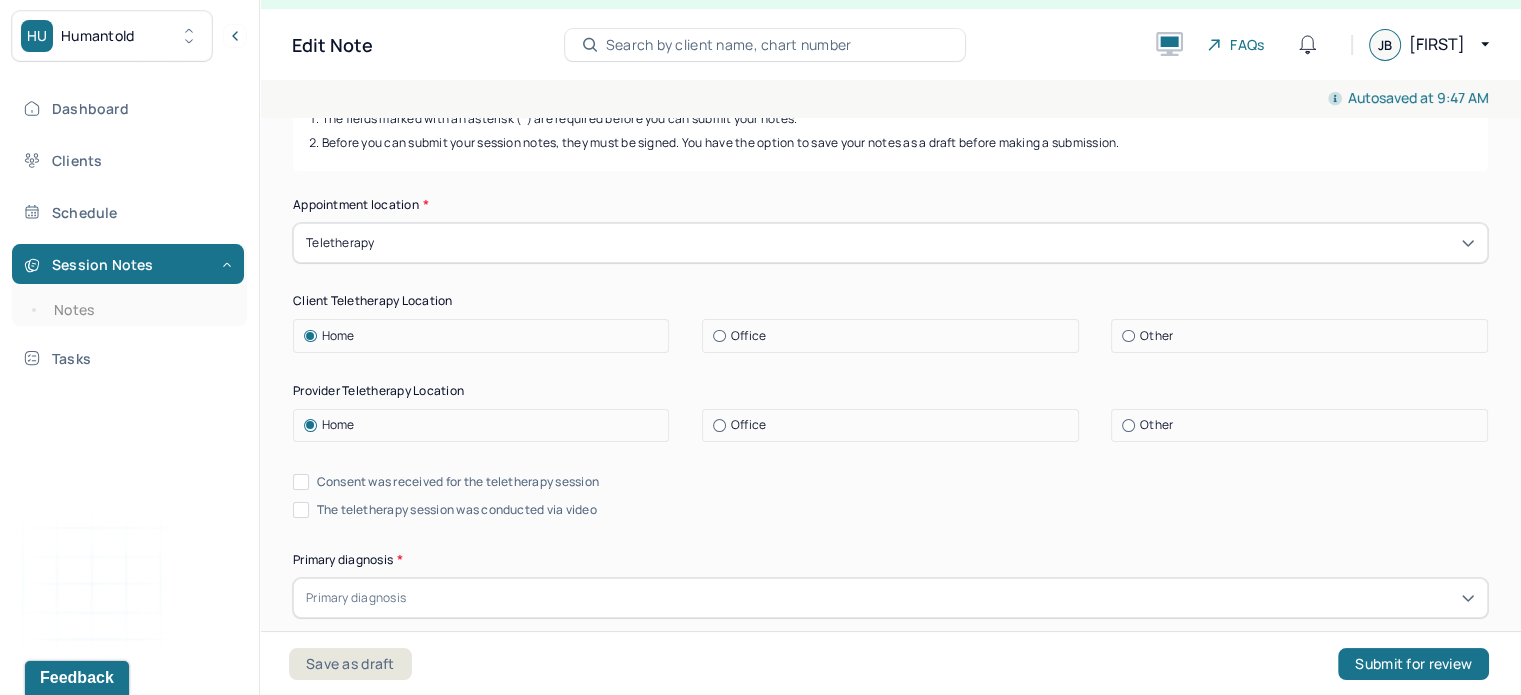 click on "Consent was received for the teletherapy session" at bounding box center (458, 482) 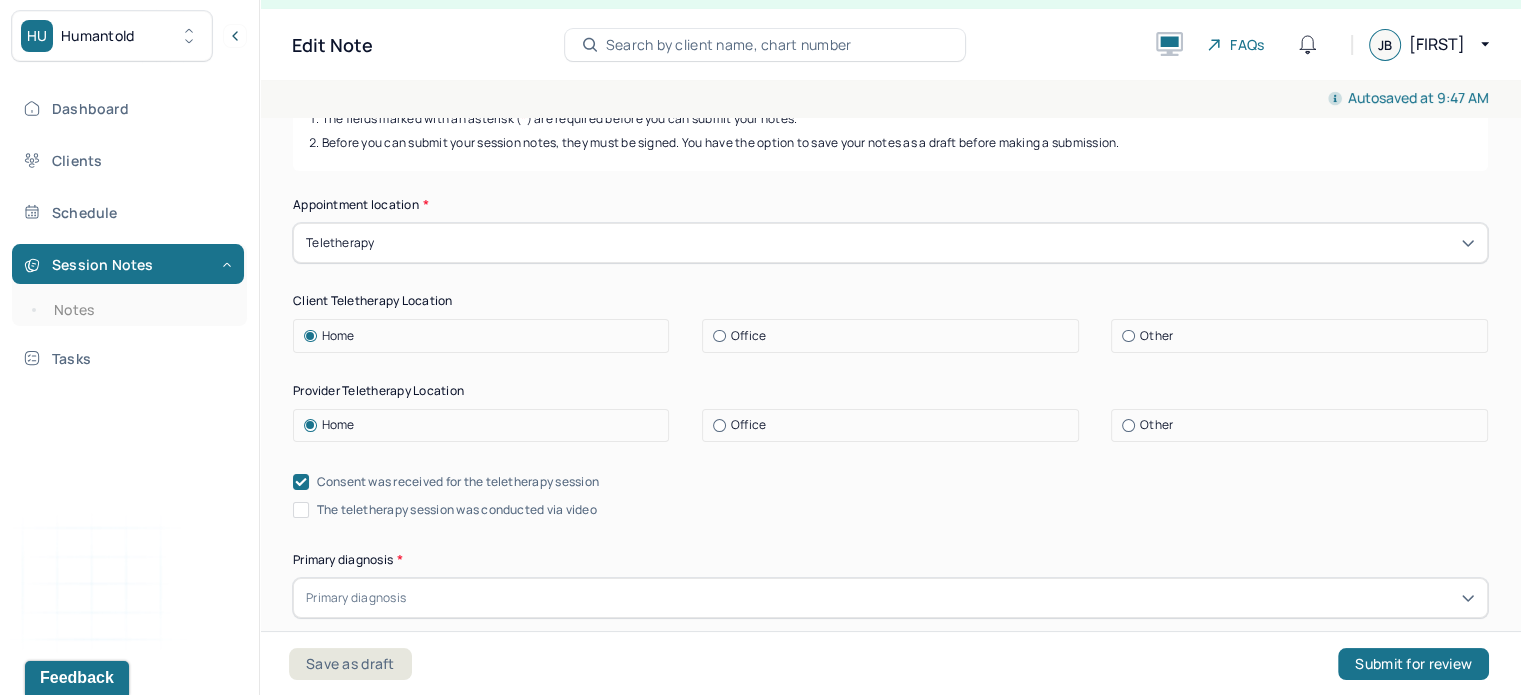 click on "The teletherapy session was conducted via video" at bounding box center [457, 510] 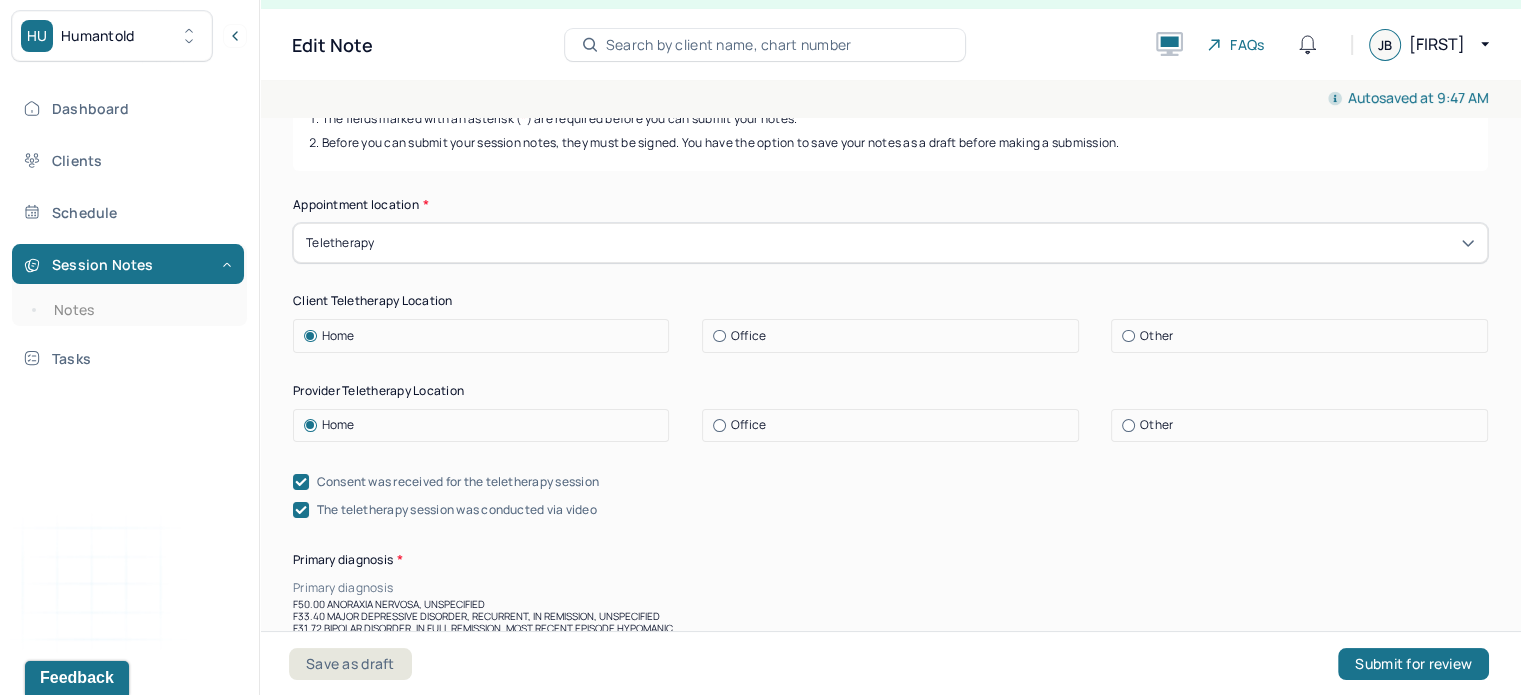 drag, startPoint x: 382, startPoint y: 603, endPoint x: 344, endPoint y: 605, distance: 38.052597 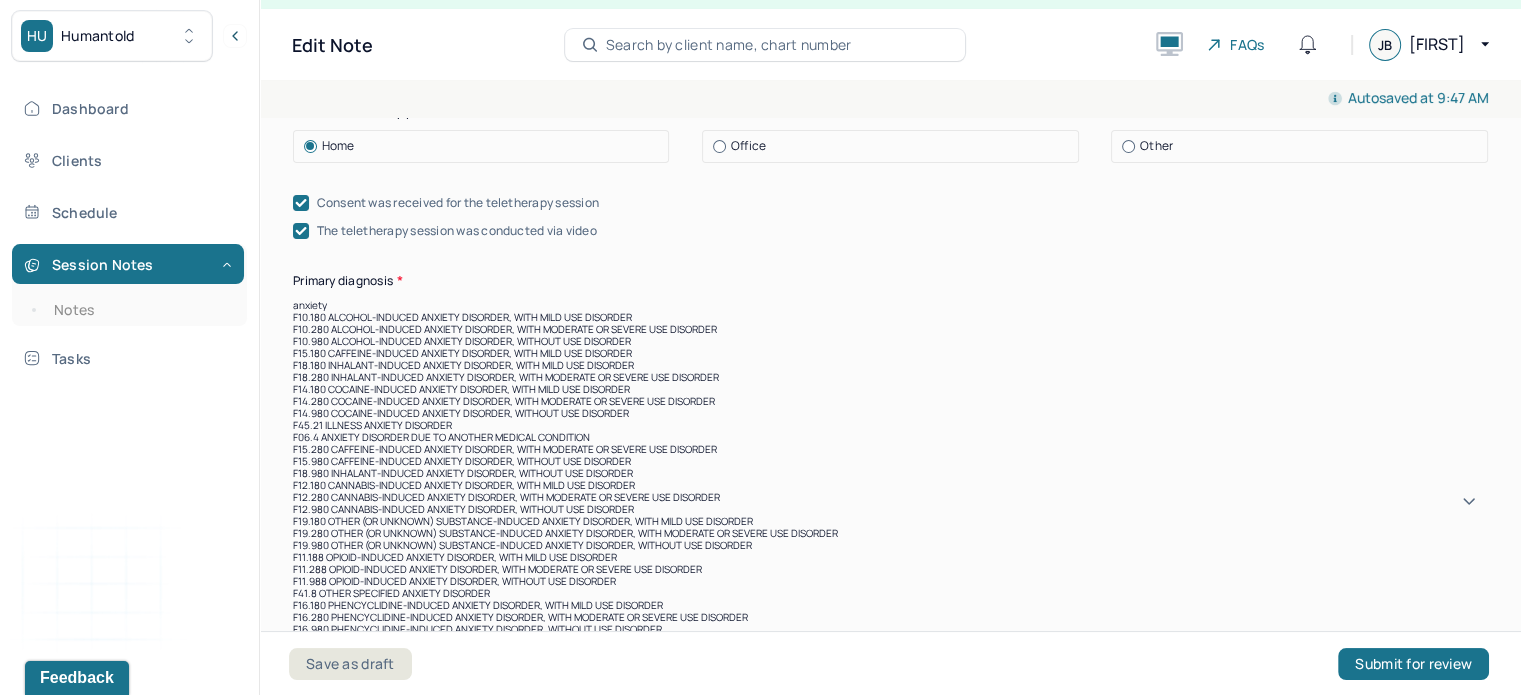 scroll, scrollTop: 554, scrollLeft: 0, axis: vertical 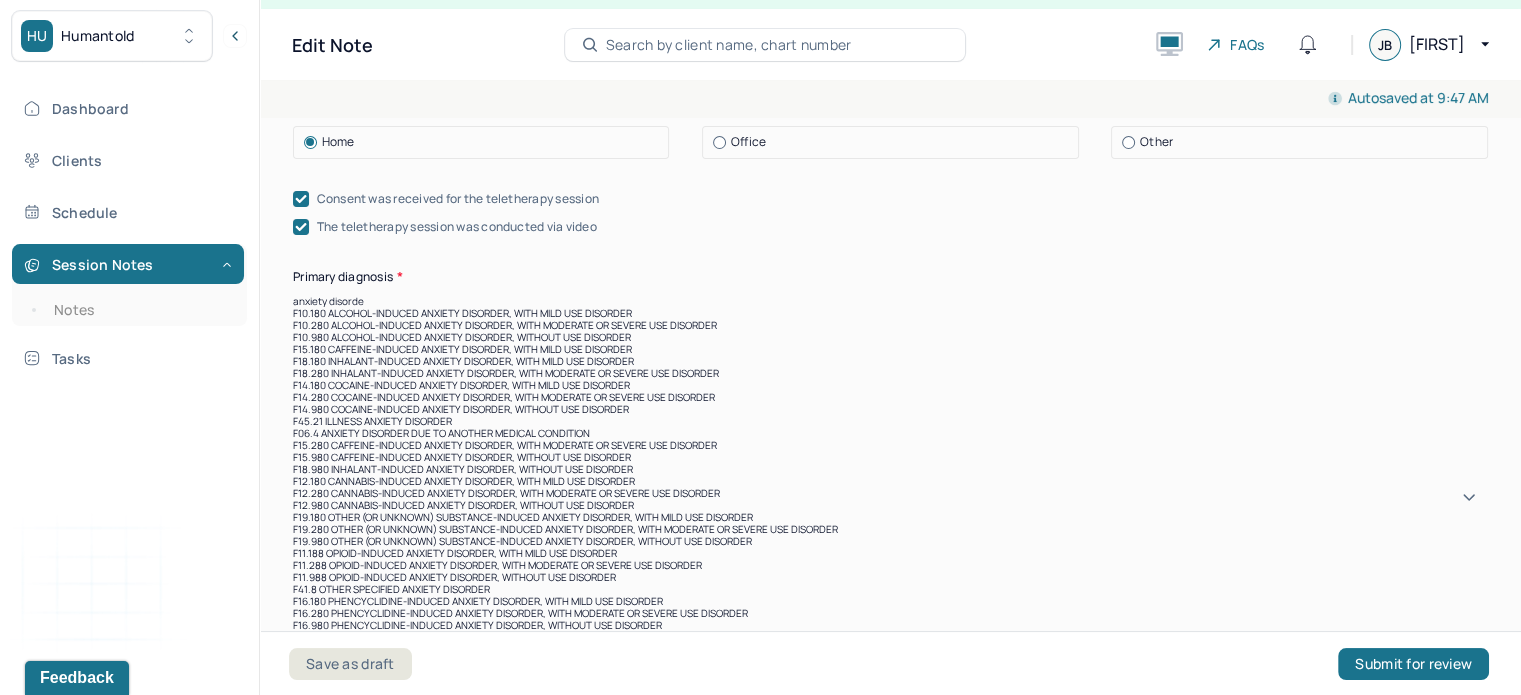 type on "anxiety disorder" 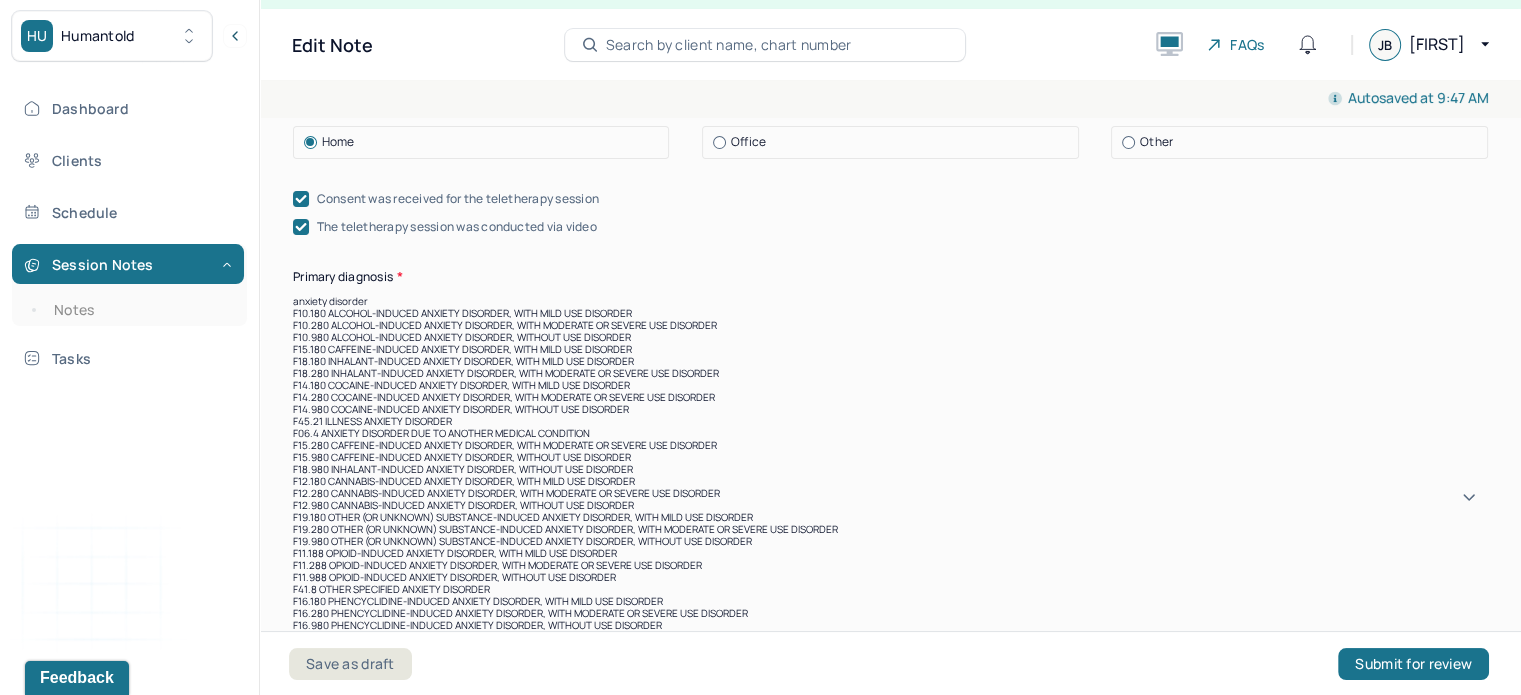 scroll, scrollTop: 1020, scrollLeft: 0, axis: vertical 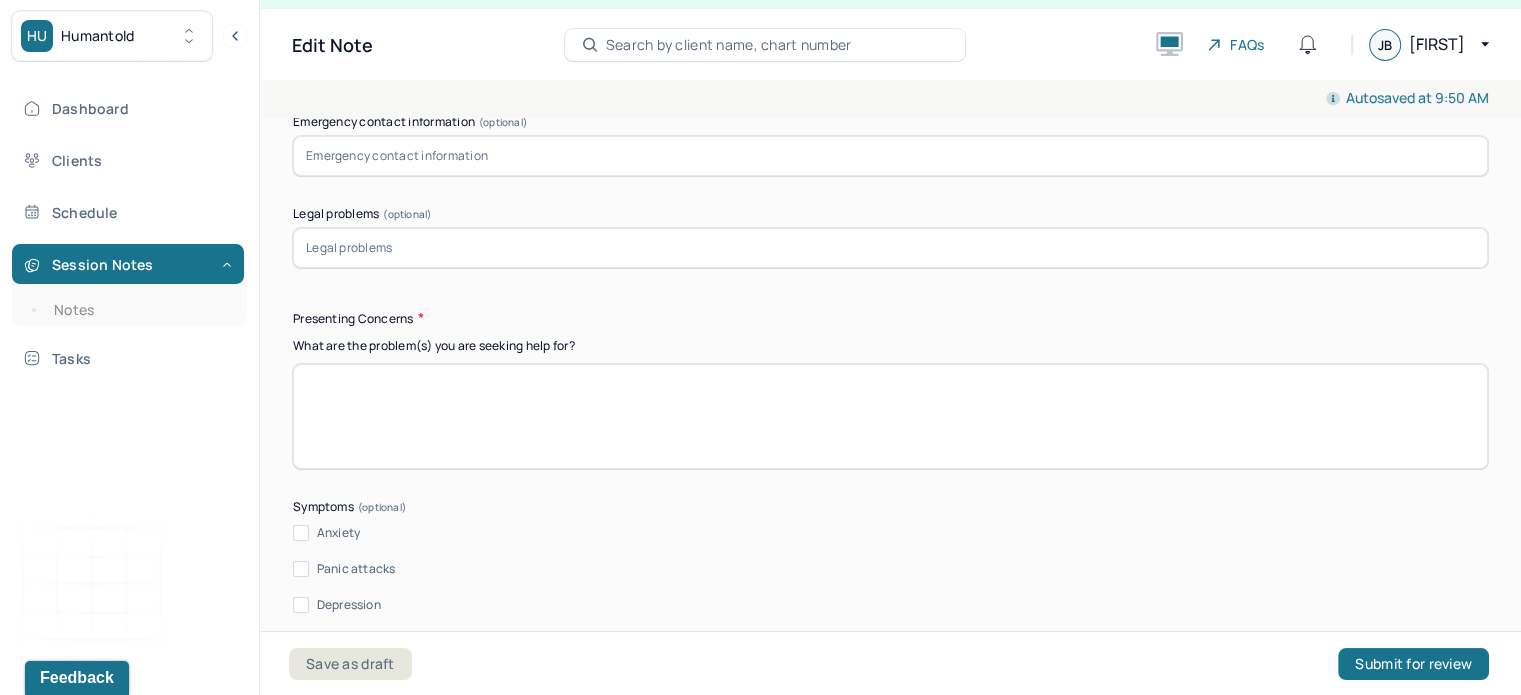 click at bounding box center [890, 416] 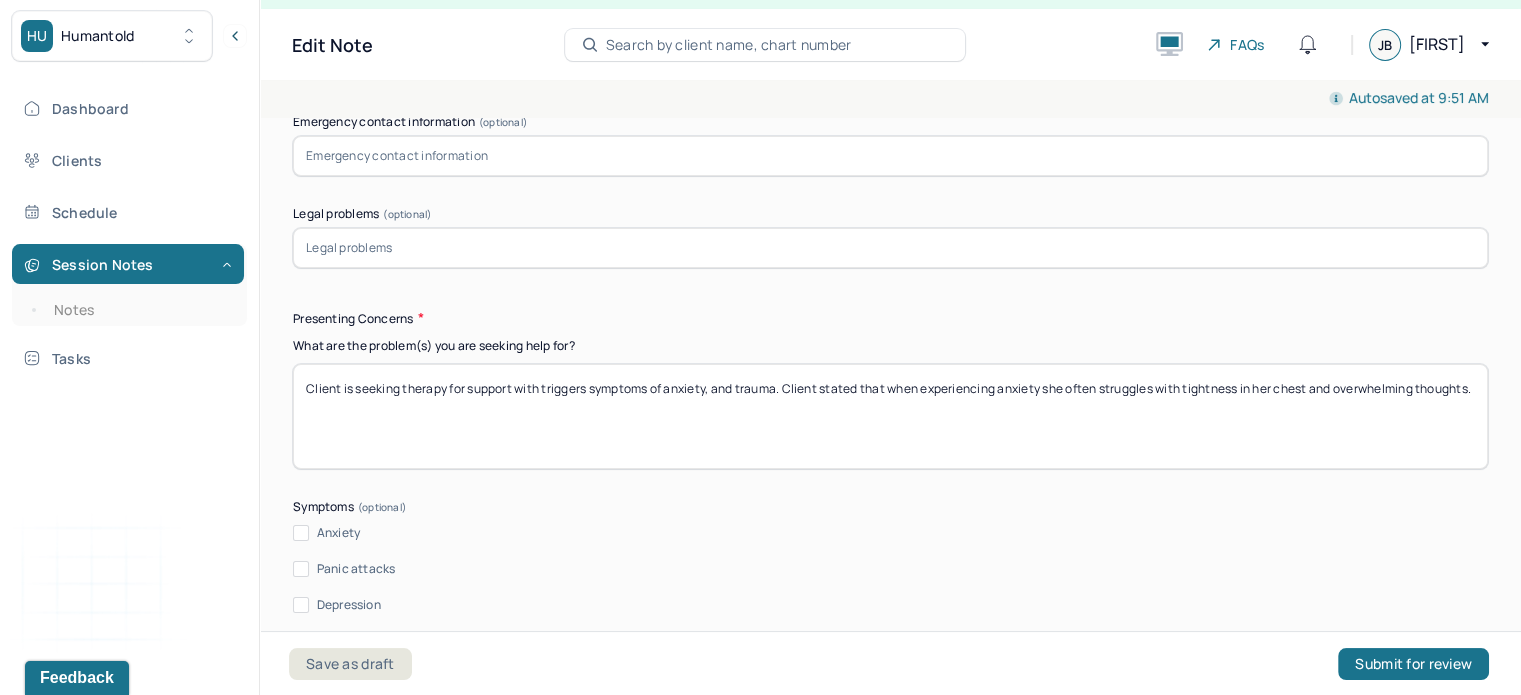 type on "Client is seeking therapy for support with triggers symptoms of anxiety, and trauma. Client stated that when experiencing anxiety she often struggles with tightness in her chest and overwhelming thoughts." 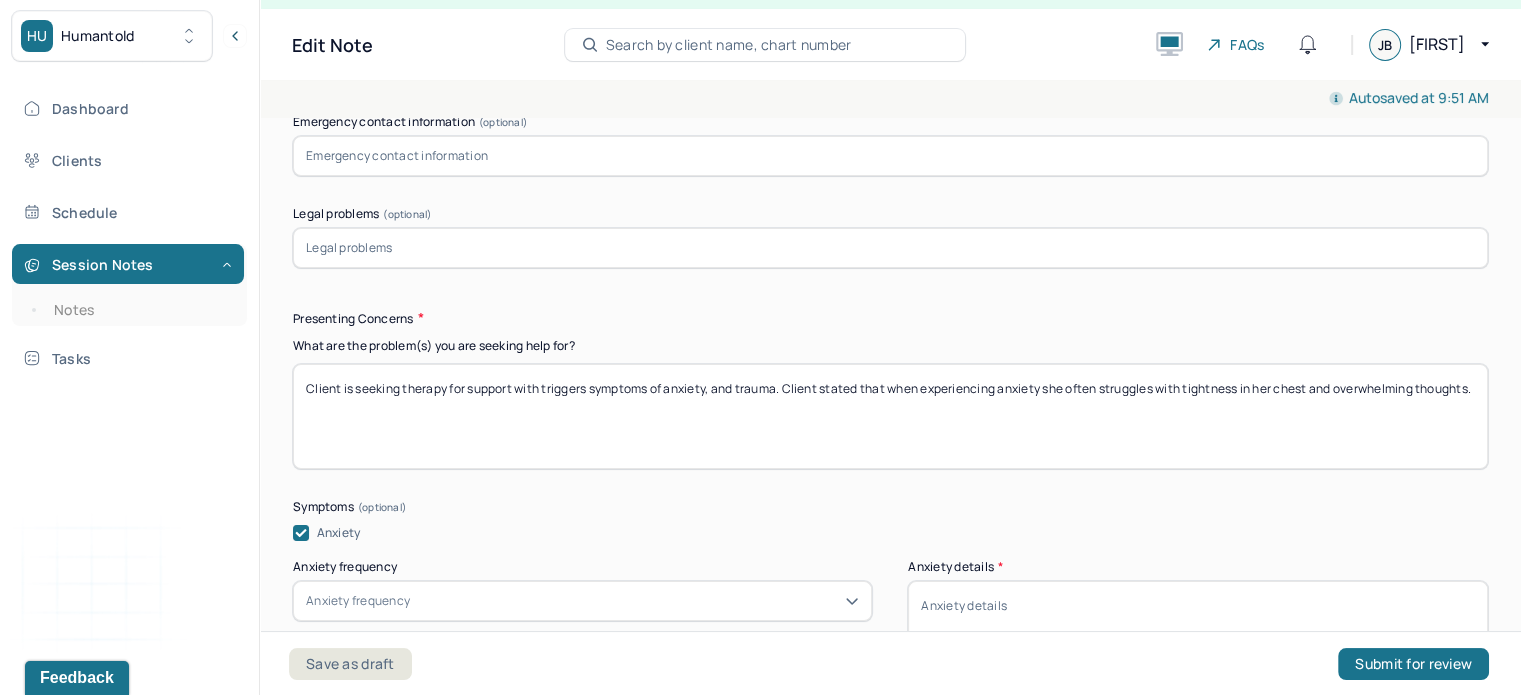 click on "Anxiety frequency" at bounding box center (582, 601) 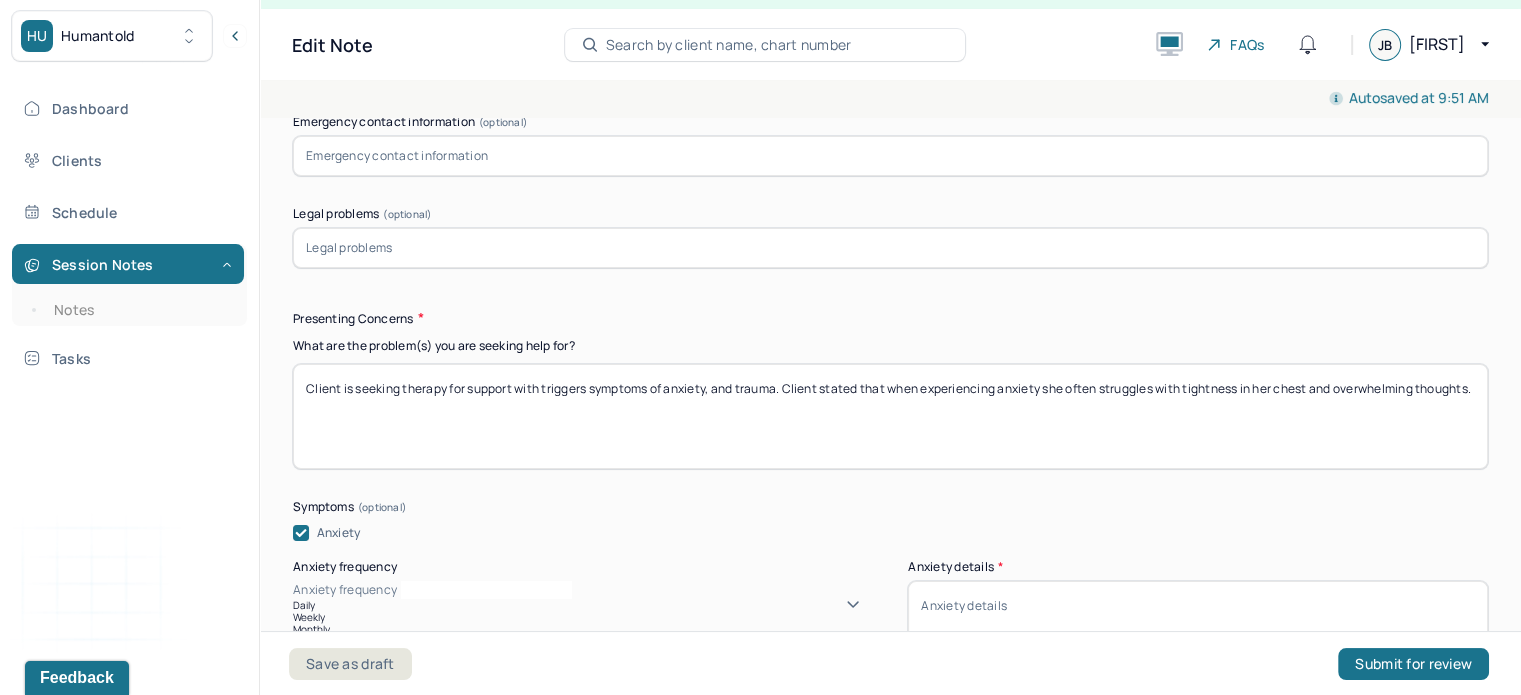 click on "Daily" at bounding box center (582, 605) 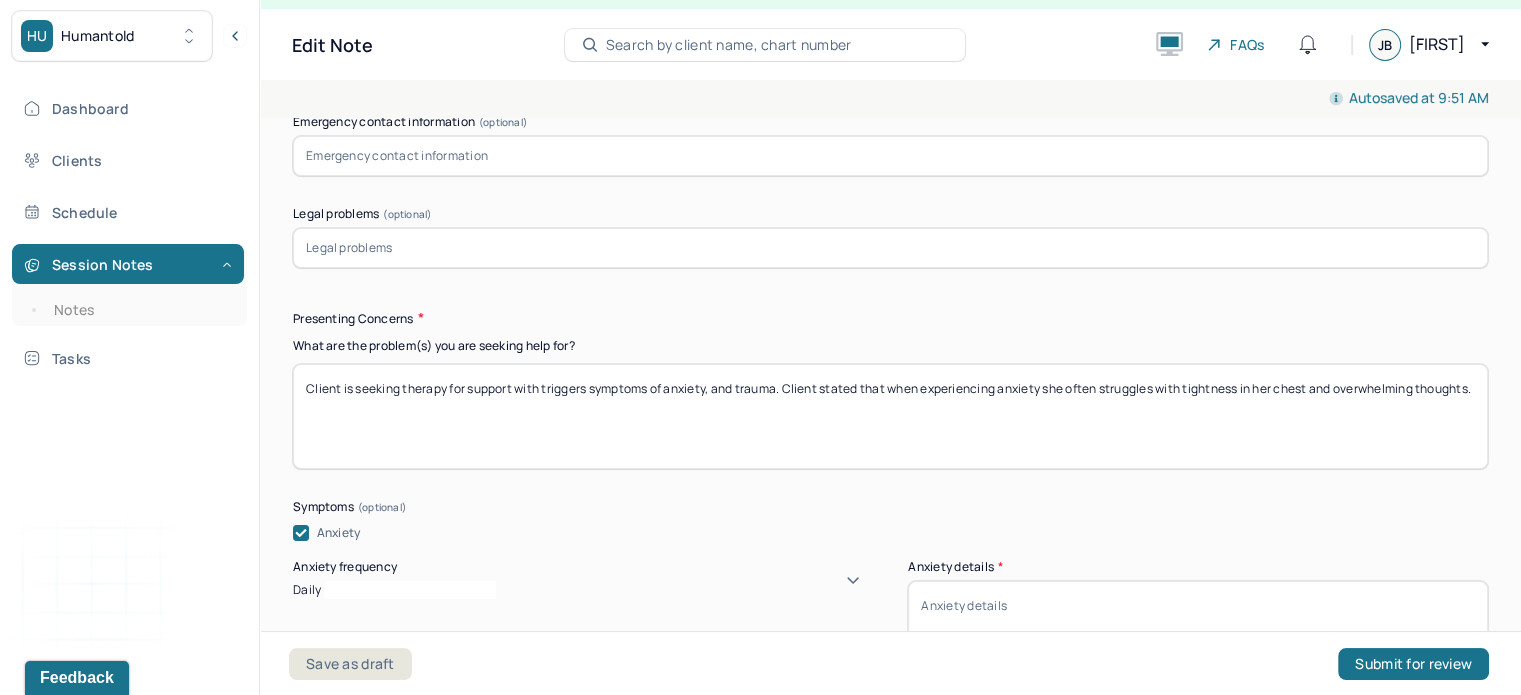click on "Anxiety details *" at bounding box center (1197, 633) 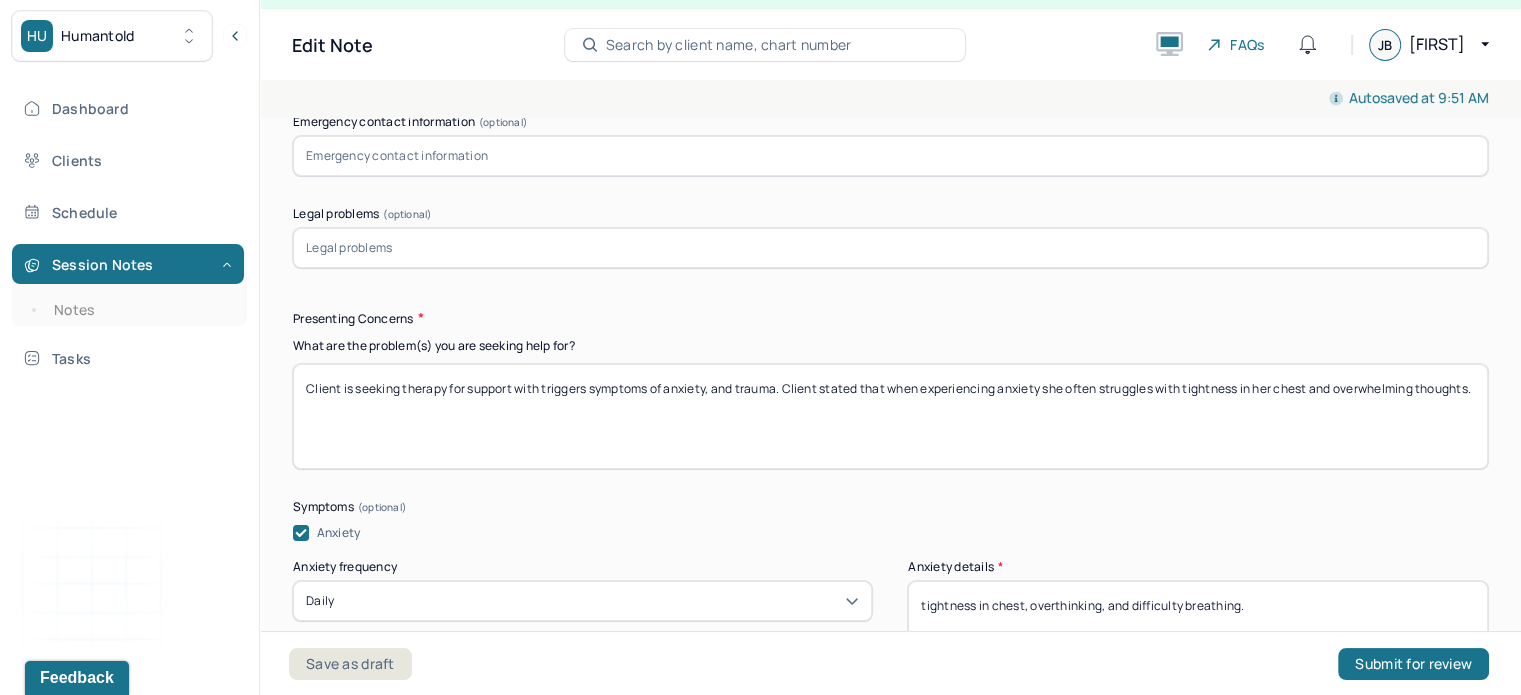 type on "tightness in chest, overthinking, and difficulty breathing." 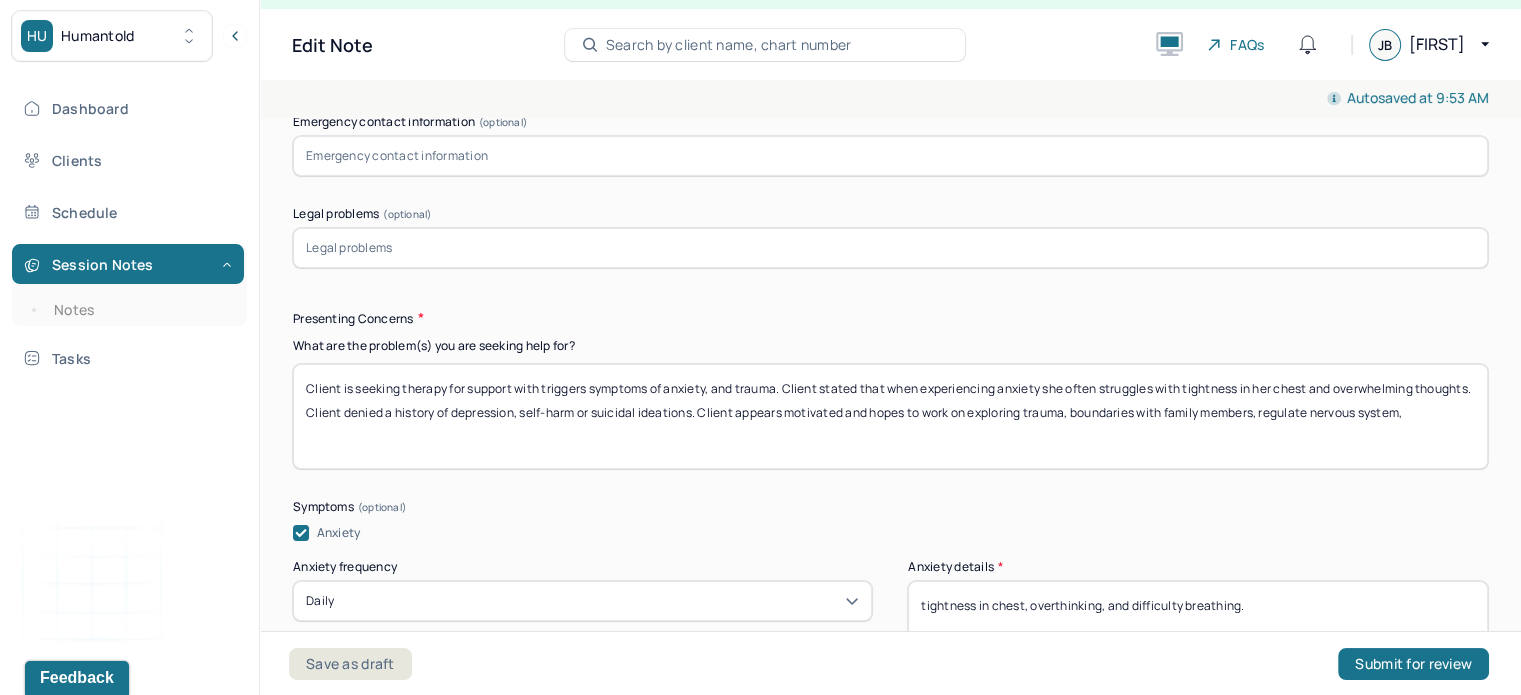 click on "Client is seeking therapy for support with triggers symptoms of anxiety, and trauma. Client stated that when experiencing anxiety she often struggles with tightness in her chest and overwhelming thoughts. Client denied a history of depression, self-harm or suicidal ideations. Client appears motivated and hopes to work on exploring trauma, boundaries with family members, regulate nervous system," at bounding box center [890, 416] 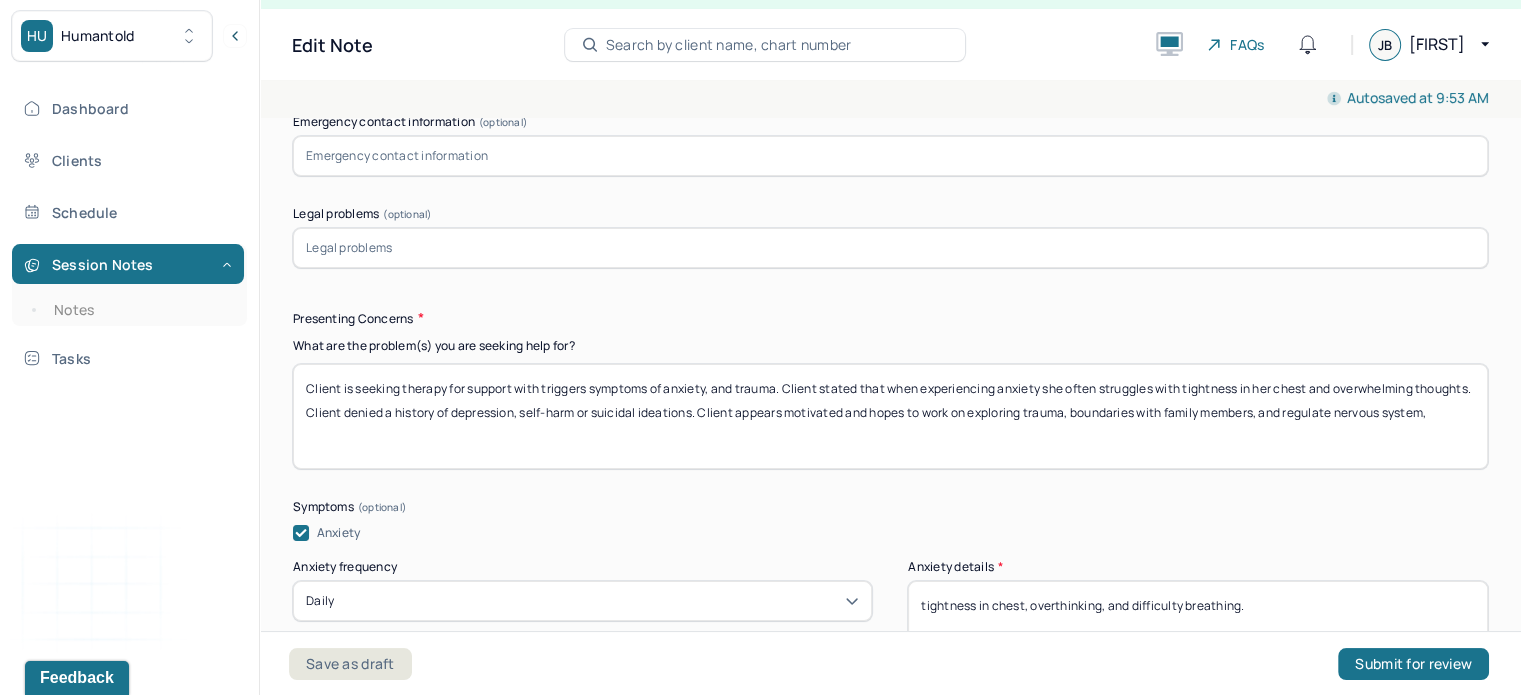 click on "Client is seeking therapy for support with triggers symptoms of anxiety, and trauma. Client stated that when experiencing anxiety she often struggles with tightness in her chest and overwhelming thoughts. Client denied a history of depression, self-harm or suicidal ideations. Client appears motivated and hopes to work on exploring trauma, boundaries with family members, andregulate nervous system," at bounding box center (890, 416) 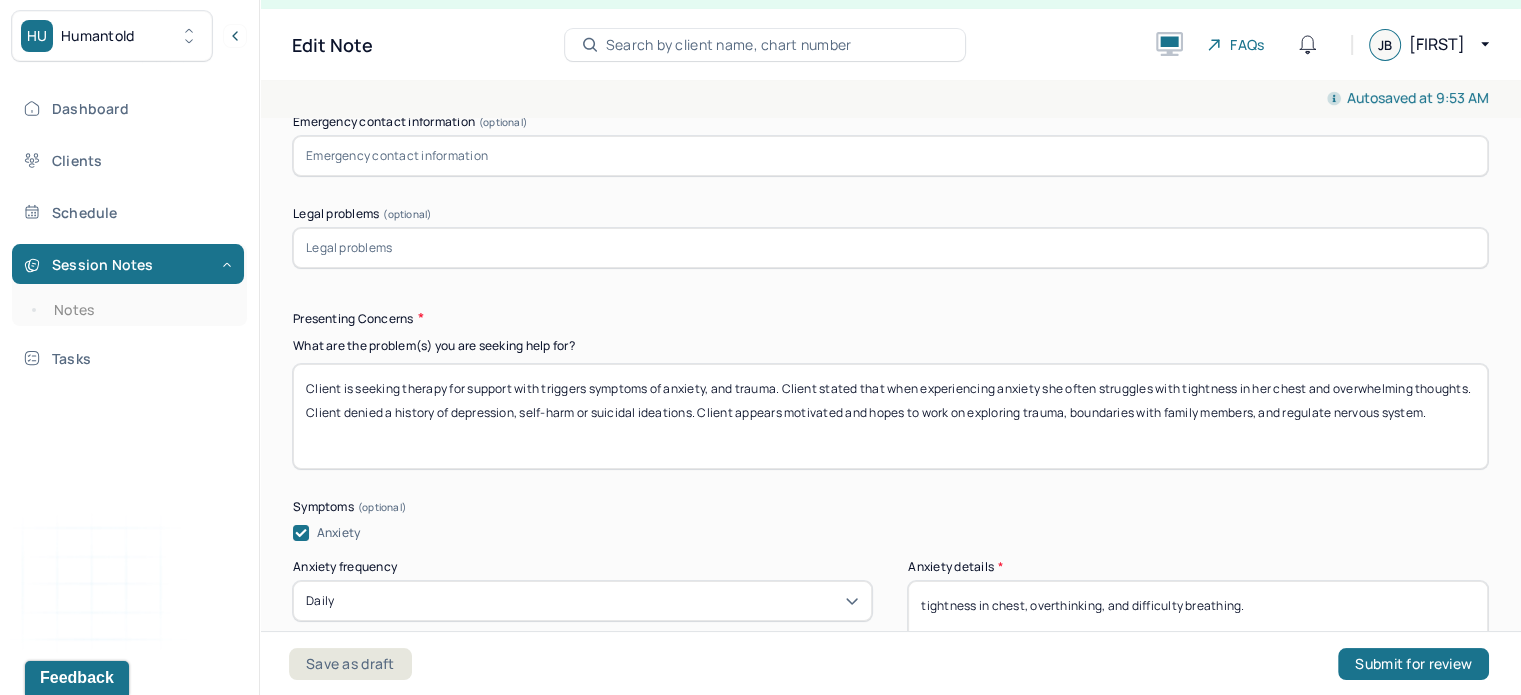 drag, startPoint x: 357, startPoint y: 421, endPoint x: 290, endPoint y: 372, distance: 83.00603 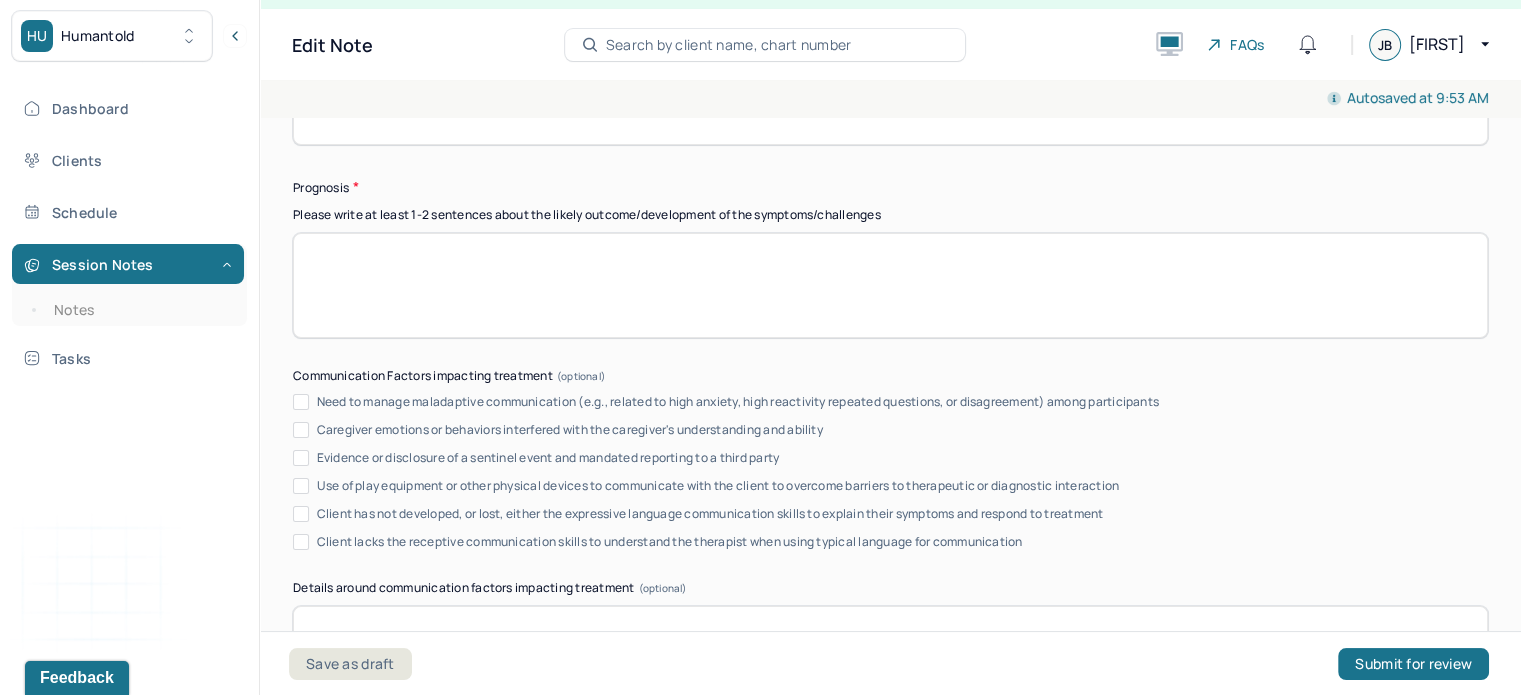 scroll, scrollTop: 11142, scrollLeft: 0, axis: vertical 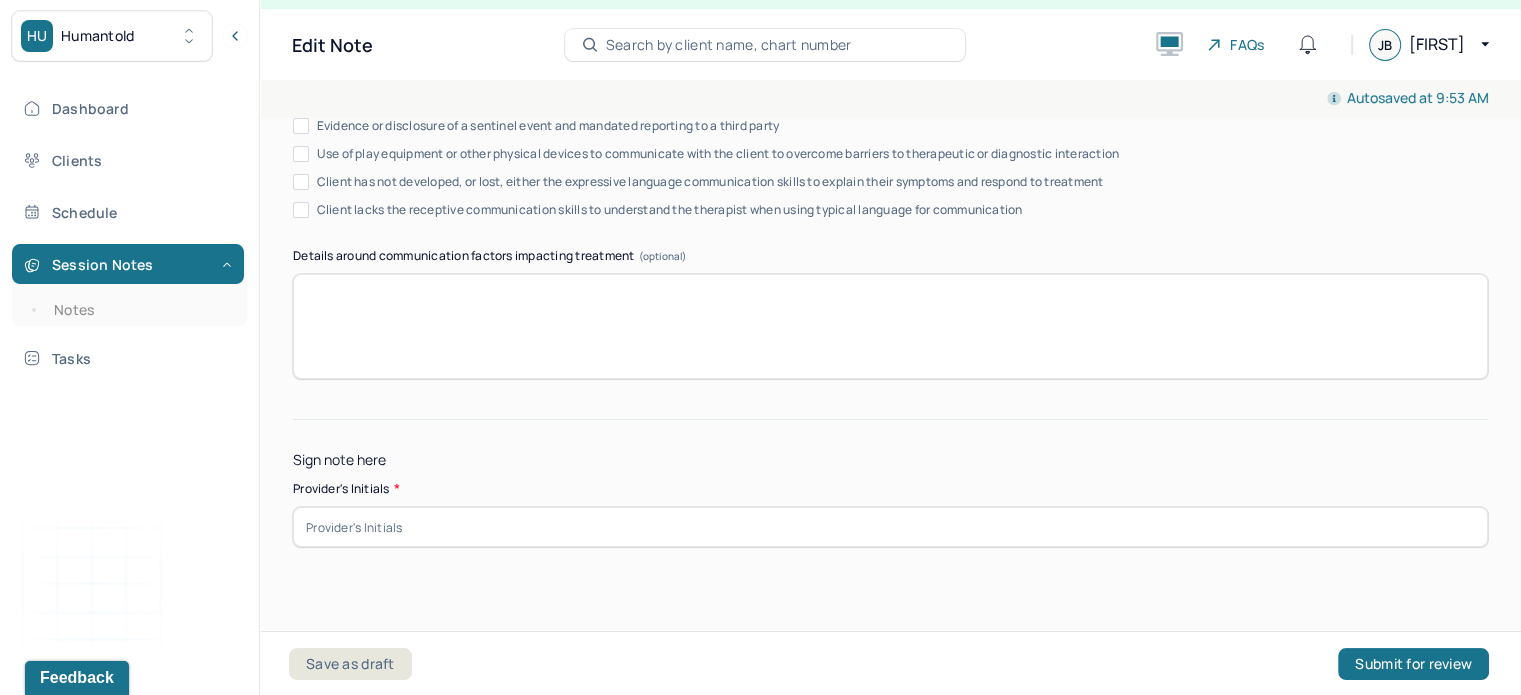 type on "Client is seeking therapy for support with triggers symptoms of anxiety, and trauma. Client stated that when experiencing anxiety she often struggles with tightness in her chest and overwhelming thoughts. Client denied a history of depression, self-harm or suicidal ideations. Client appears motivated and hopes to work on exploring trauma, boundaries with family members, and regulate nervous system." 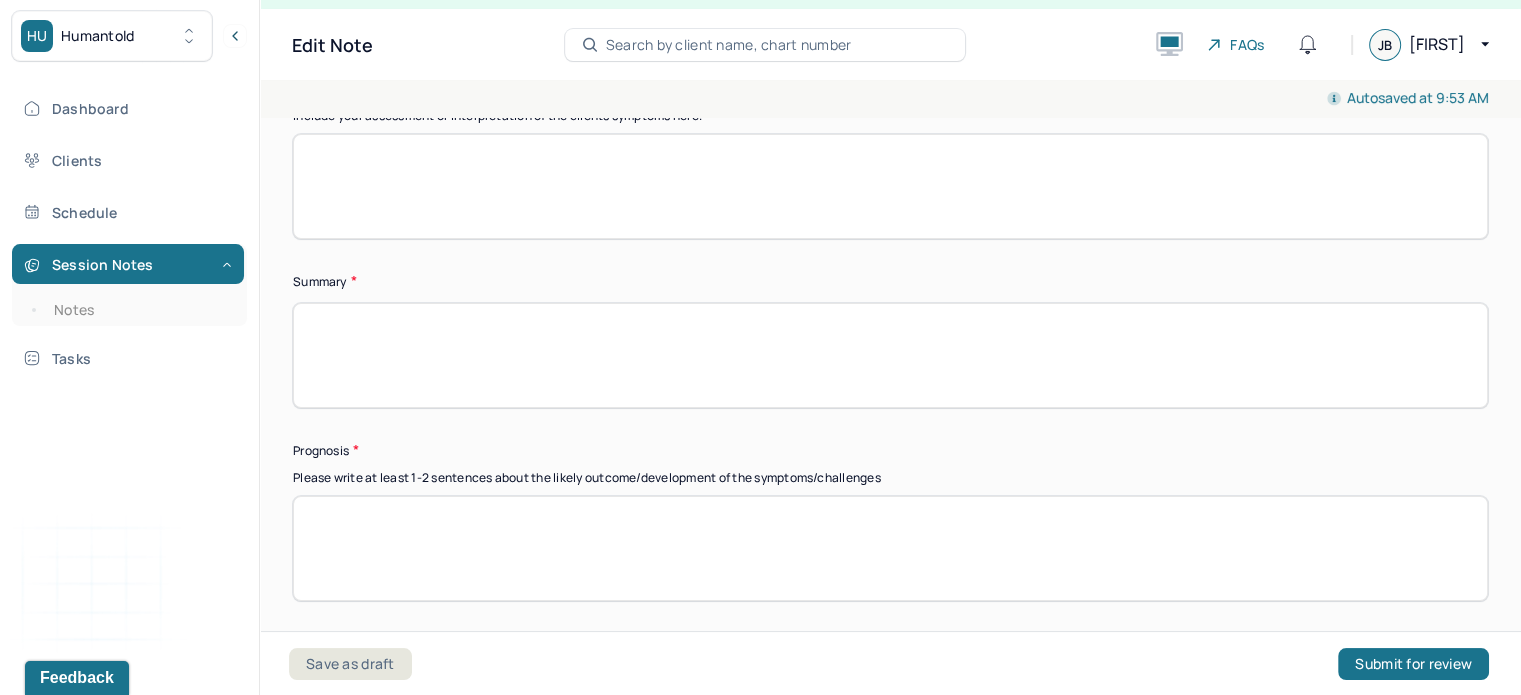 scroll, scrollTop: 10546, scrollLeft: 0, axis: vertical 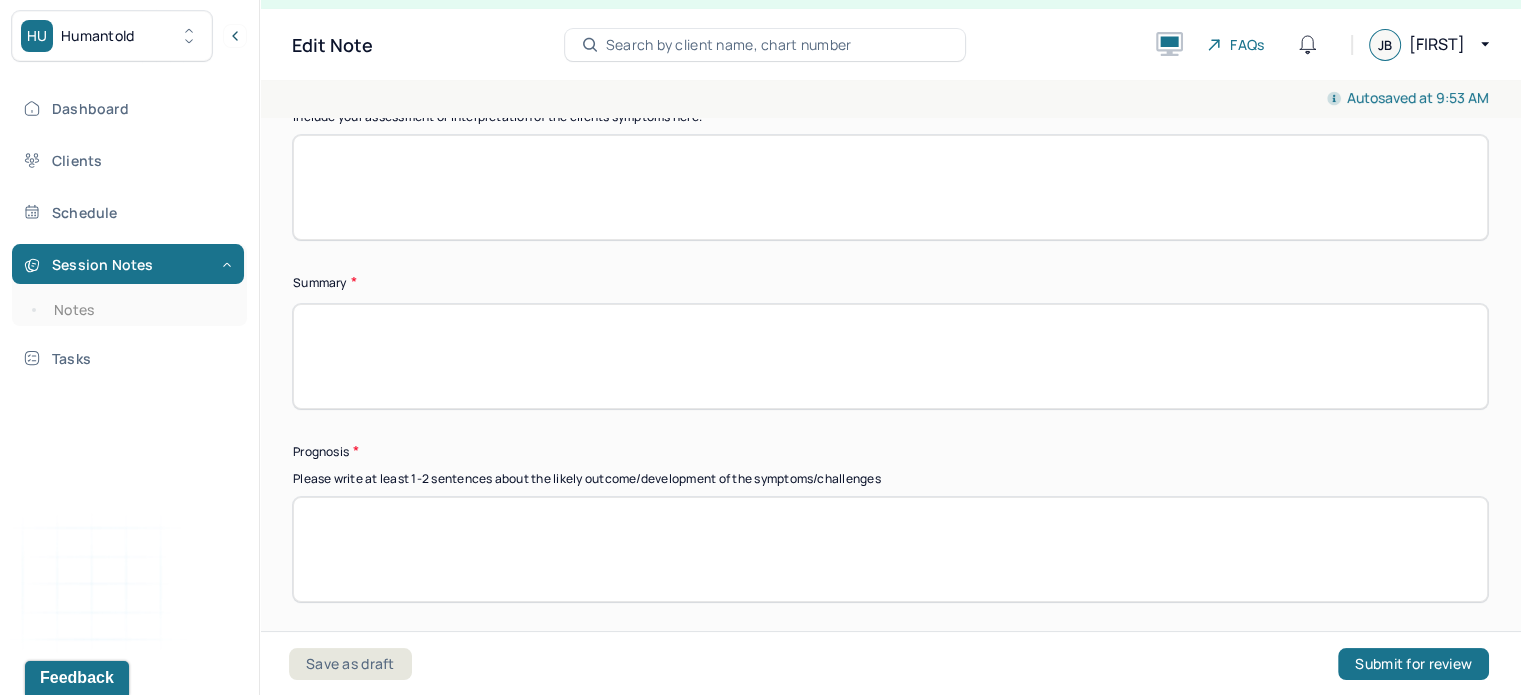type on "JB" 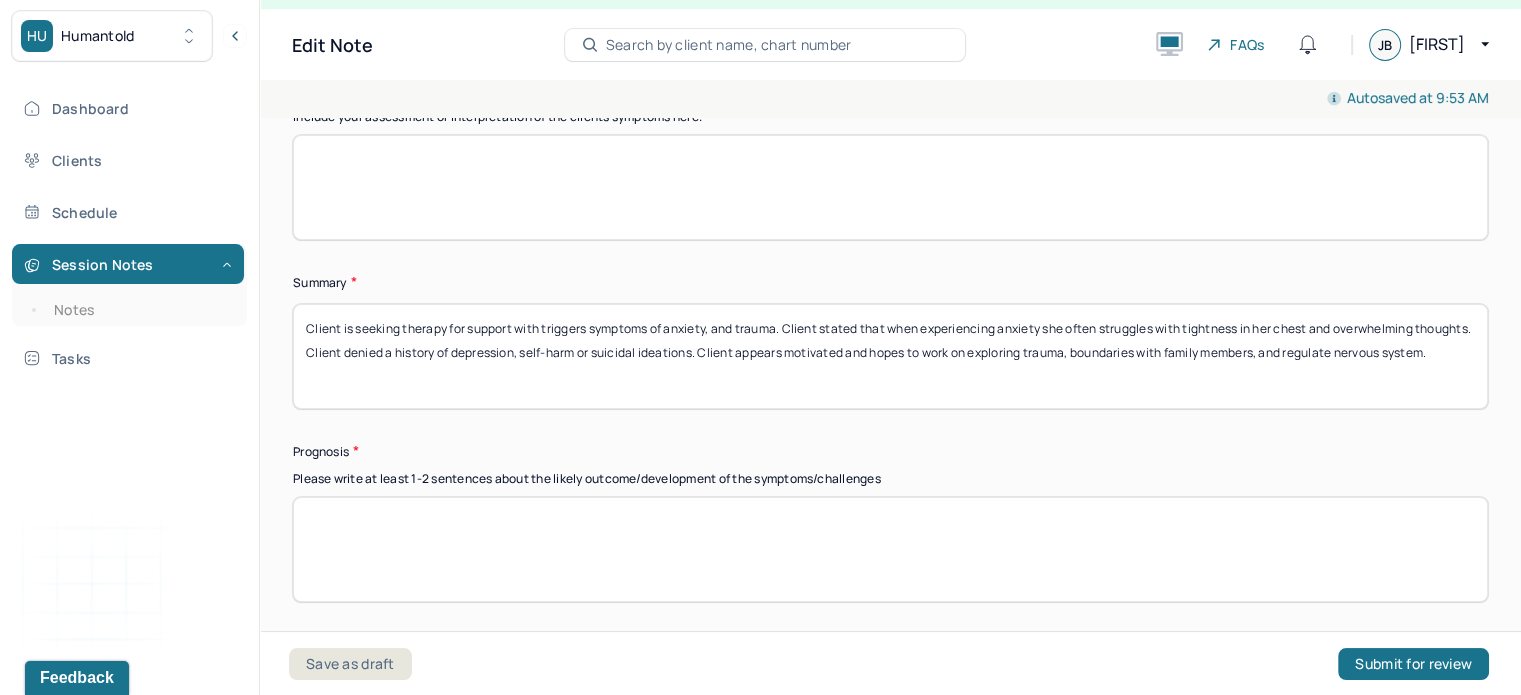 type on "Client is seeking therapy for support with triggers symptoms of anxiety, and trauma. Client stated that when experiencing anxiety she often struggles with tightness in her chest and overwhelming thoughts. Client denied a history of depression, self-harm or suicidal ideations. Client appears motivated and hopes to work on exploring trauma, boundaries with family members, and regulate nervous system." 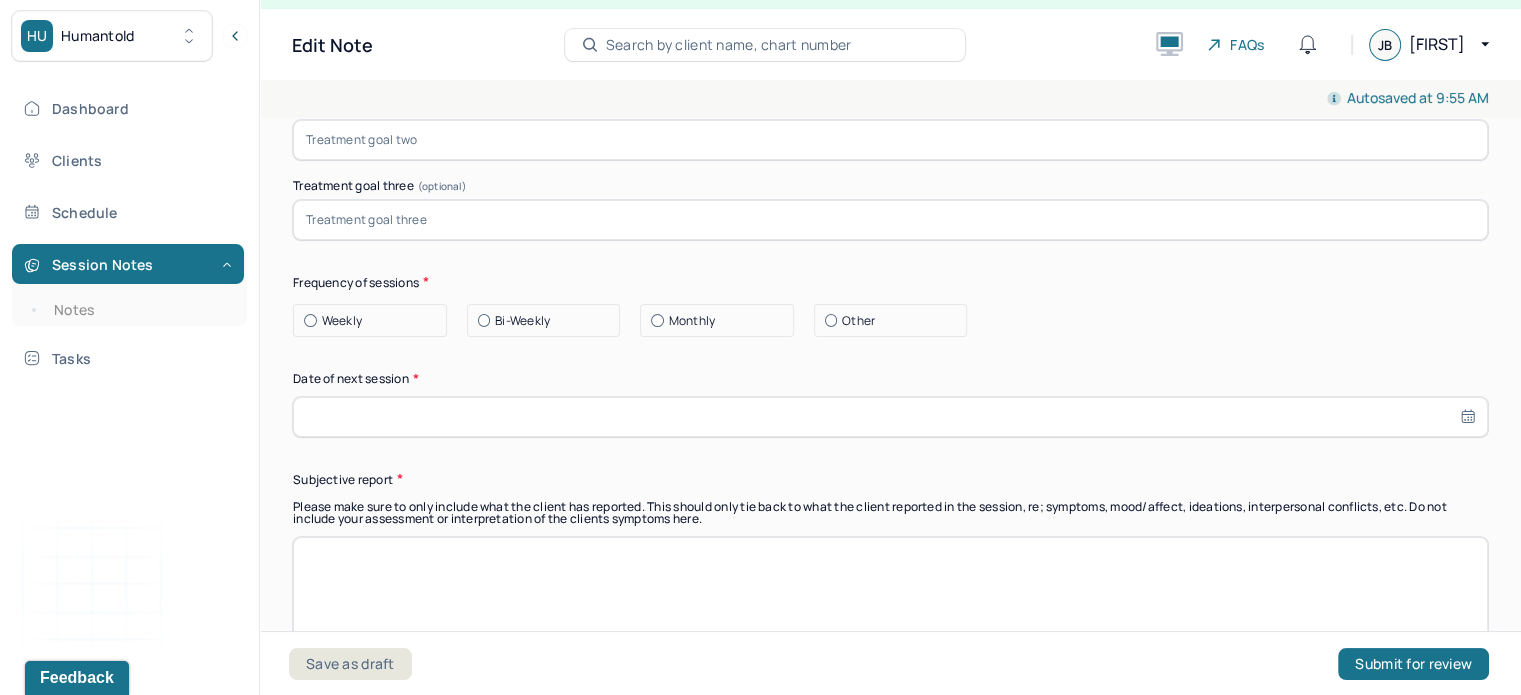 scroll, scrollTop: 10146, scrollLeft: 0, axis: vertical 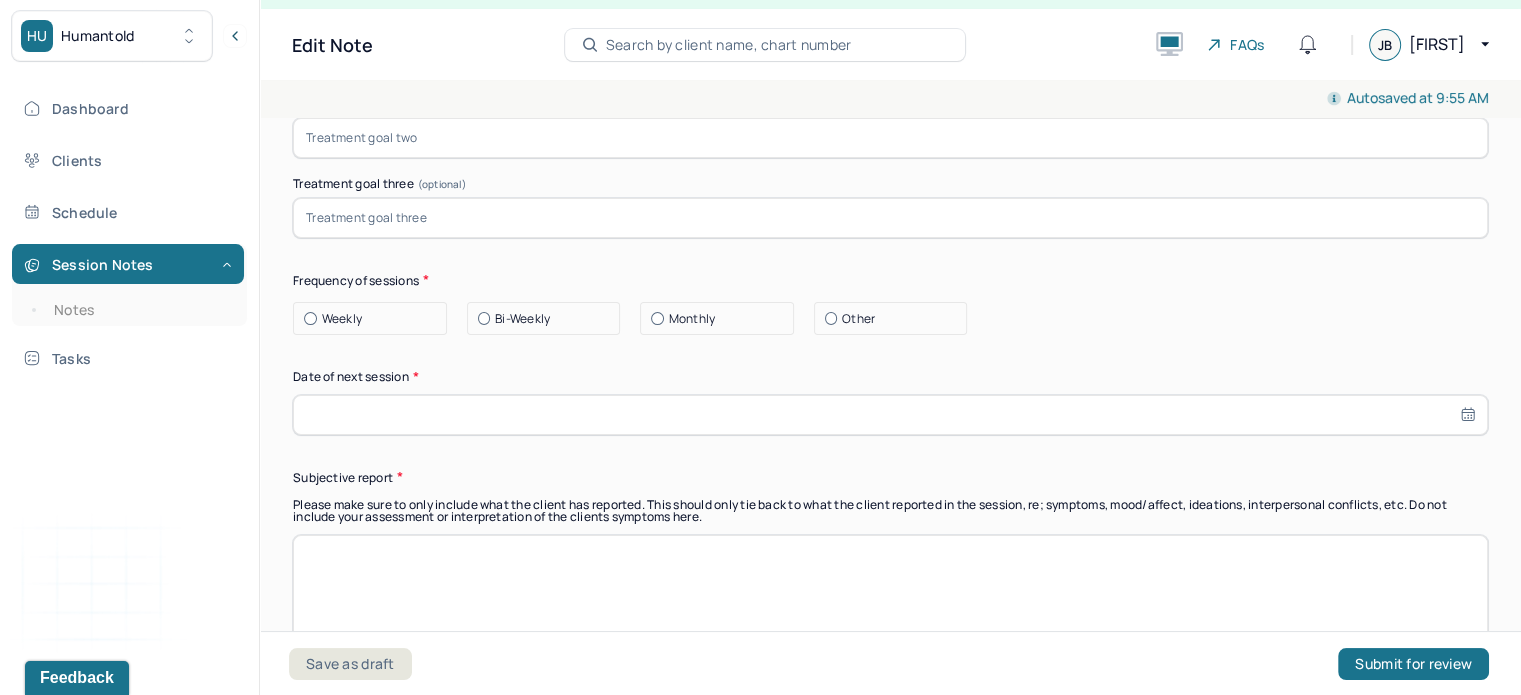 type on "Good. Based on current progress, motivation for treatment, and consistency in therapy, the client is expected to continue improving. Prognosis remains favorable with continued engagement in therapy and adherence to treatment plan." 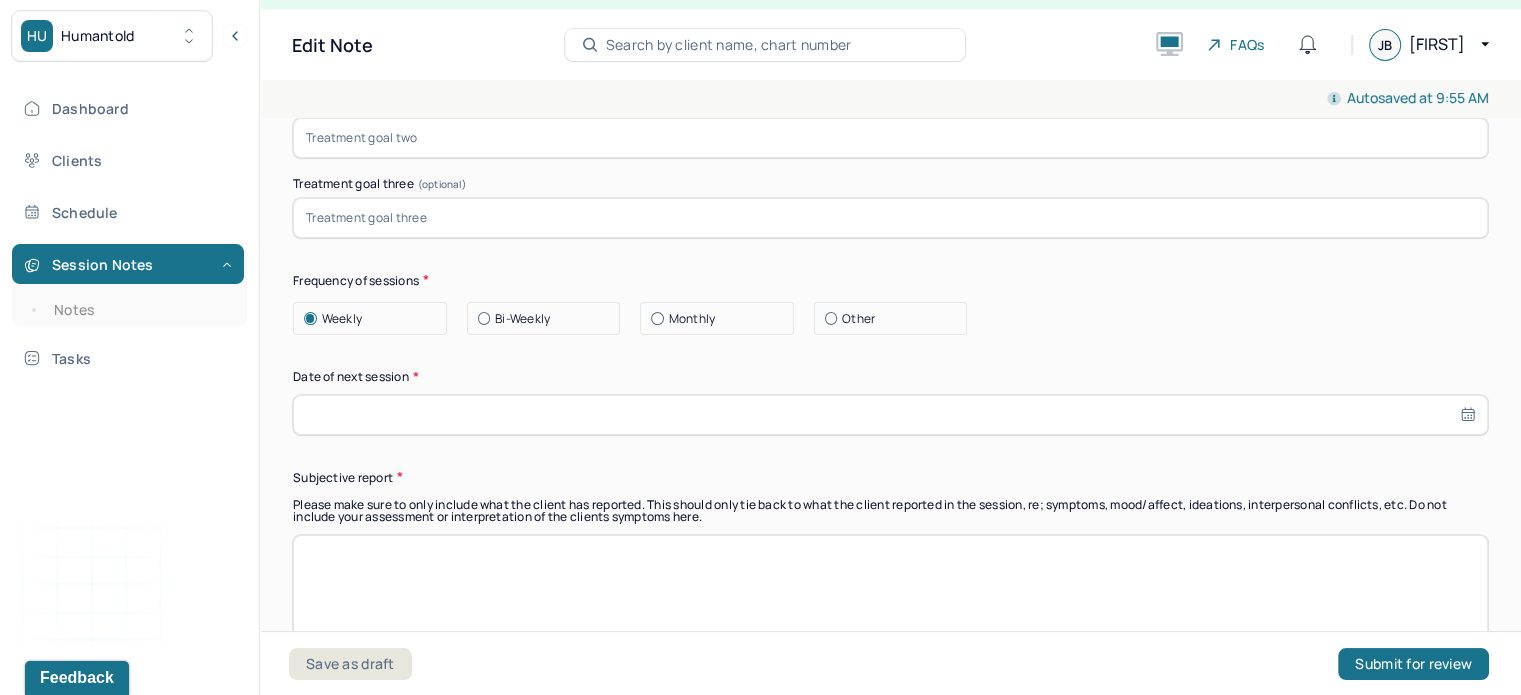 click at bounding box center (890, 415) 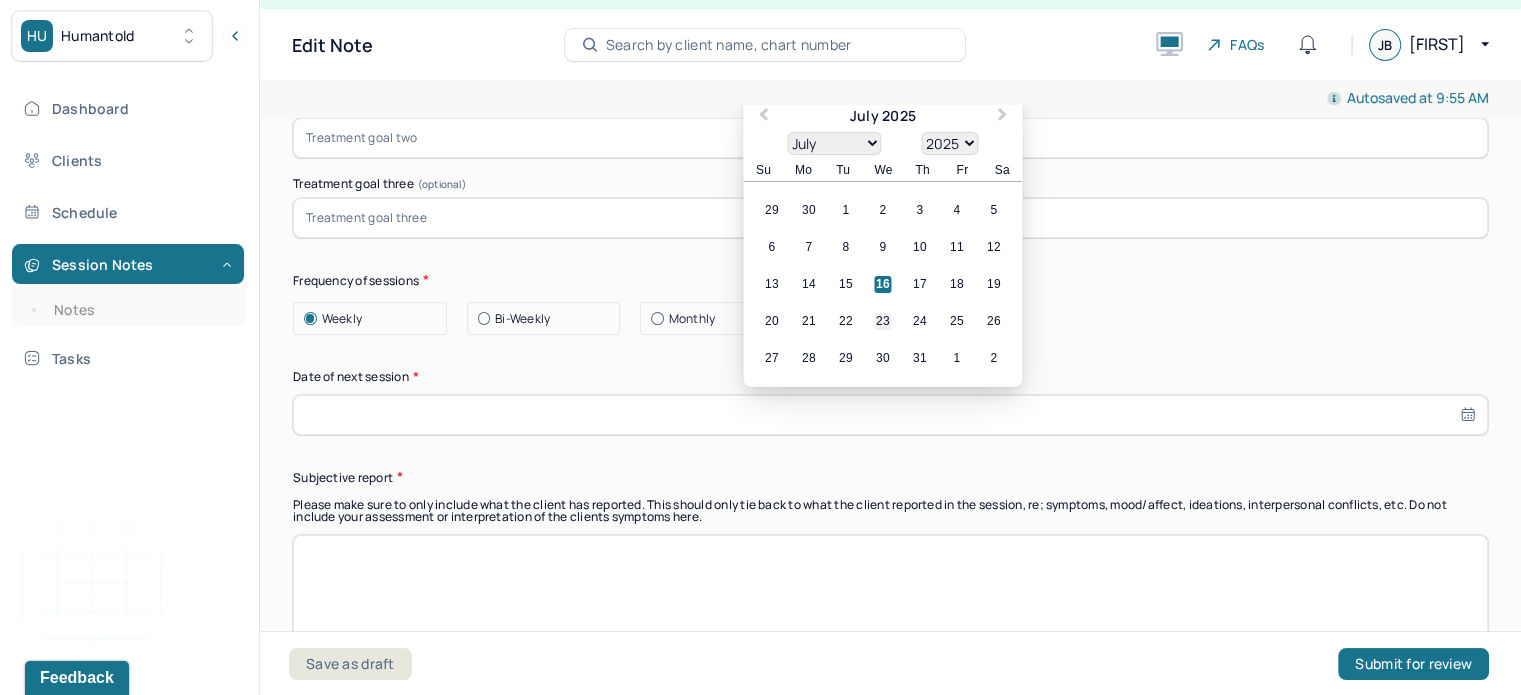 click on "23" at bounding box center [882, 320] 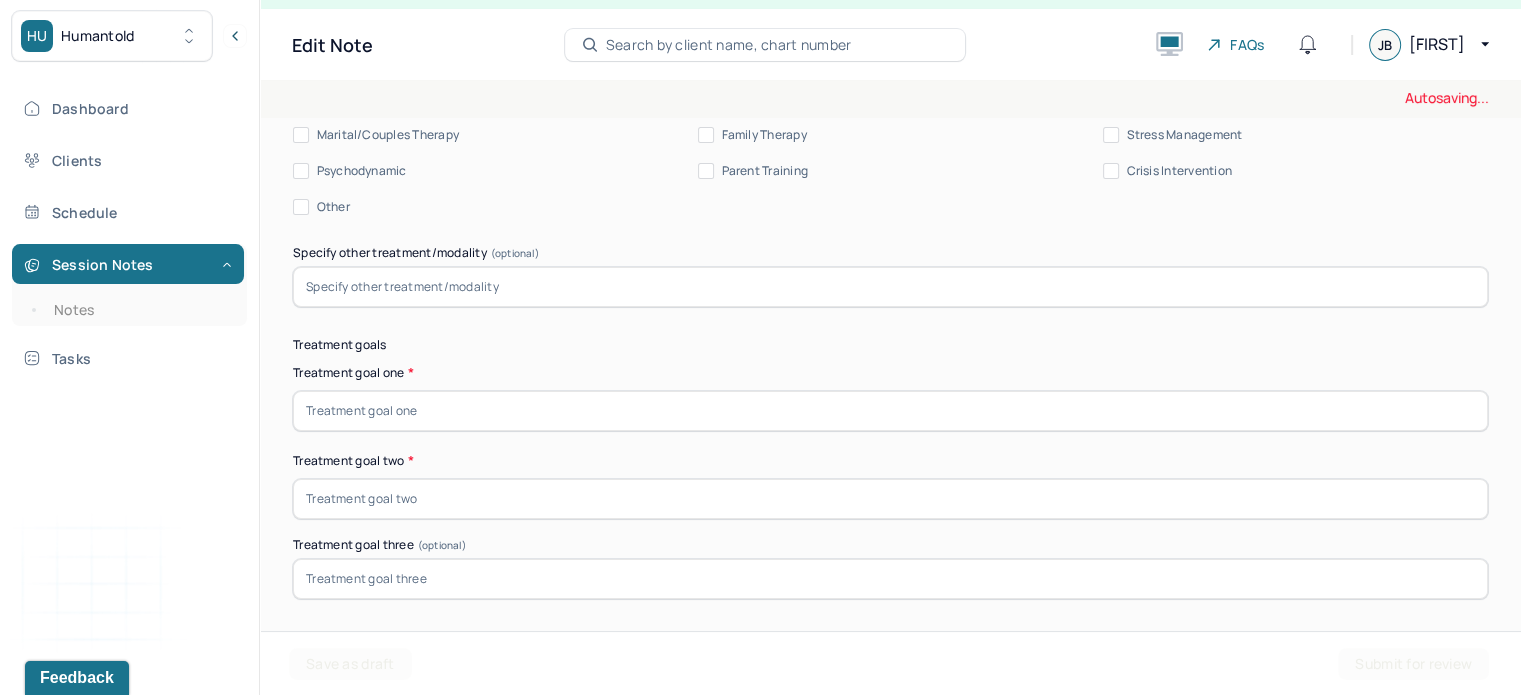 scroll, scrollTop: 9790, scrollLeft: 0, axis: vertical 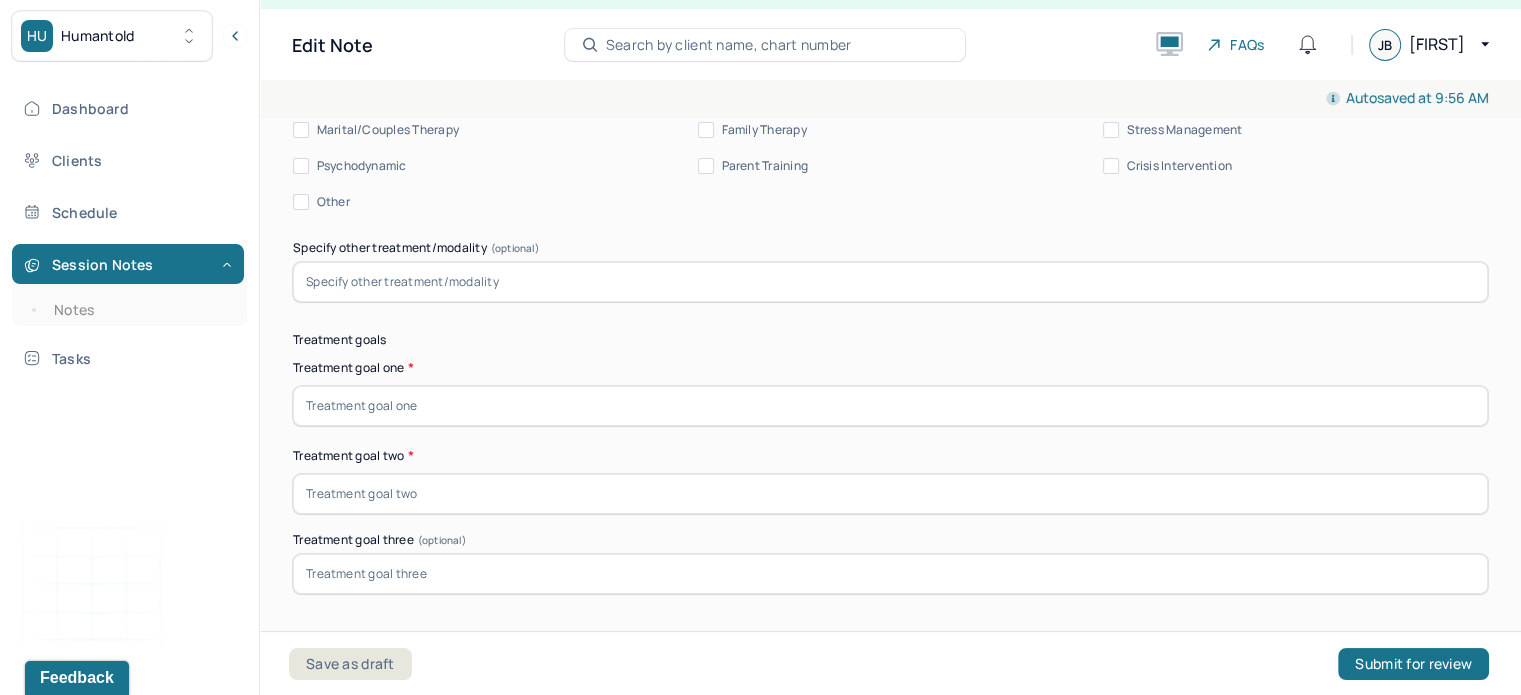 click at bounding box center (890, 406) 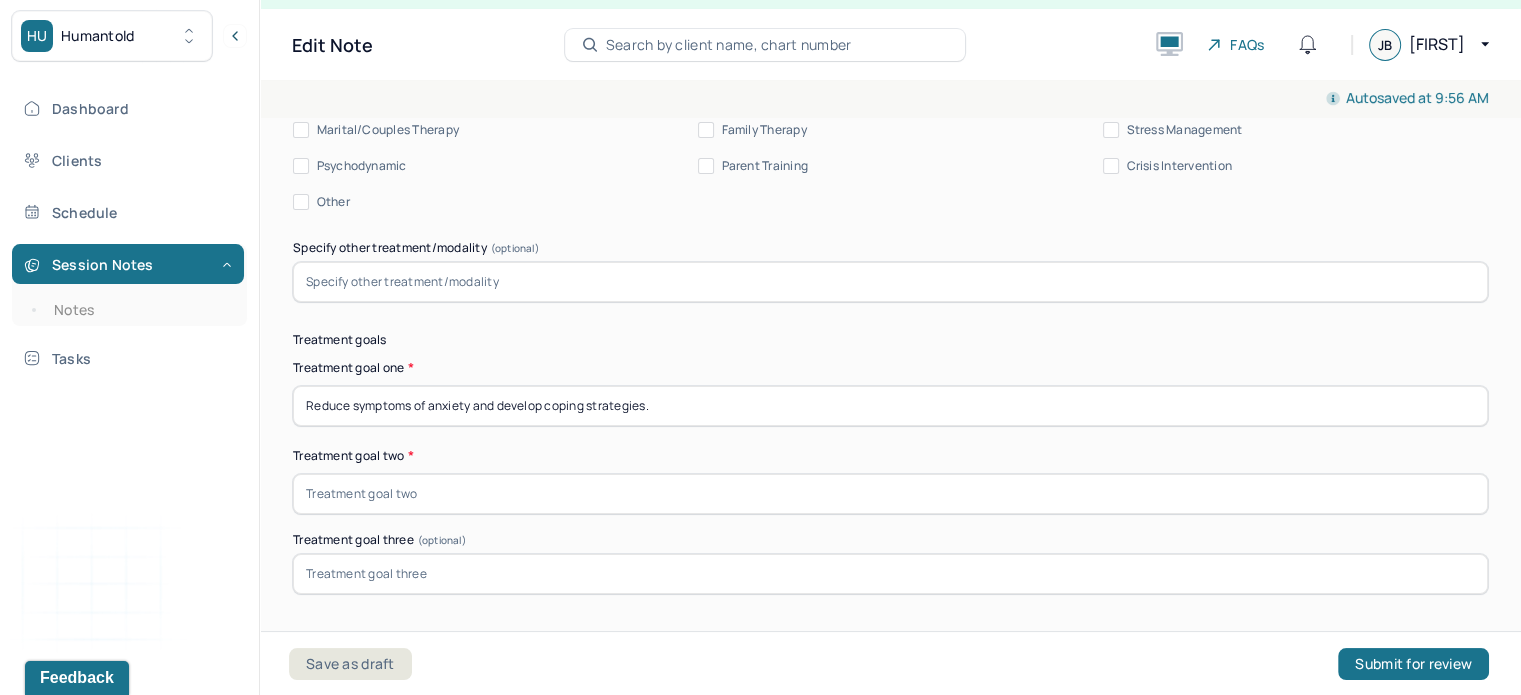 type on "Reduce symptoms of anxiety and develop coping strategies." 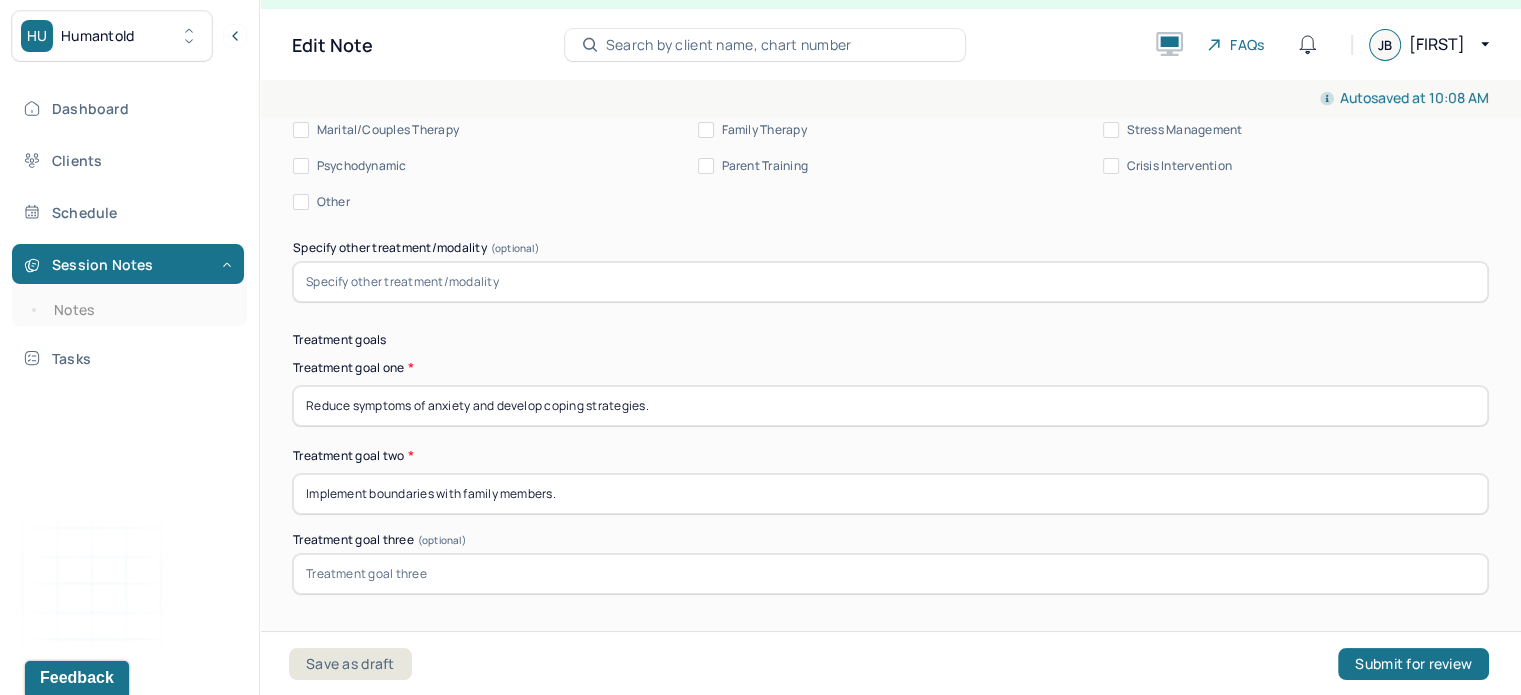 type on "Implement boundaries with family members." 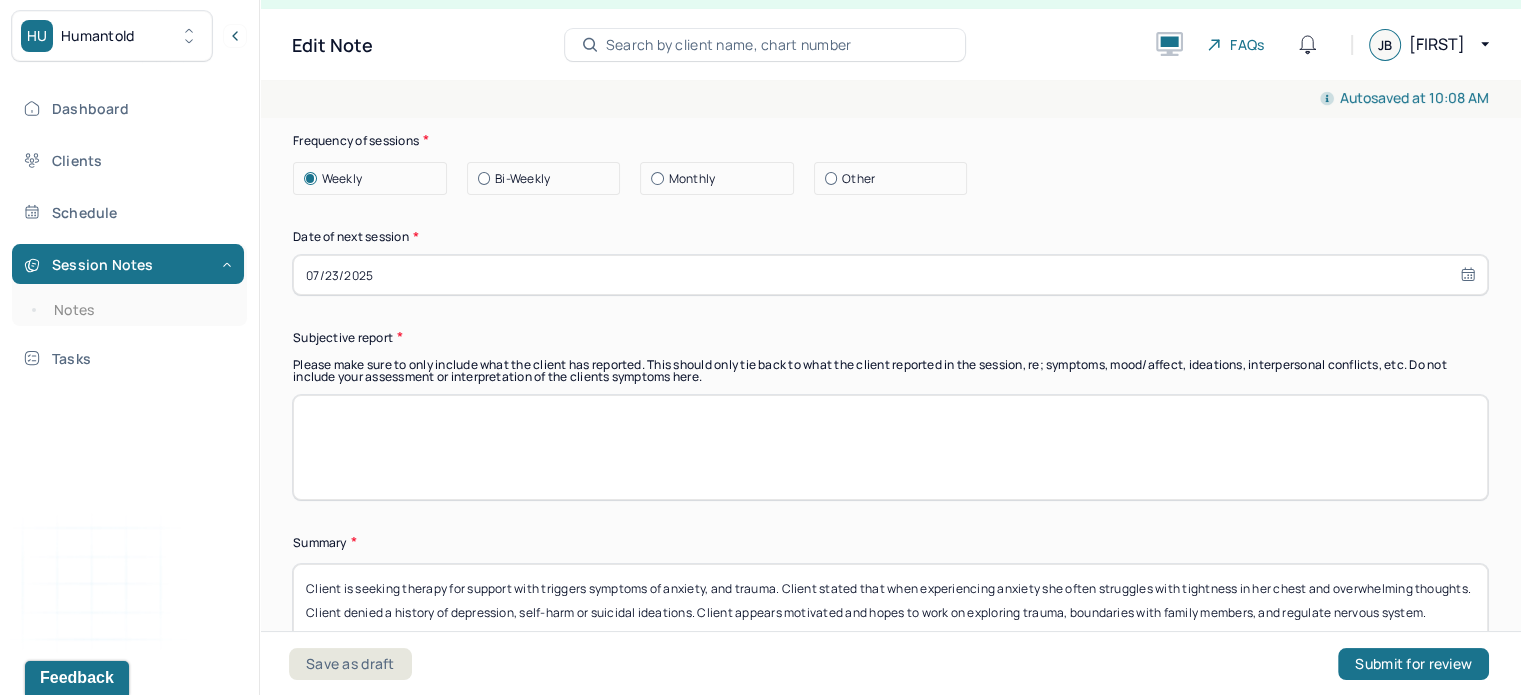 scroll, scrollTop: 10178, scrollLeft: 0, axis: vertical 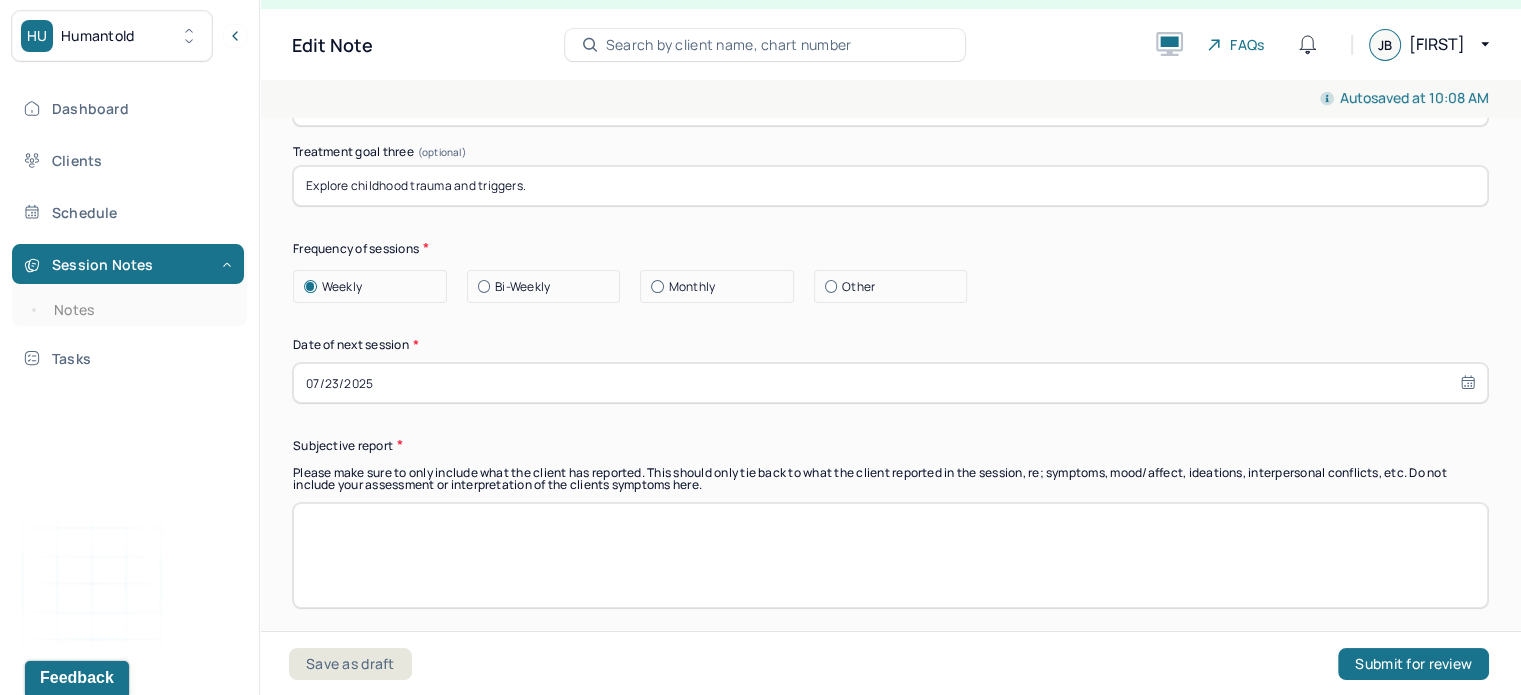 type on "Explore childhood trauma and triggers." 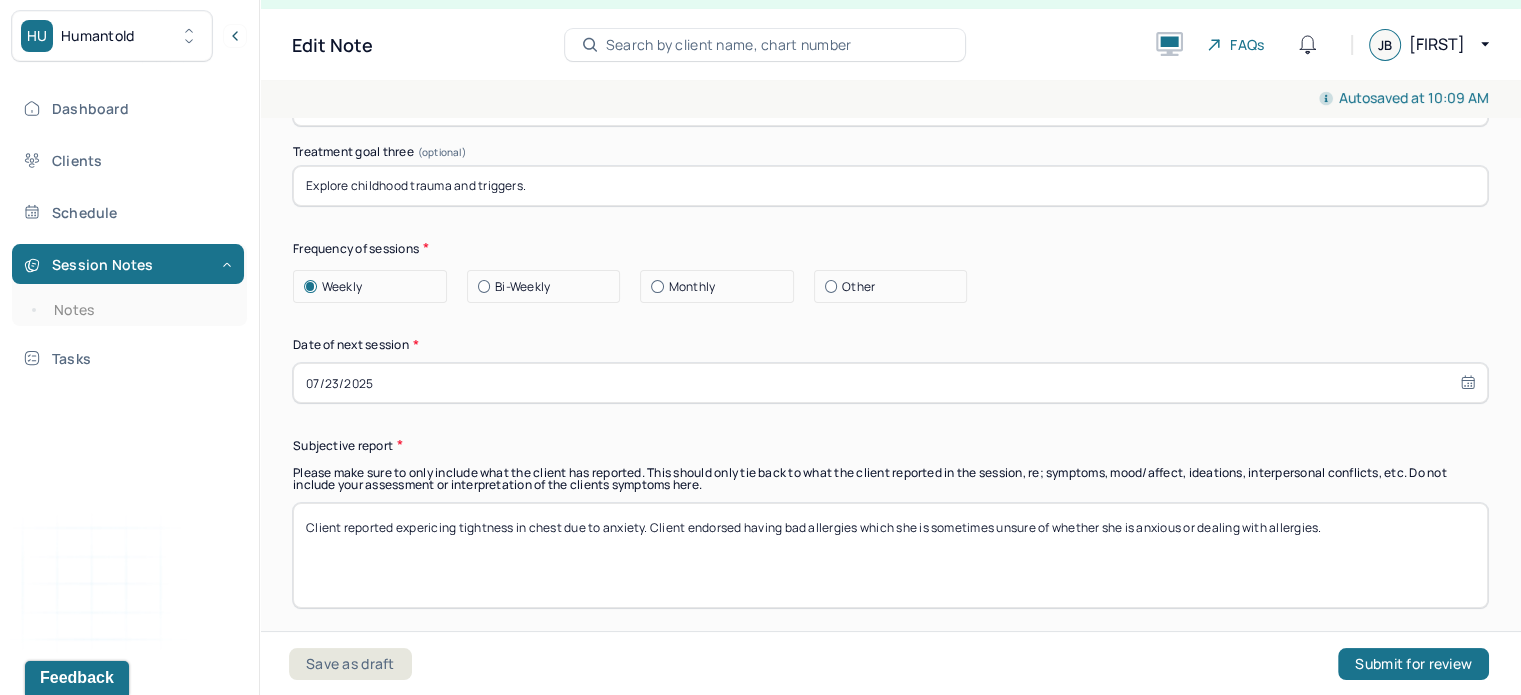 drag, startPoint x: 404, startPoint y: 504, endPoint x: 454, endPoint y: 531, distance: 56.82429 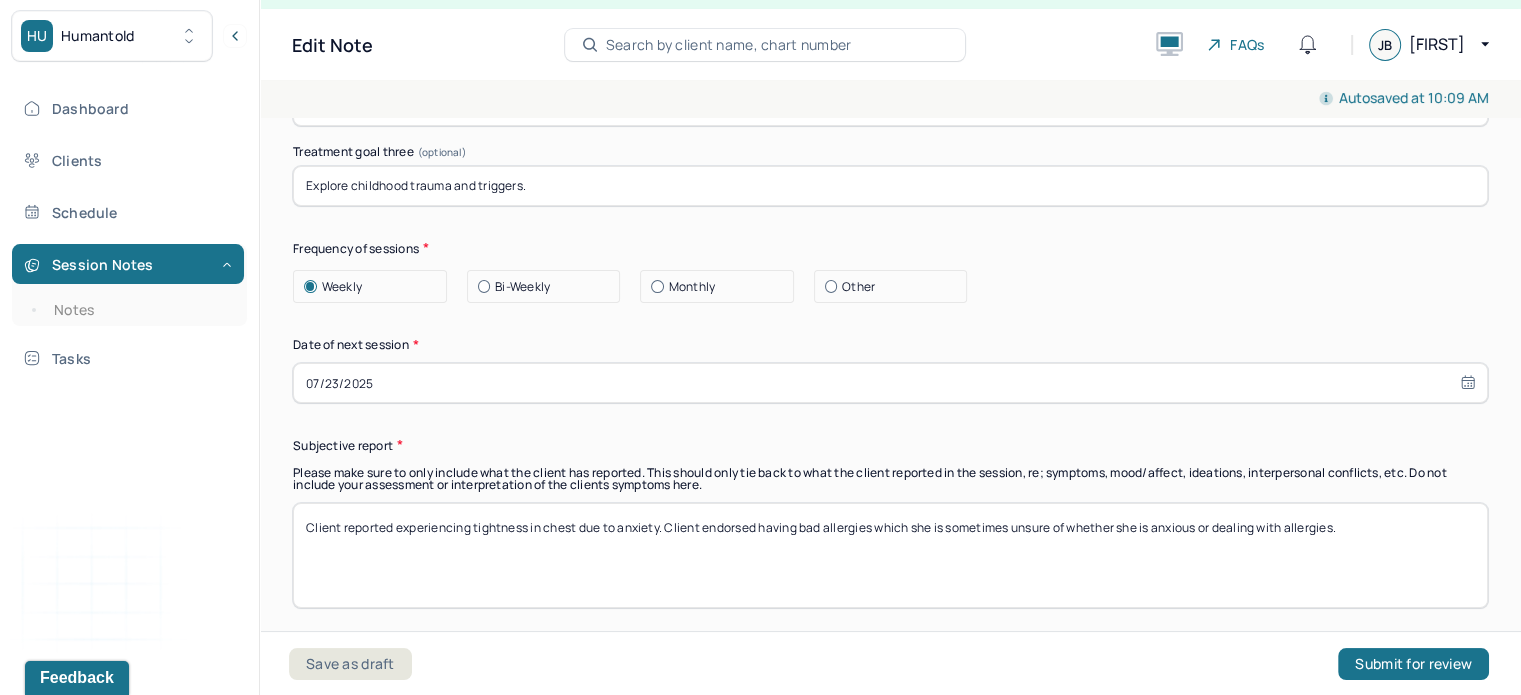 click on "Client reported expericing tightness in chest due to anxiety. Client endorsed having bad allergies which she is sometimes unsure of whether she is anxious or dealing with allergies." at bounding box center [890, 555] 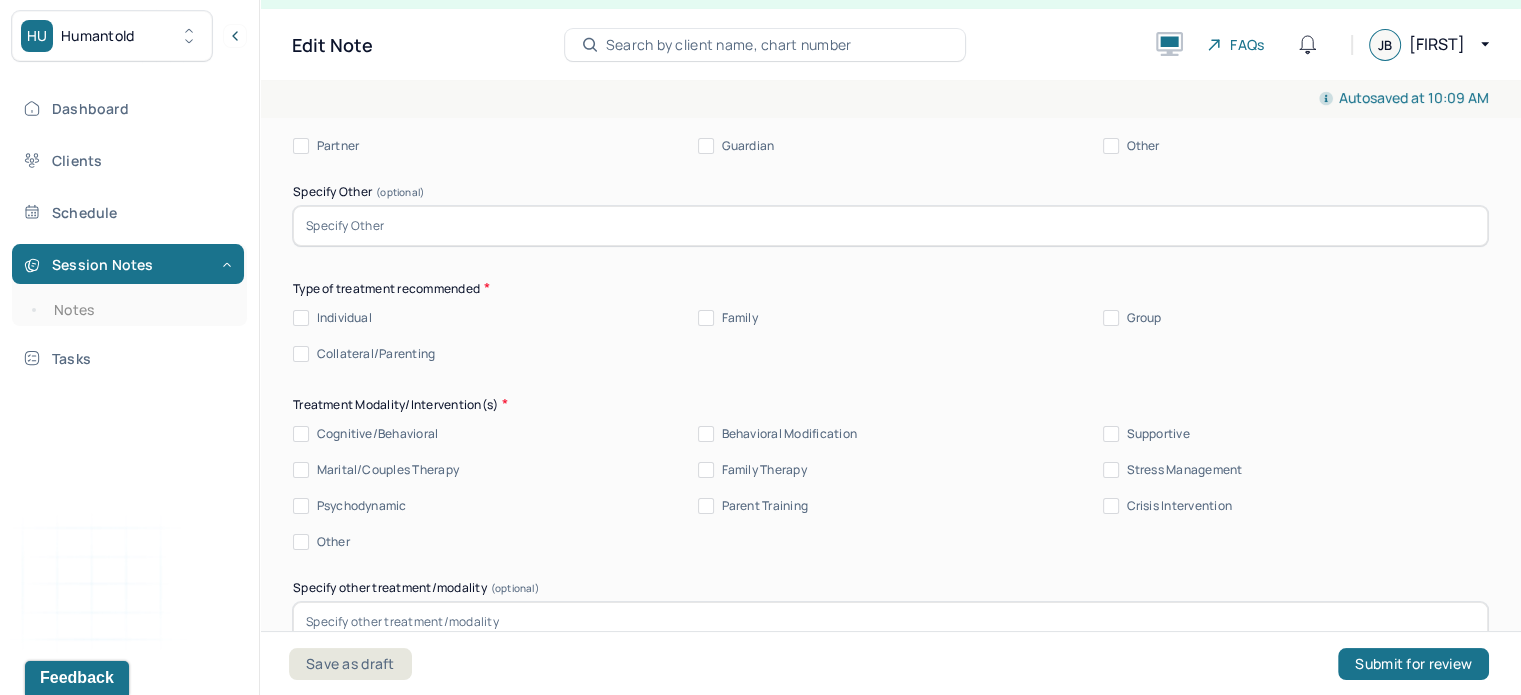 scroll, scrollTop: 9526, scrollLeft: 0, axis: vertical 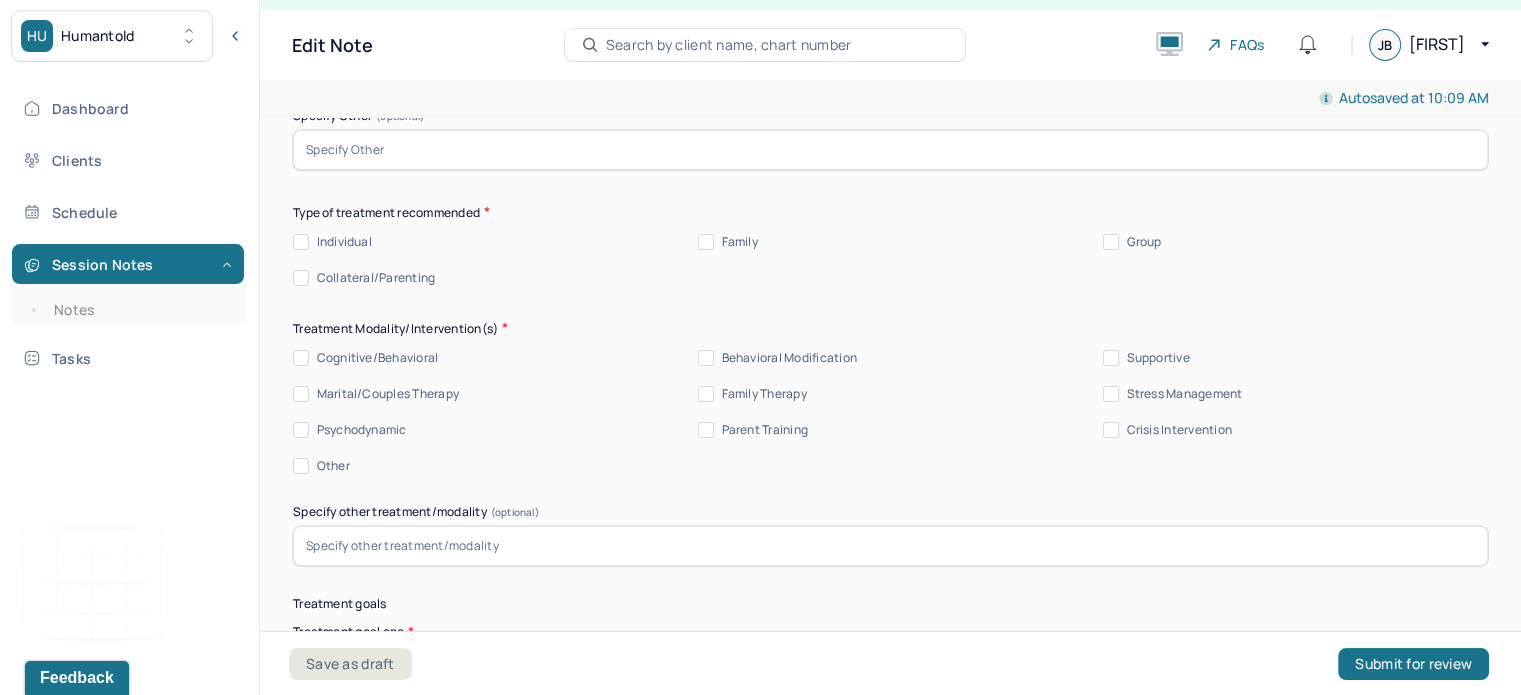 type on "Client reported experiencing tightness in chest due to anxiety. Client endorsed having bad allergies which she is sometimes unsure of whether she is anxious or dealing with allergies." 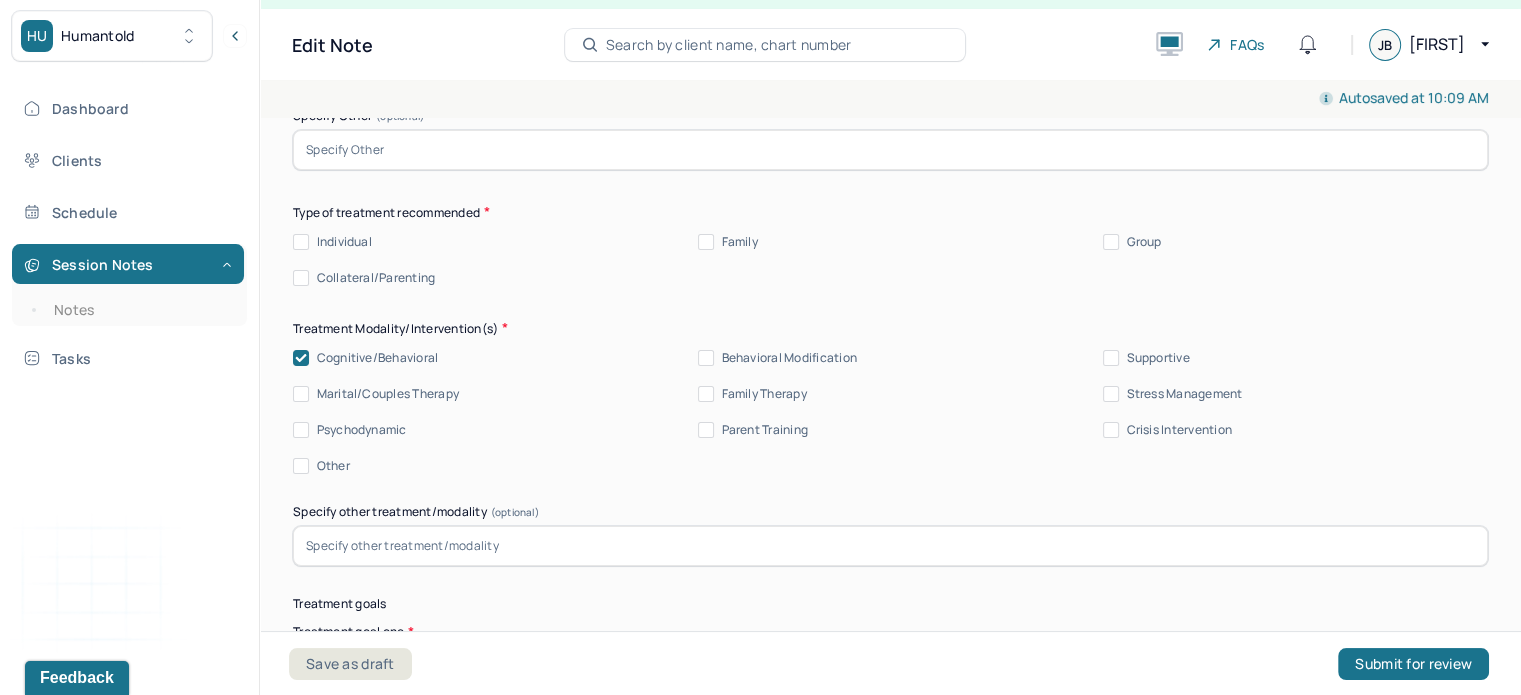 click on "Stress Management" at bounding box center [1184, 394] 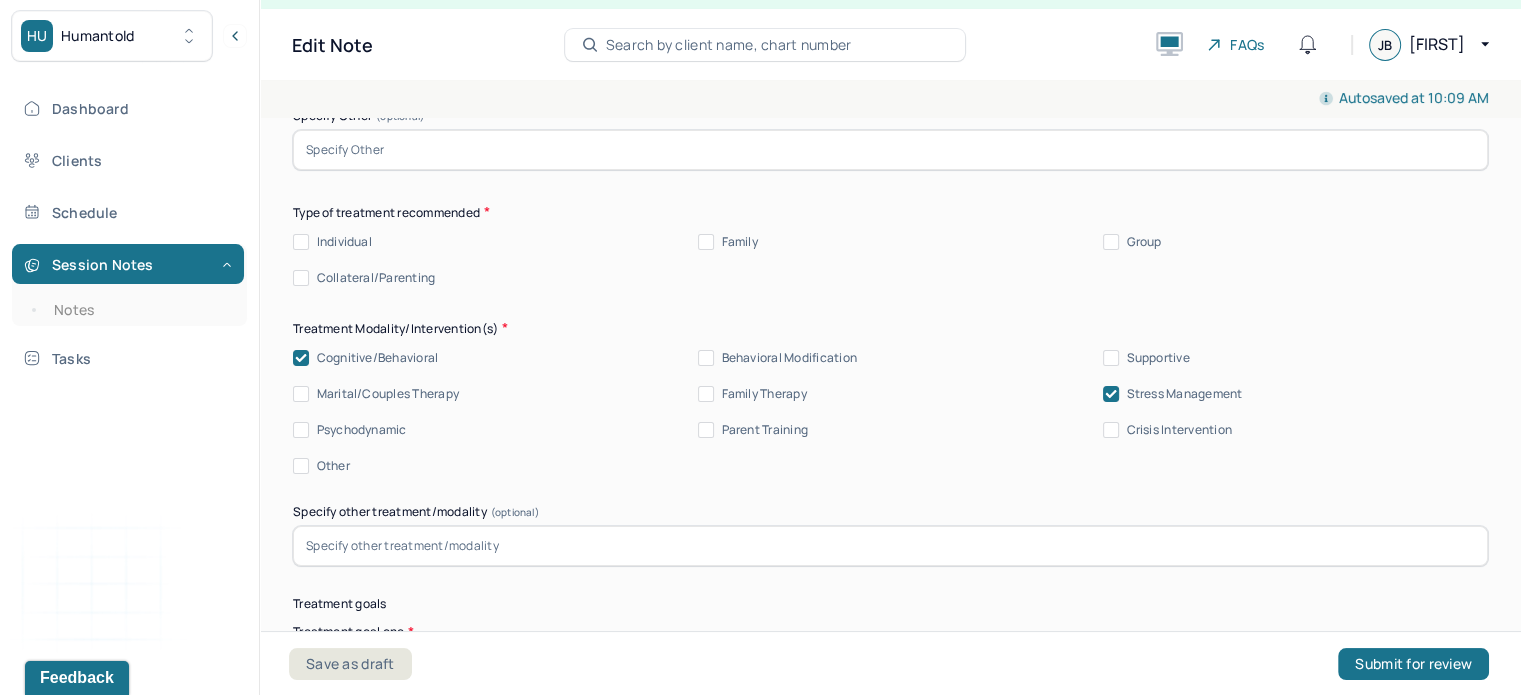 click on "Supportive" at bounding box center [1157, 358] 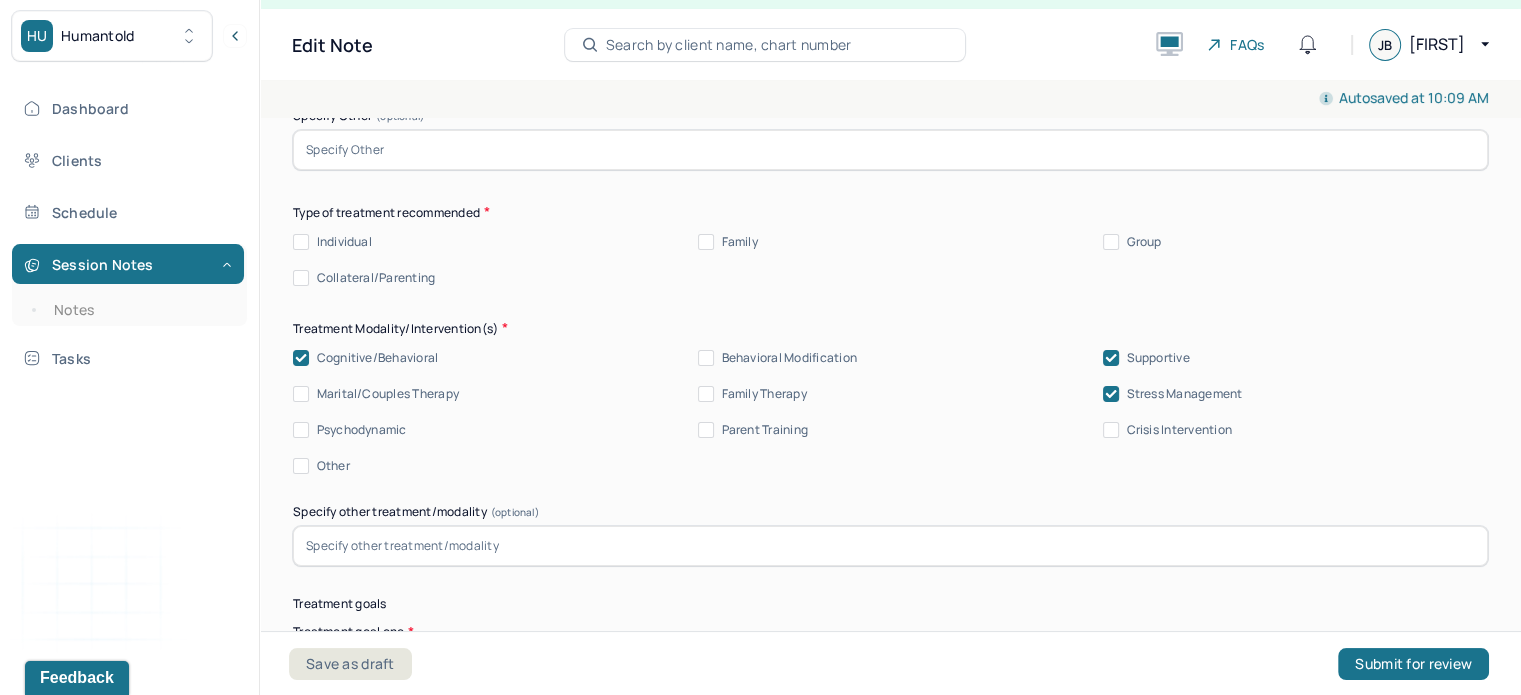 click on "Behavioral Modification" at bounding box center (789, 358) 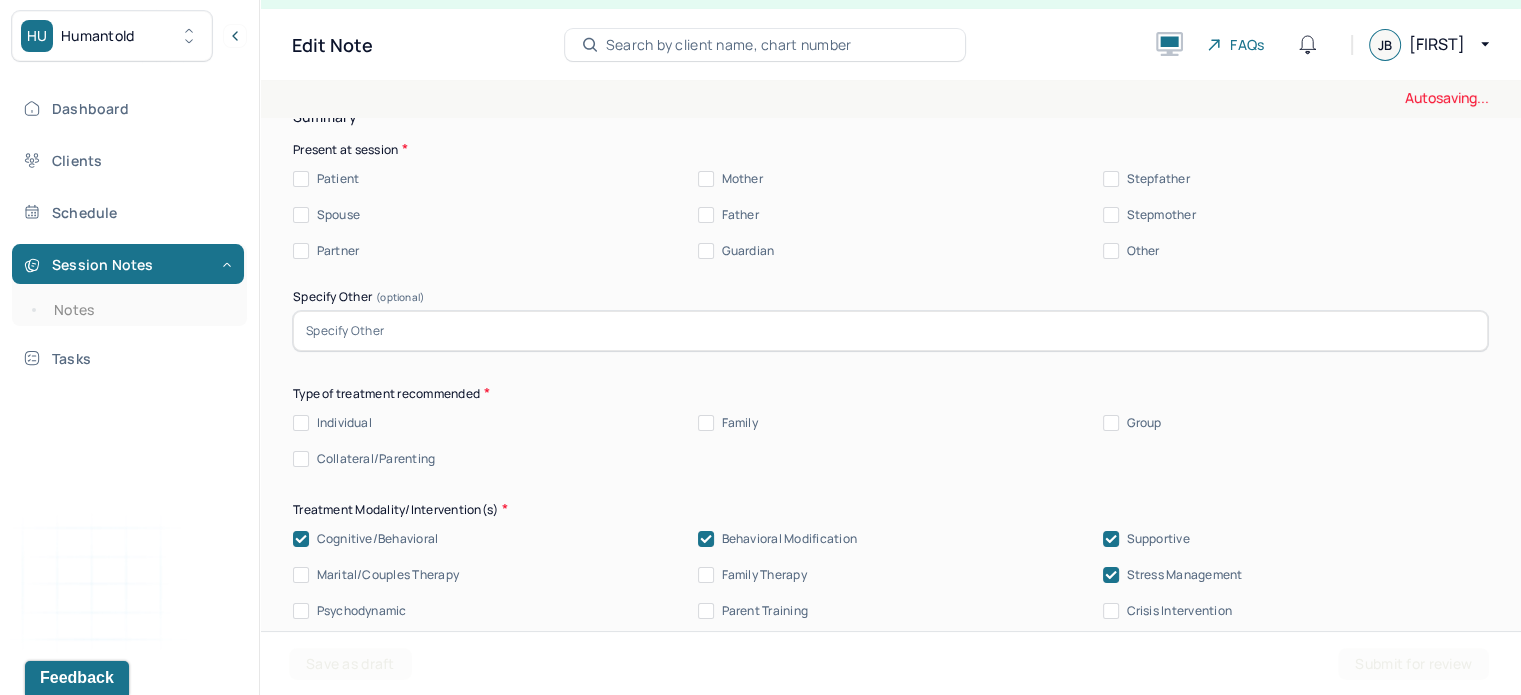 scroll, scrollTop: 9346, scrollLeft: 0, axis: vertical 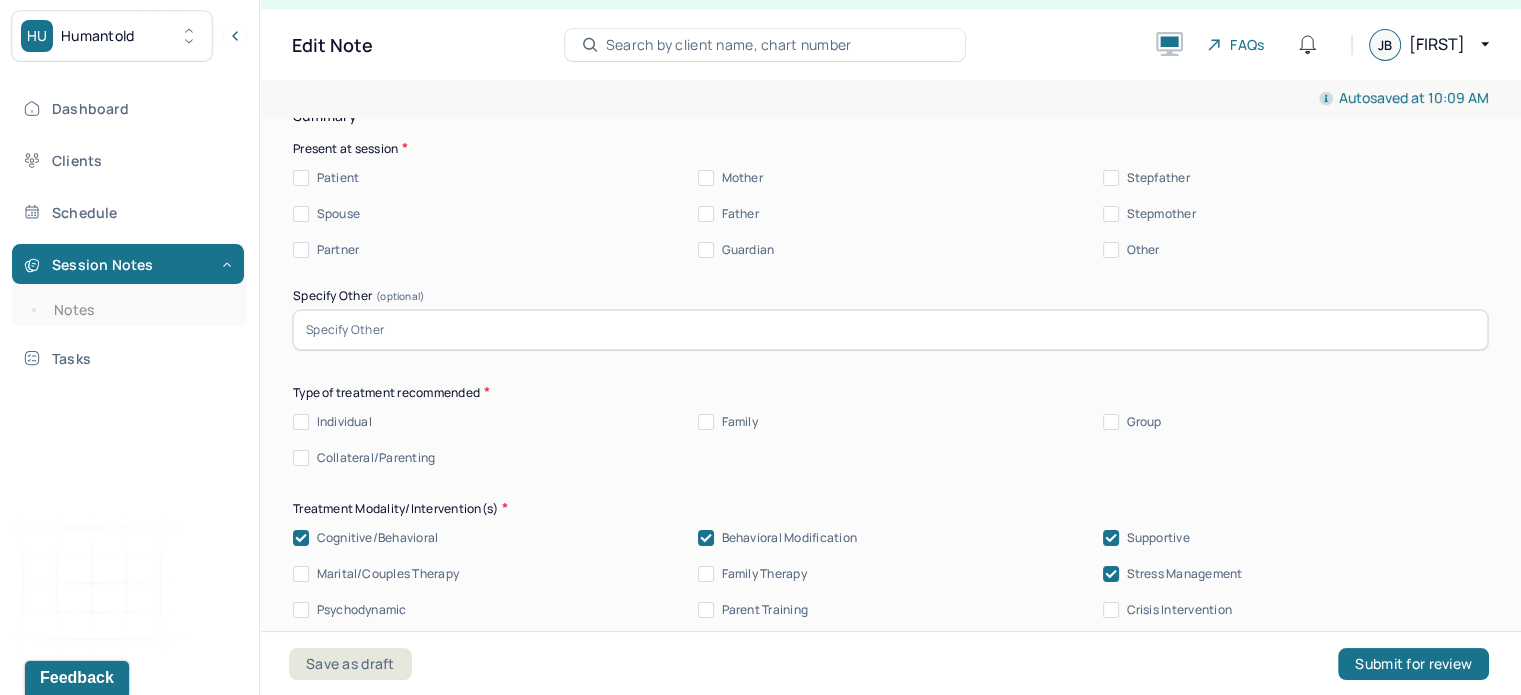 click on "Individual" at bounding box center [344, 422] 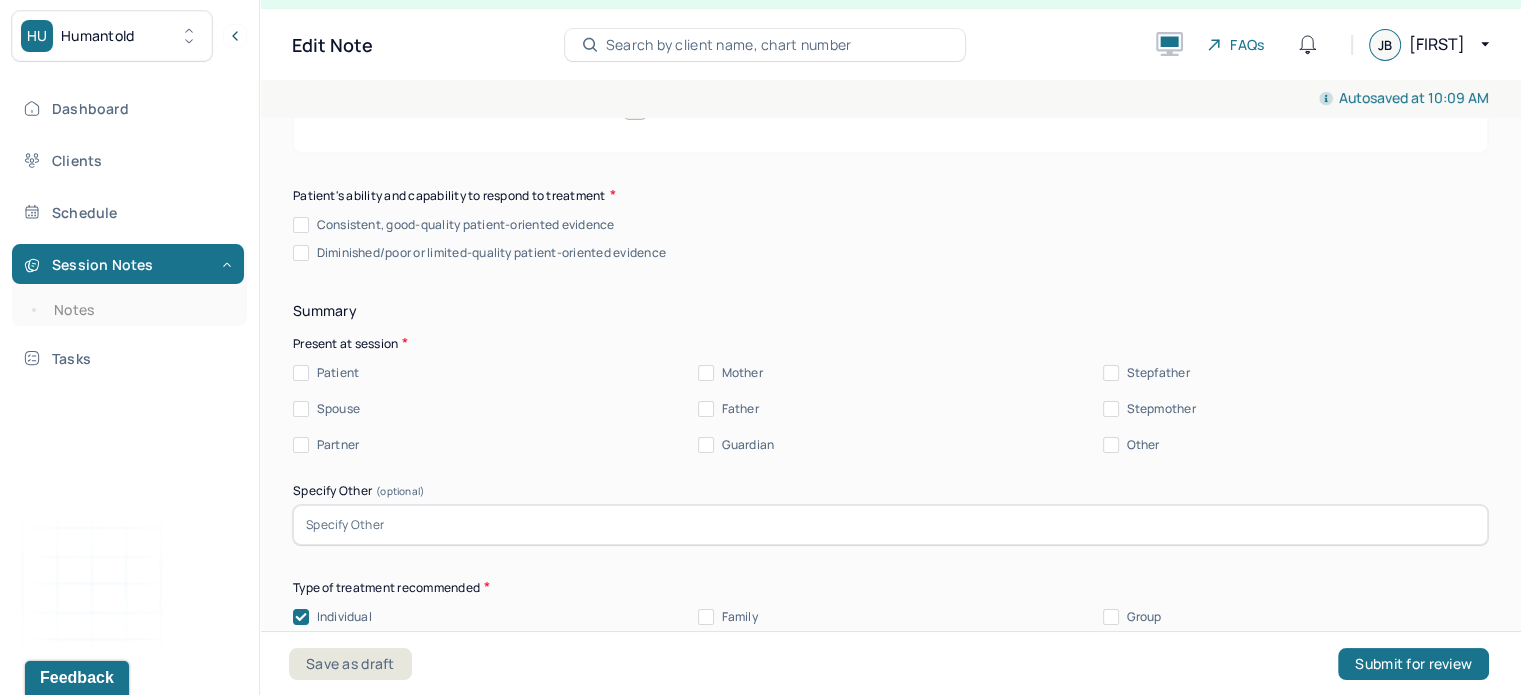 scroll, scrollTop: 9152, scrollLeft: 0, axis: vertical 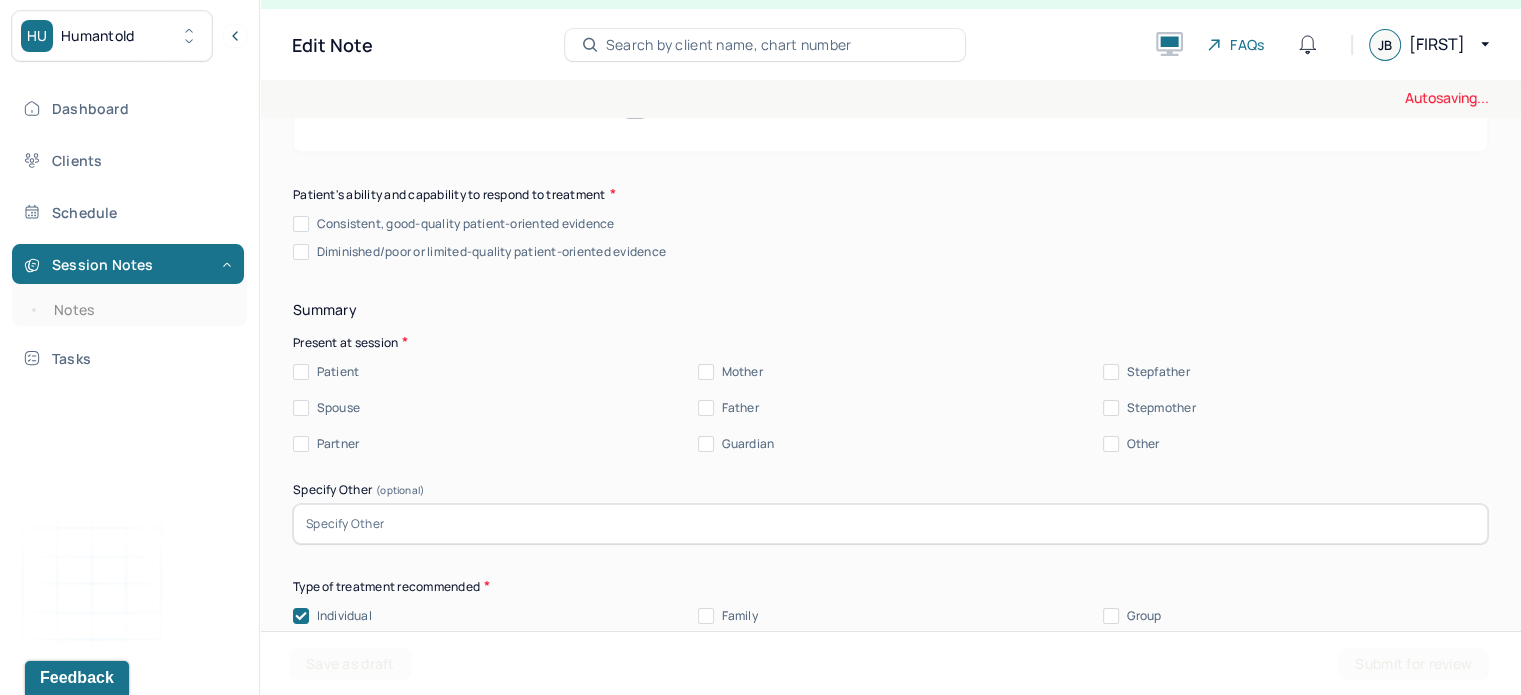 click on "Patient" at bounding box center [338, 372] 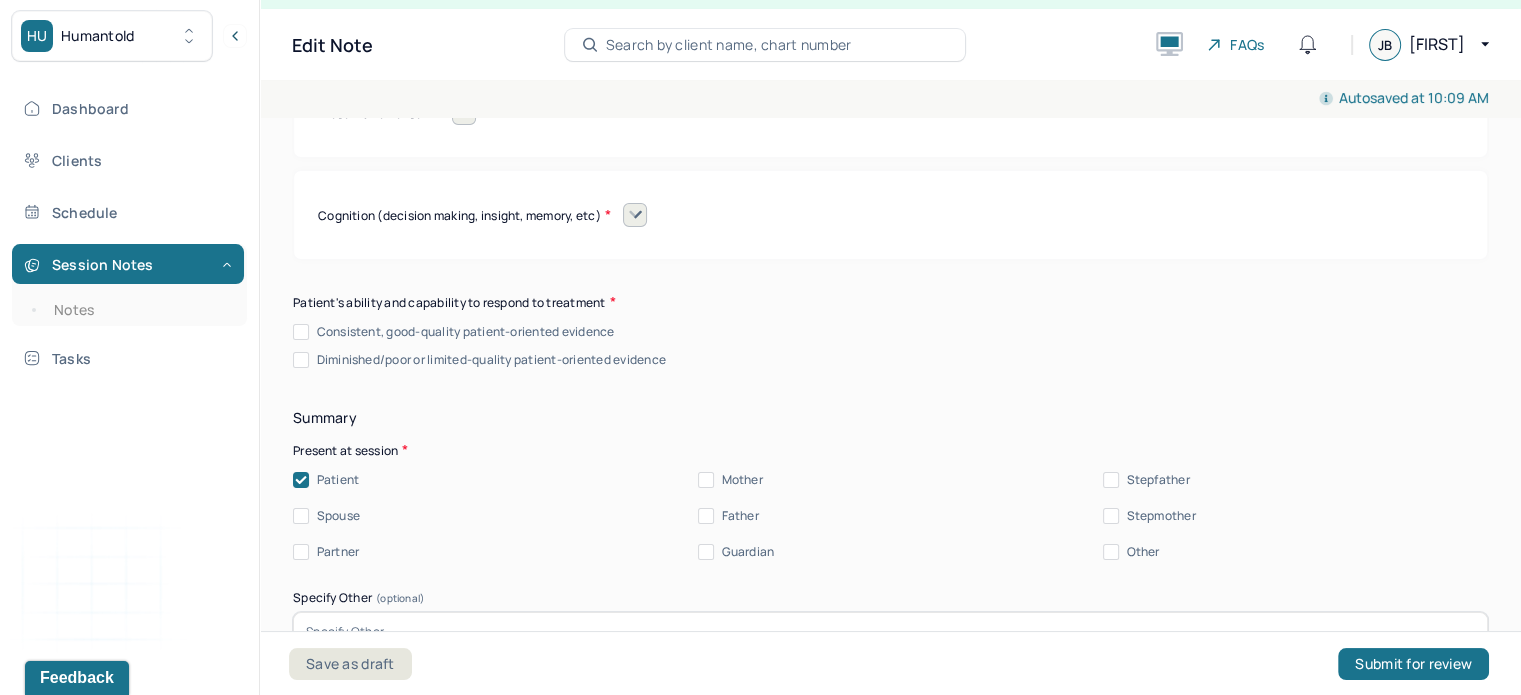 click on "Consistent, good-quality patient-oriented evidence" at bounding box center (466, 332) 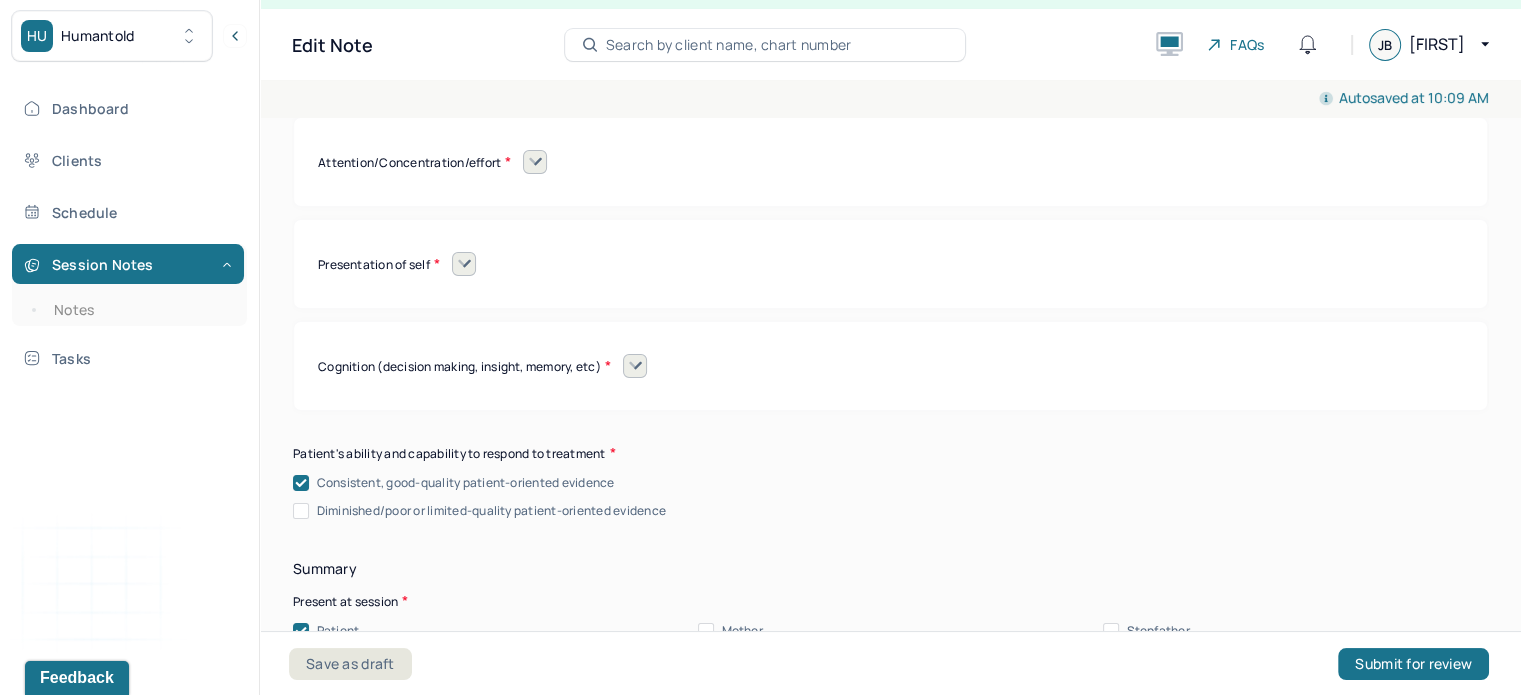 scroll, scrollTop: 8862, scrollLeft: 0, axis: vertical 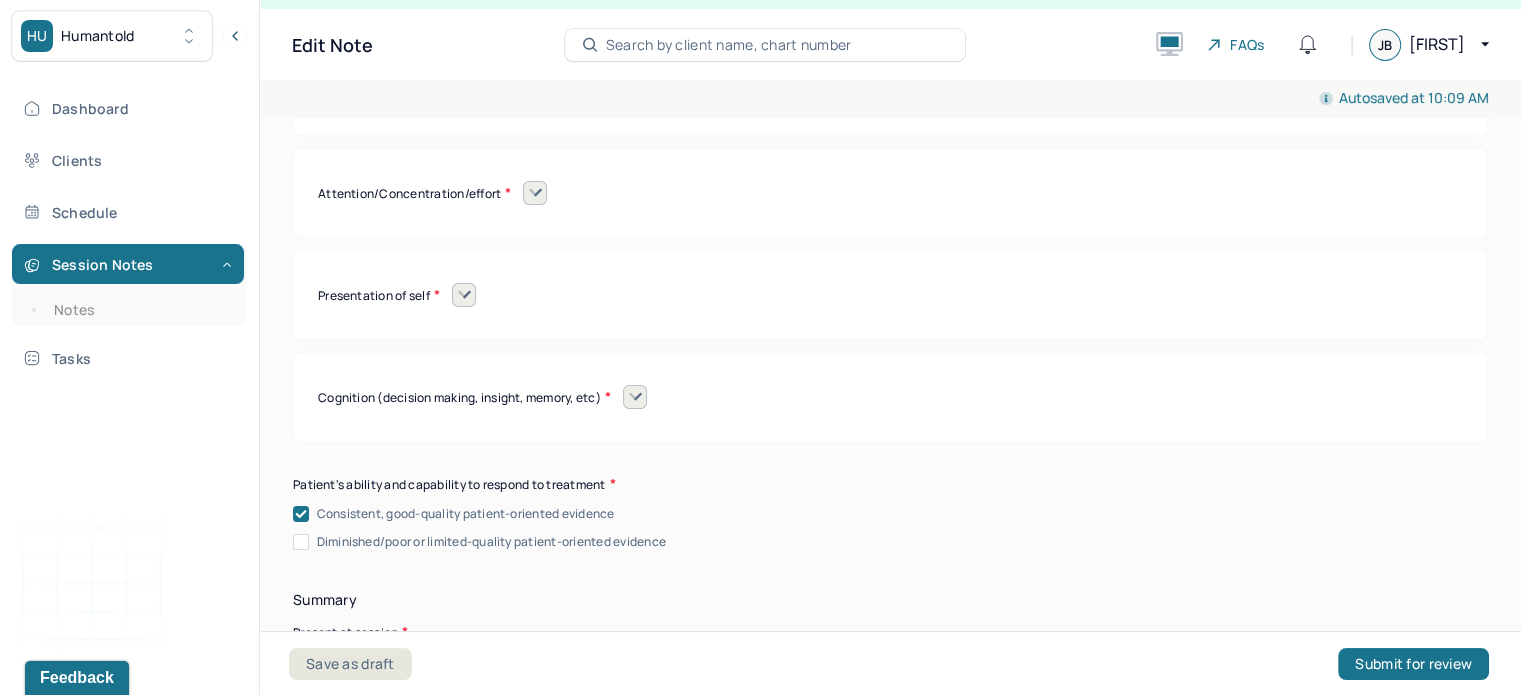 click 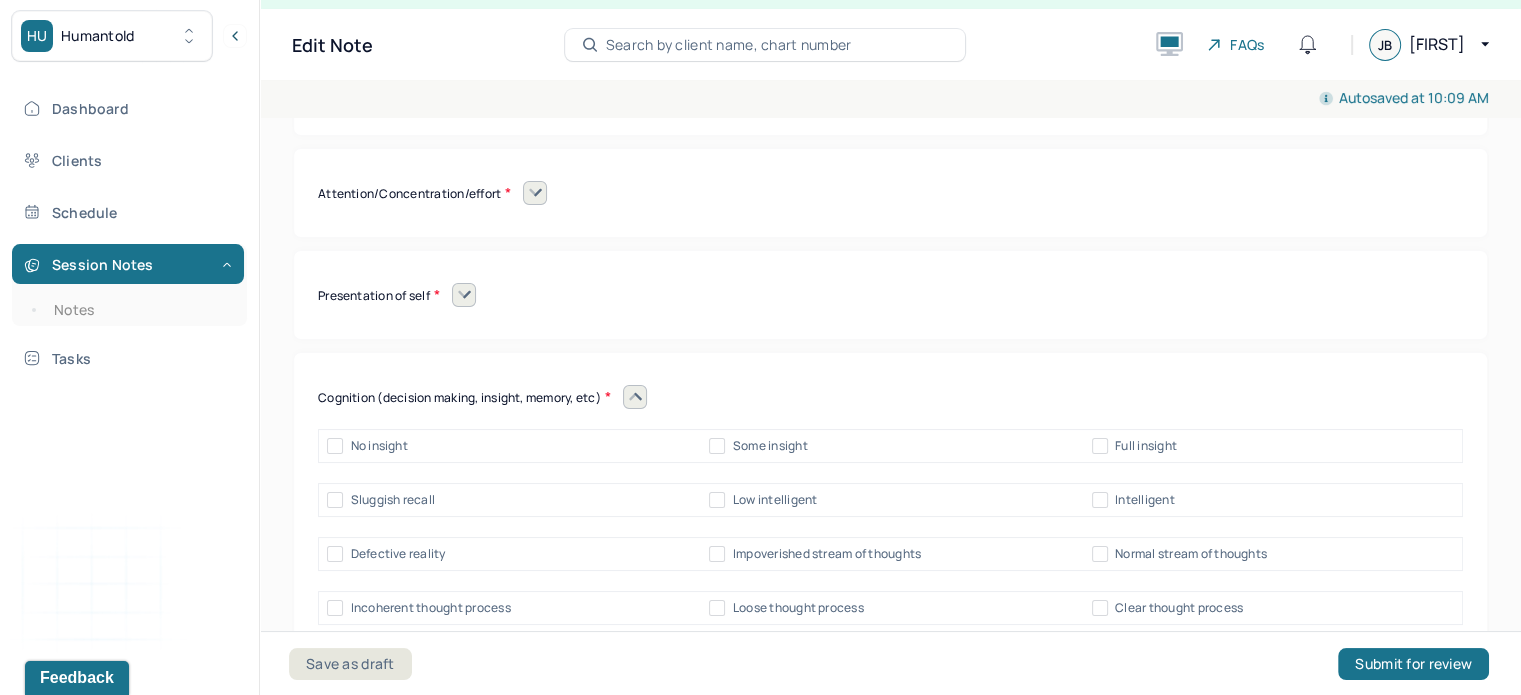 click on "Full insight" at bounding box center [1134, 446] 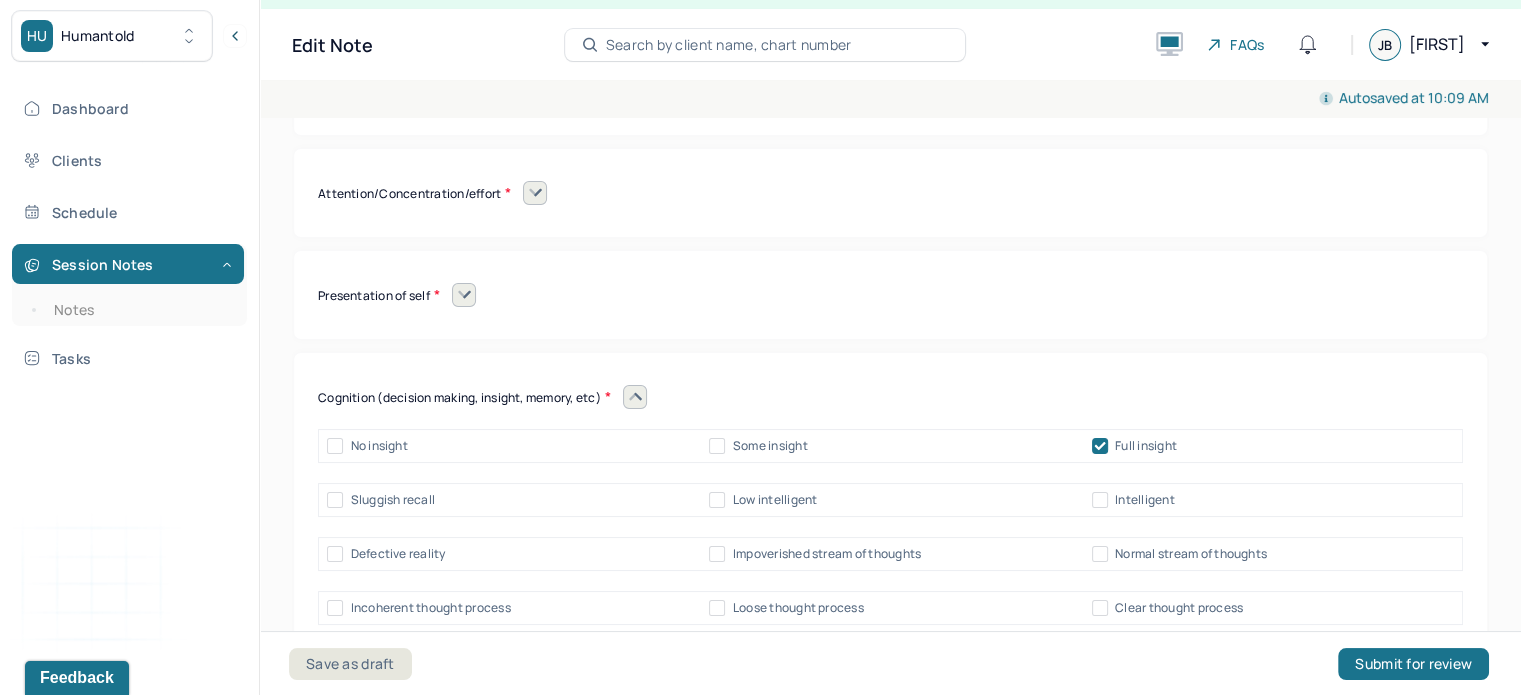click at bounding box center (464, 295) 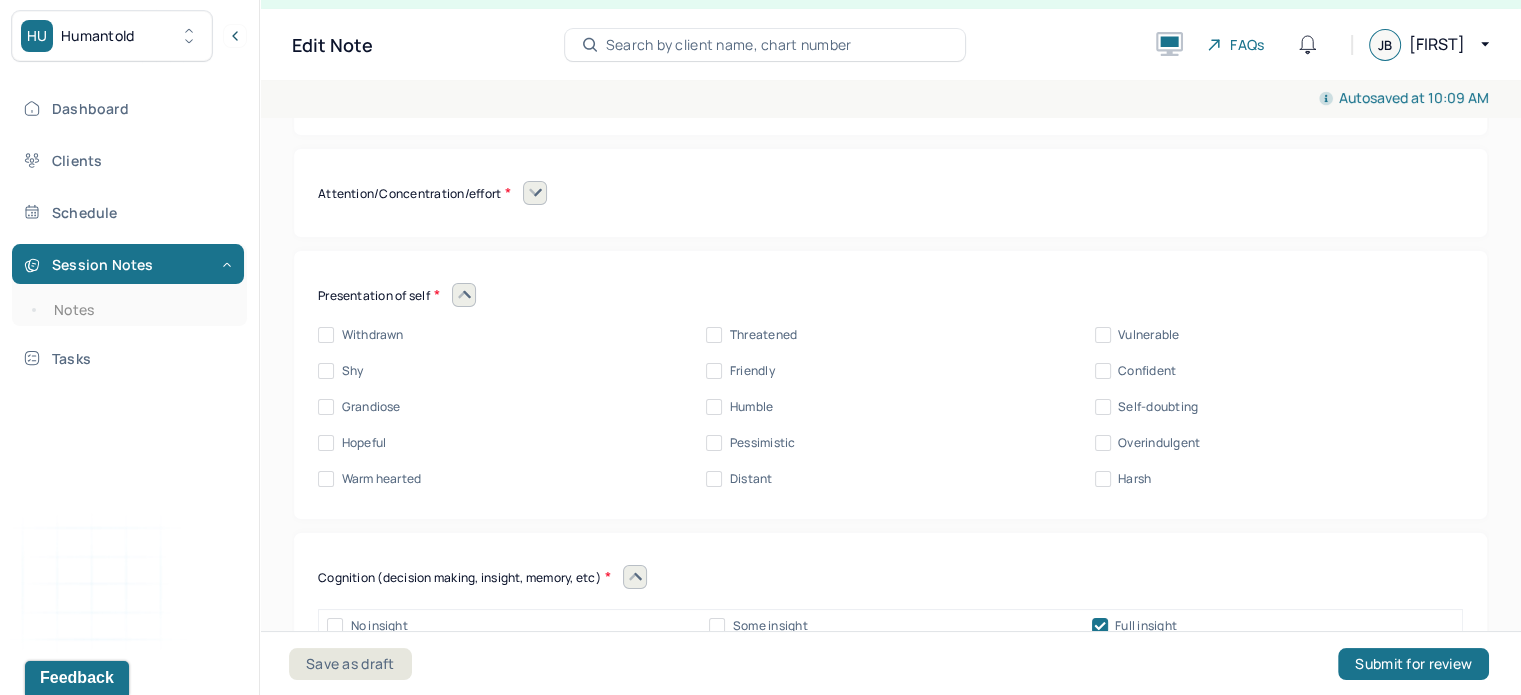 click on "Friendly" at bounding box center (752, 371) 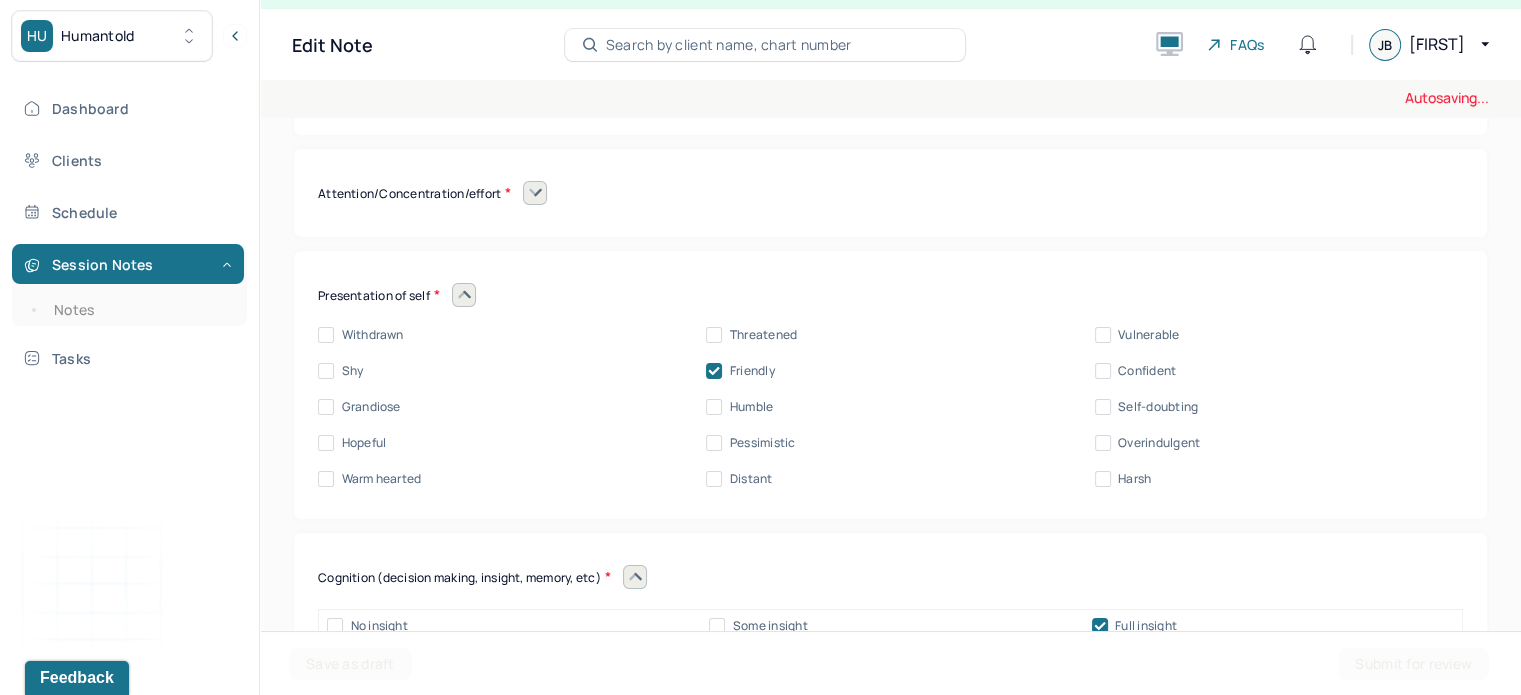 click on "Attention/Concentration/effort Sluggish Flat Distractible Normal energy Eager Indifferent Scattered Baffled Perplexed Hurried Organized Rigid Pleasant Cooperative Dependent Abusive Superior Stubborn Belligerent Argumentative Hostile Demanding Resentful Surly Guarded Indifferent" at bounding box center (890, 193) 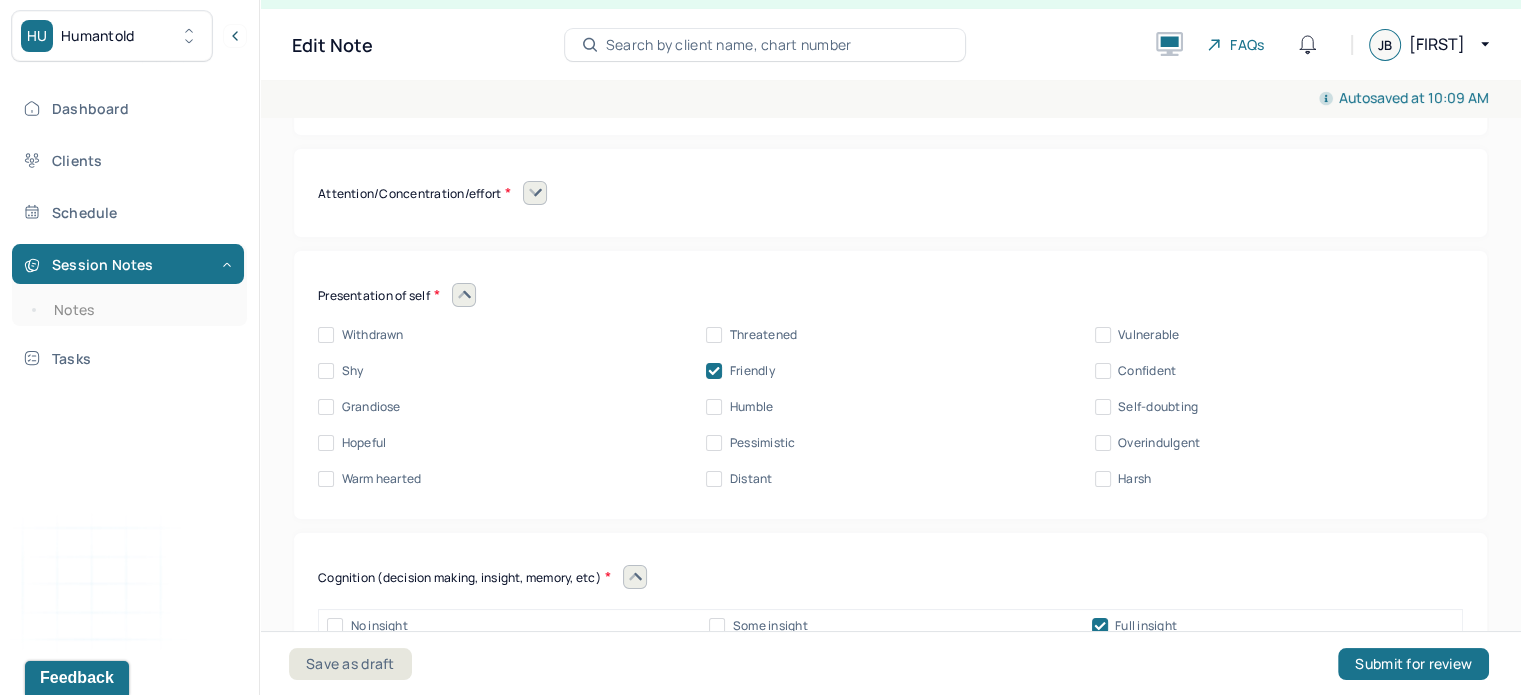 click 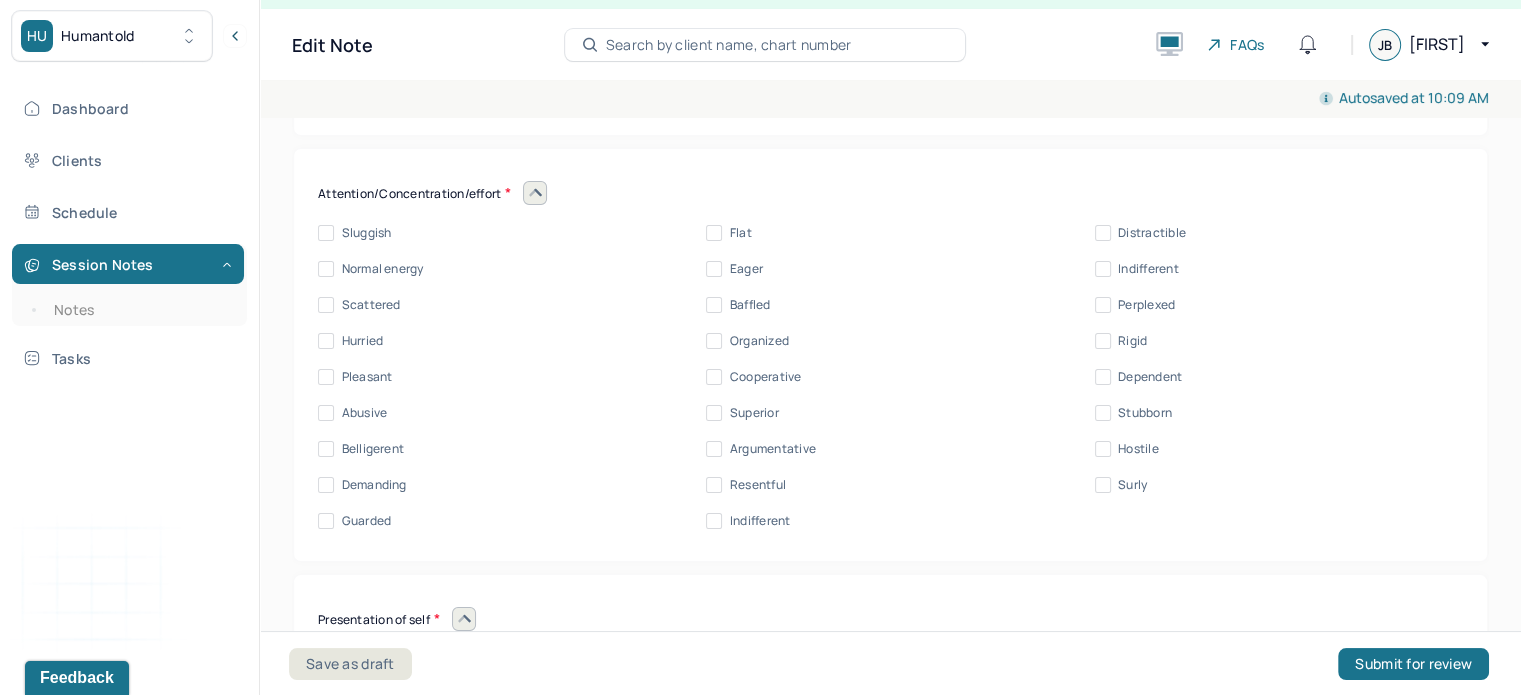click on "Normal energy" at bounding box center (383, 269) 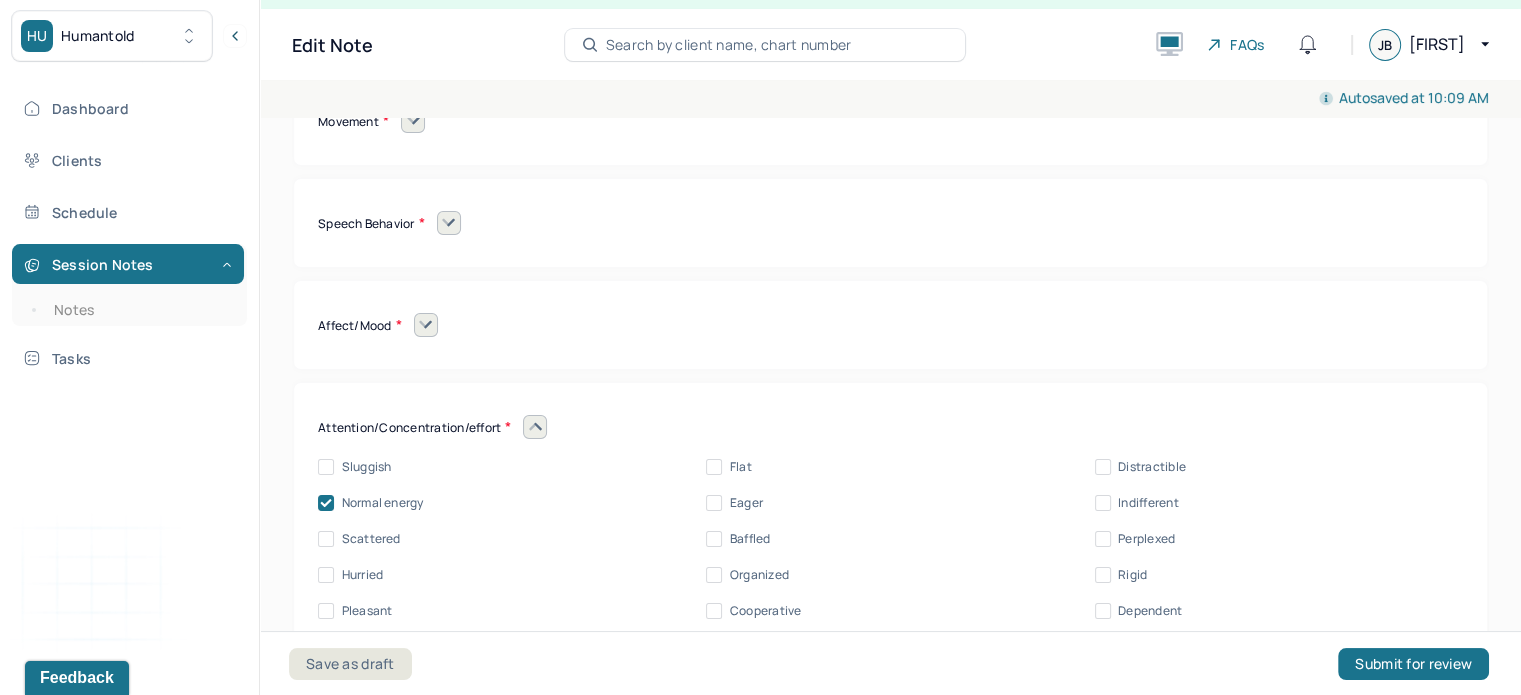 scroll, scrollTop: 8629, scrollLeft: 0, axis: vertical 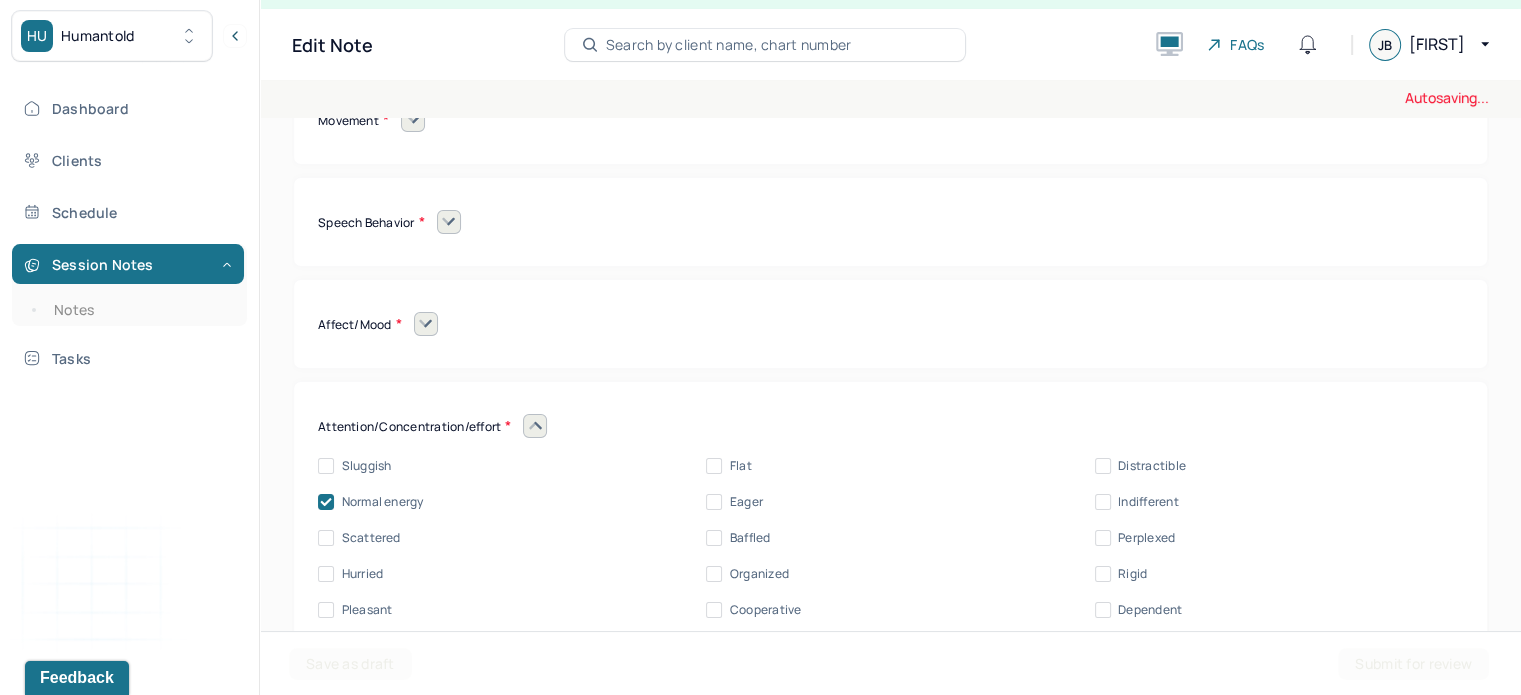 click at bounding box center [426, 324] 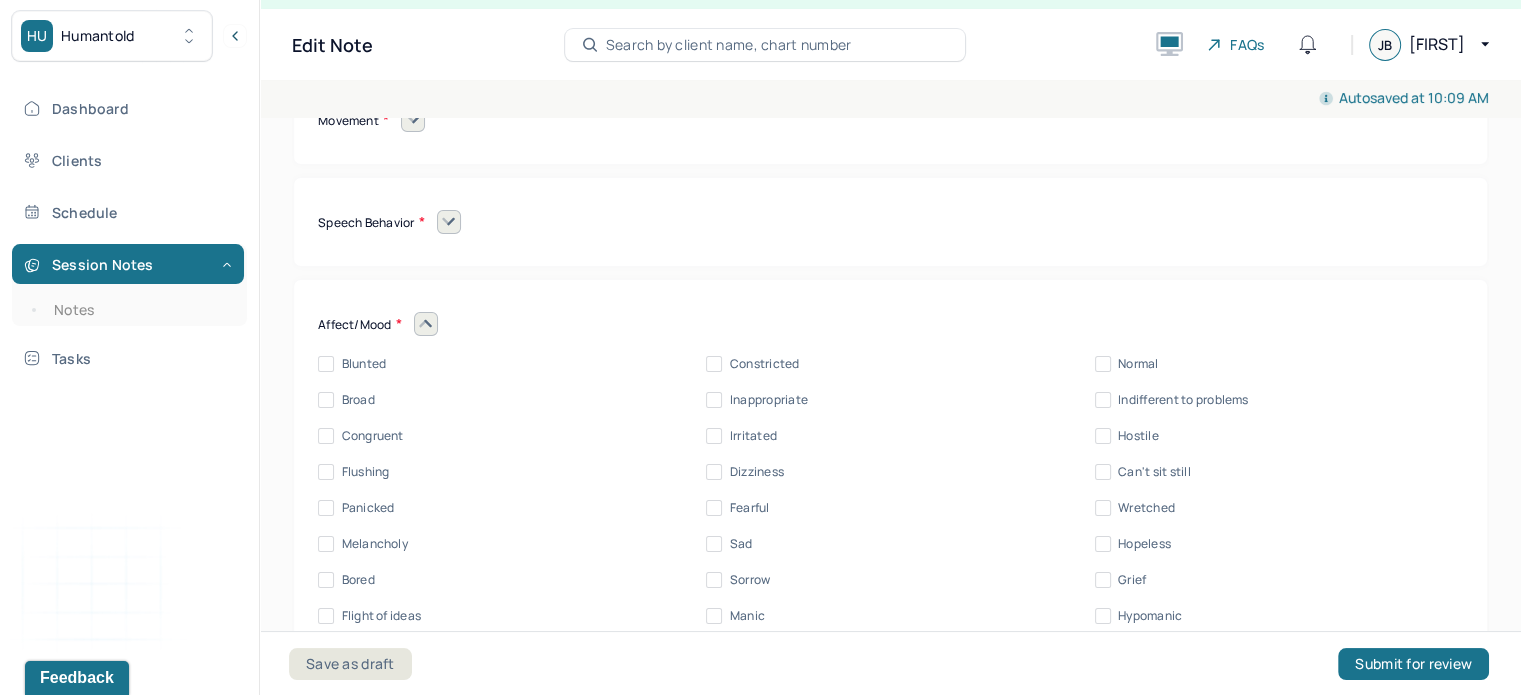 click on "Normal" at bounding box center [1138, 364] 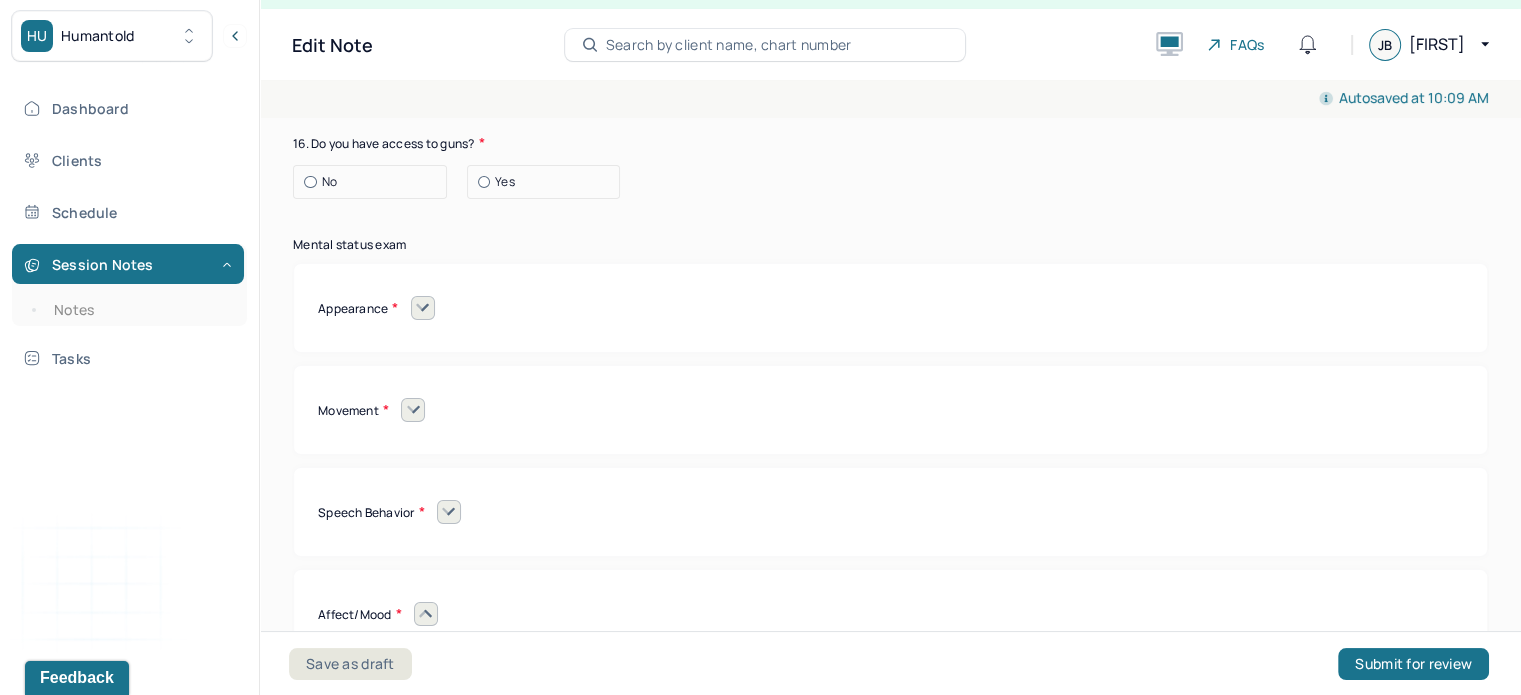 scroll, scrollTop: 8340, scrollLeft: 0, axis: vertical 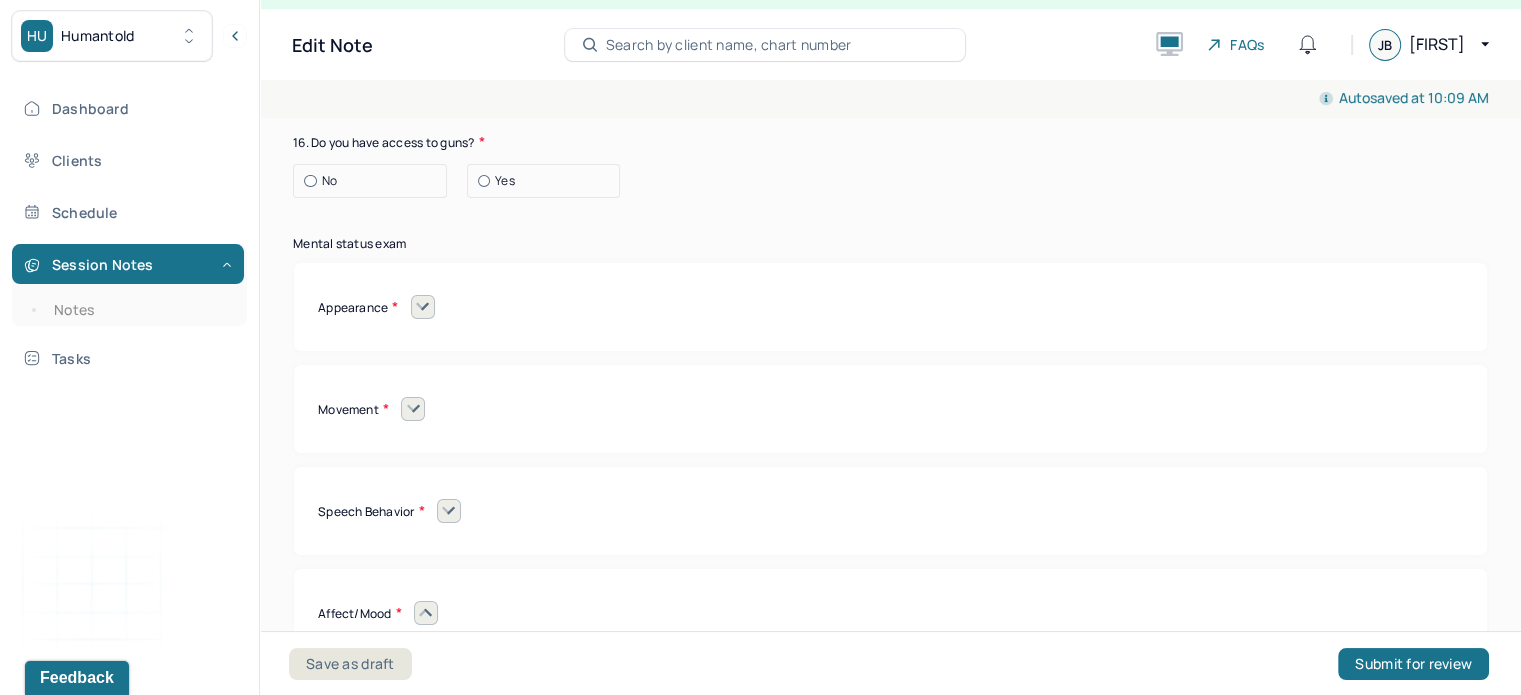 click 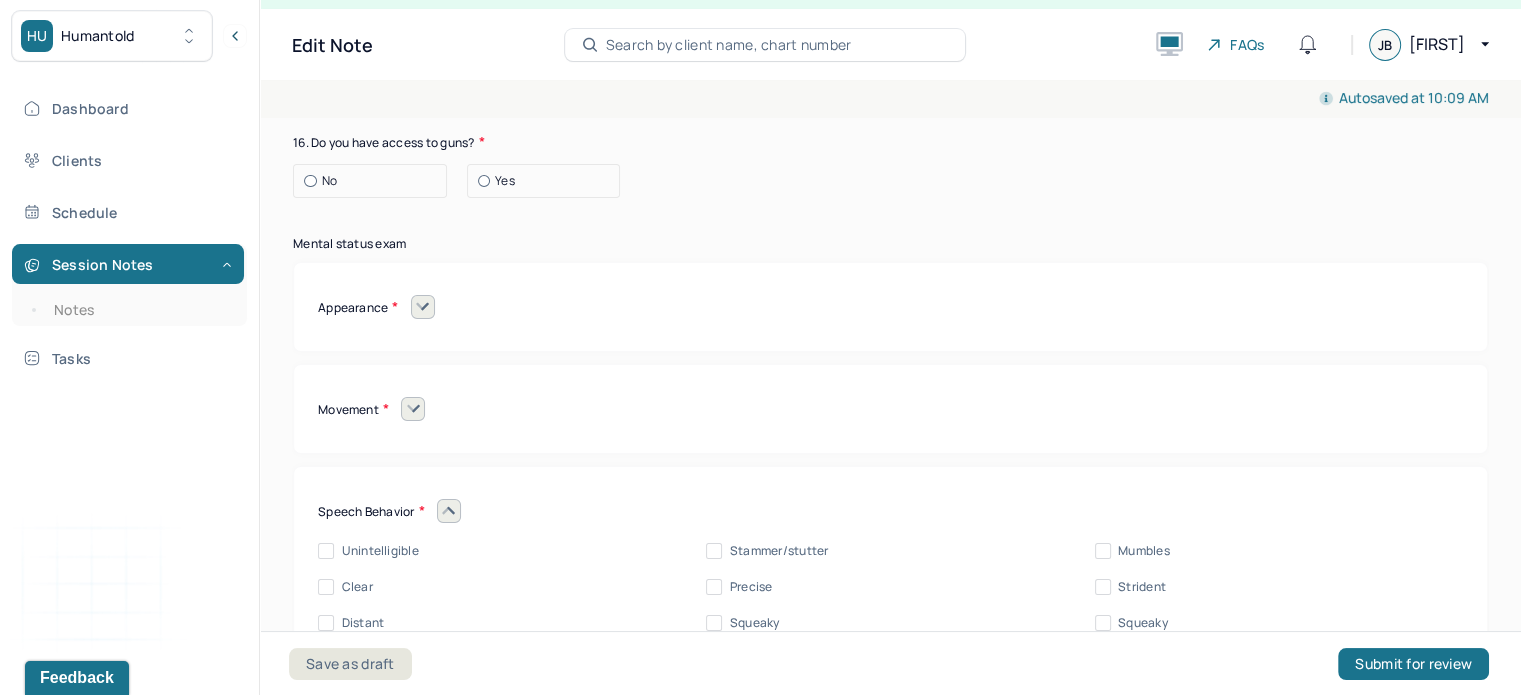 click on "Clear" at bounding box center [357, 587] 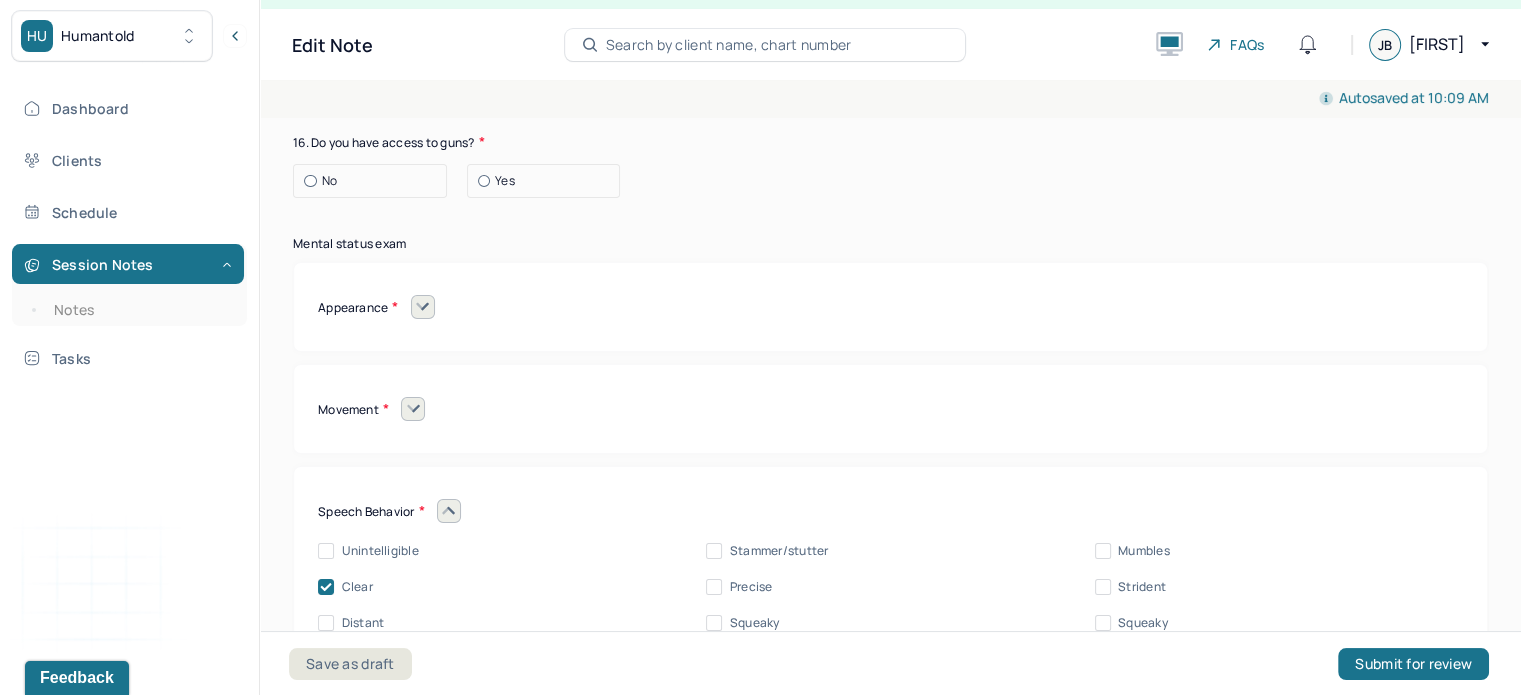 click on "Movement" at bounding box center (890, 409) 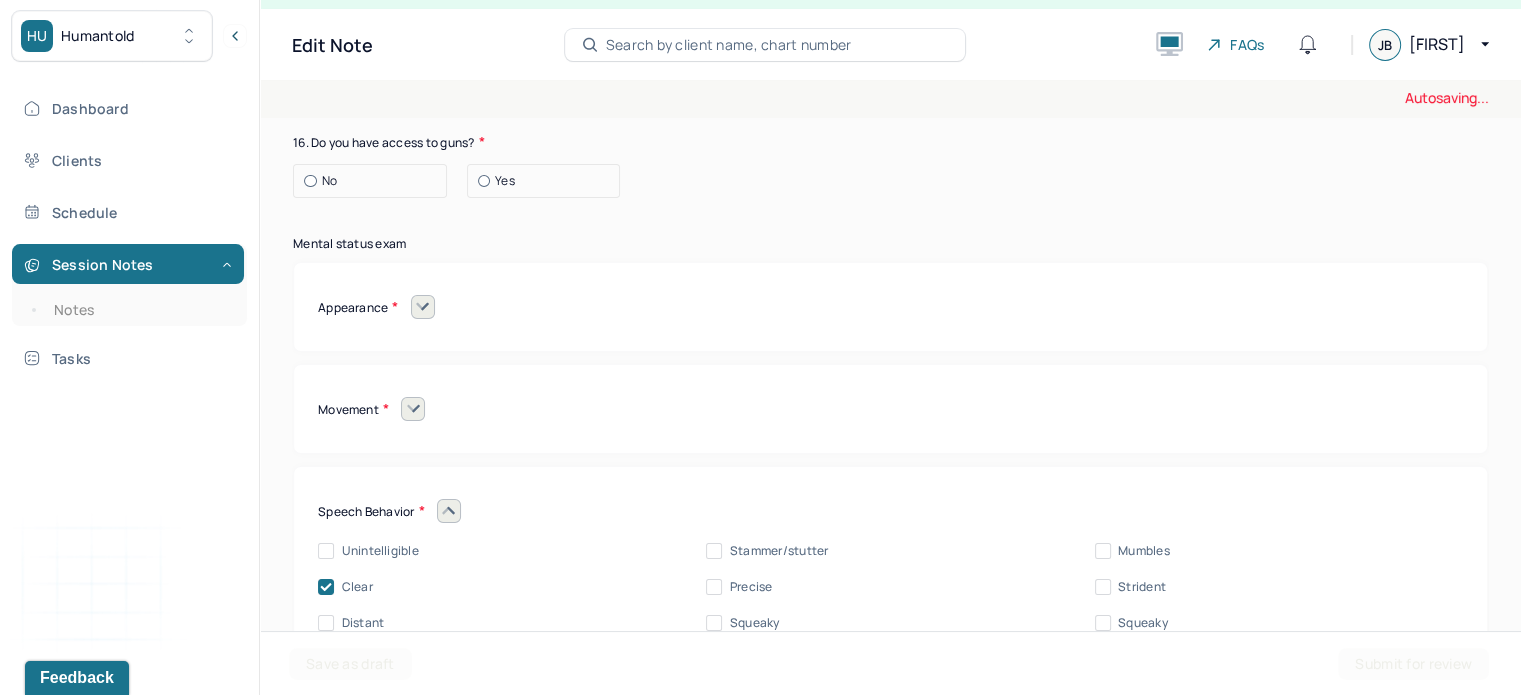 click on "Movement" at bounding box center (890, 409) 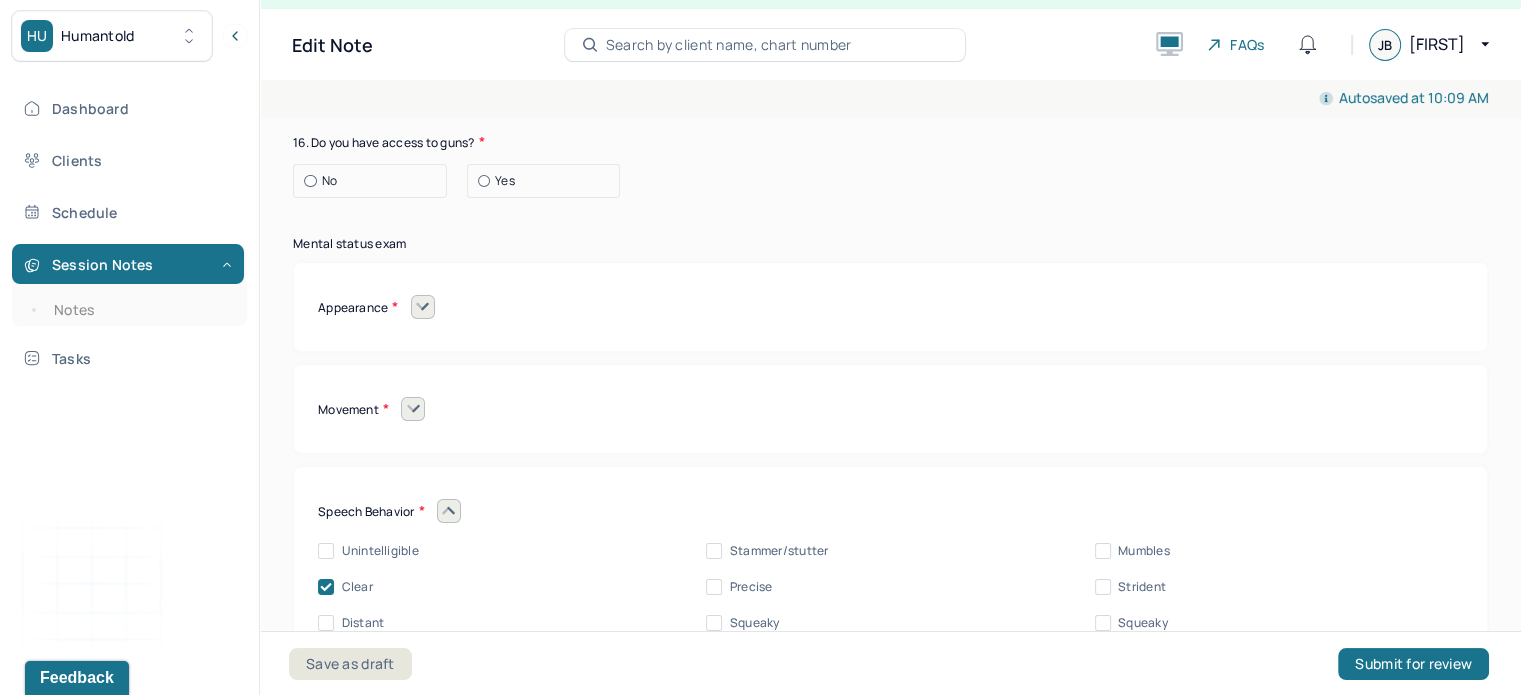 click at bounding box center [413, 409] 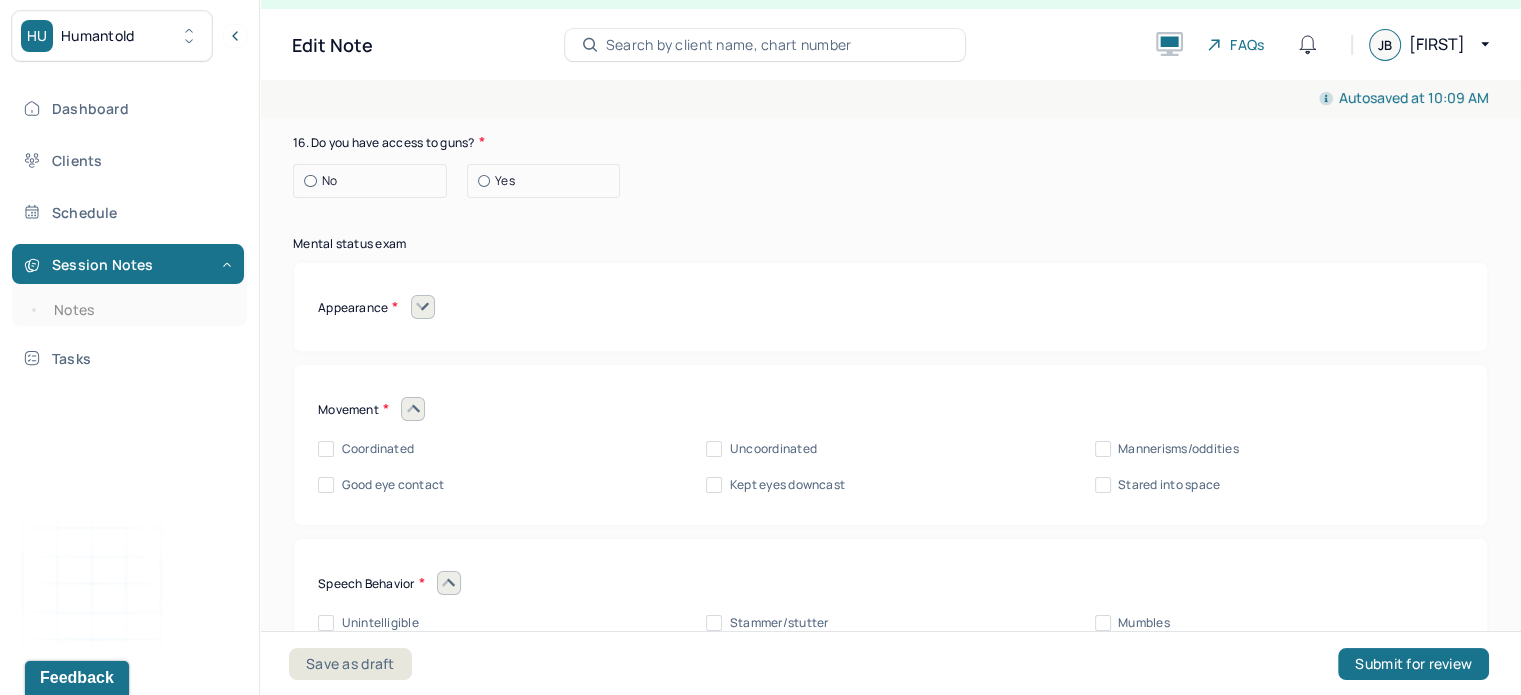 click on "Coordinated" at bounding box center [378, 449] 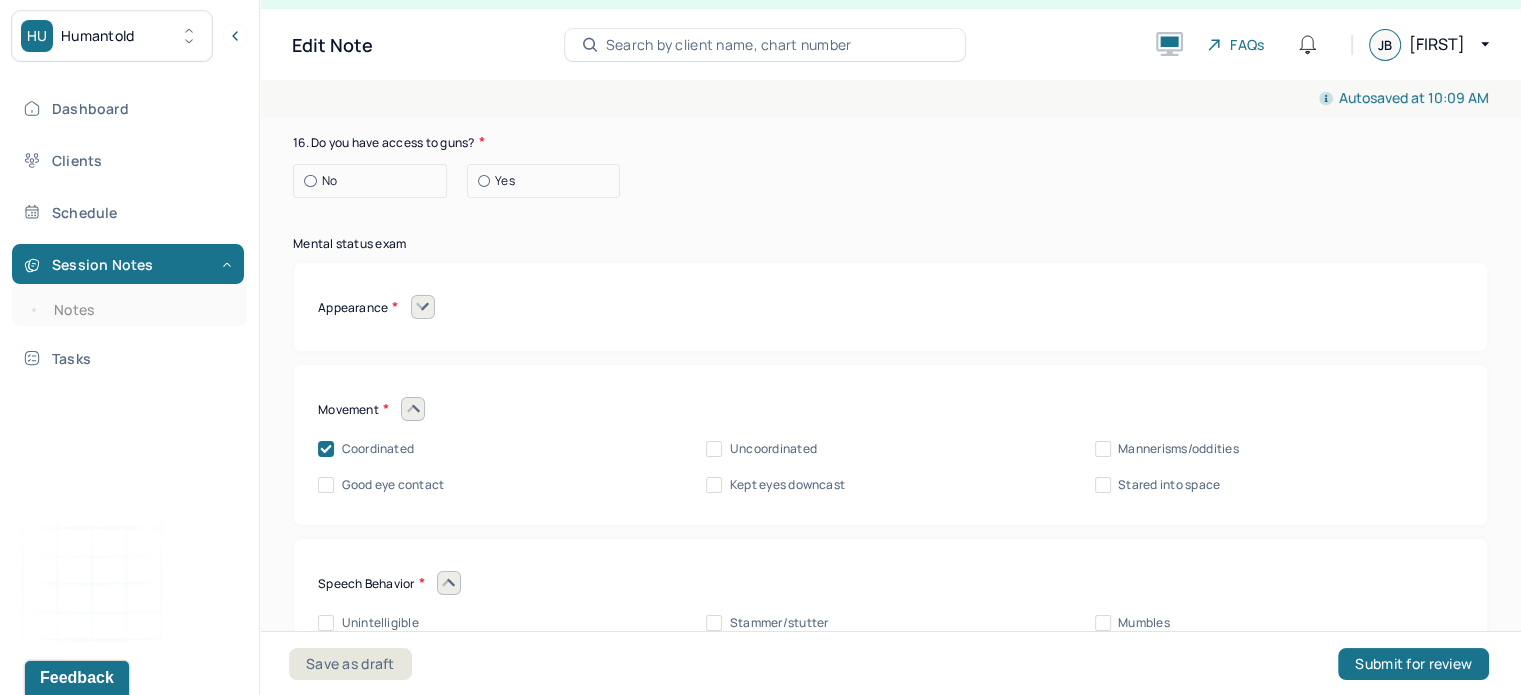 click on "Good eye contact" at bounding box center [393, 485] 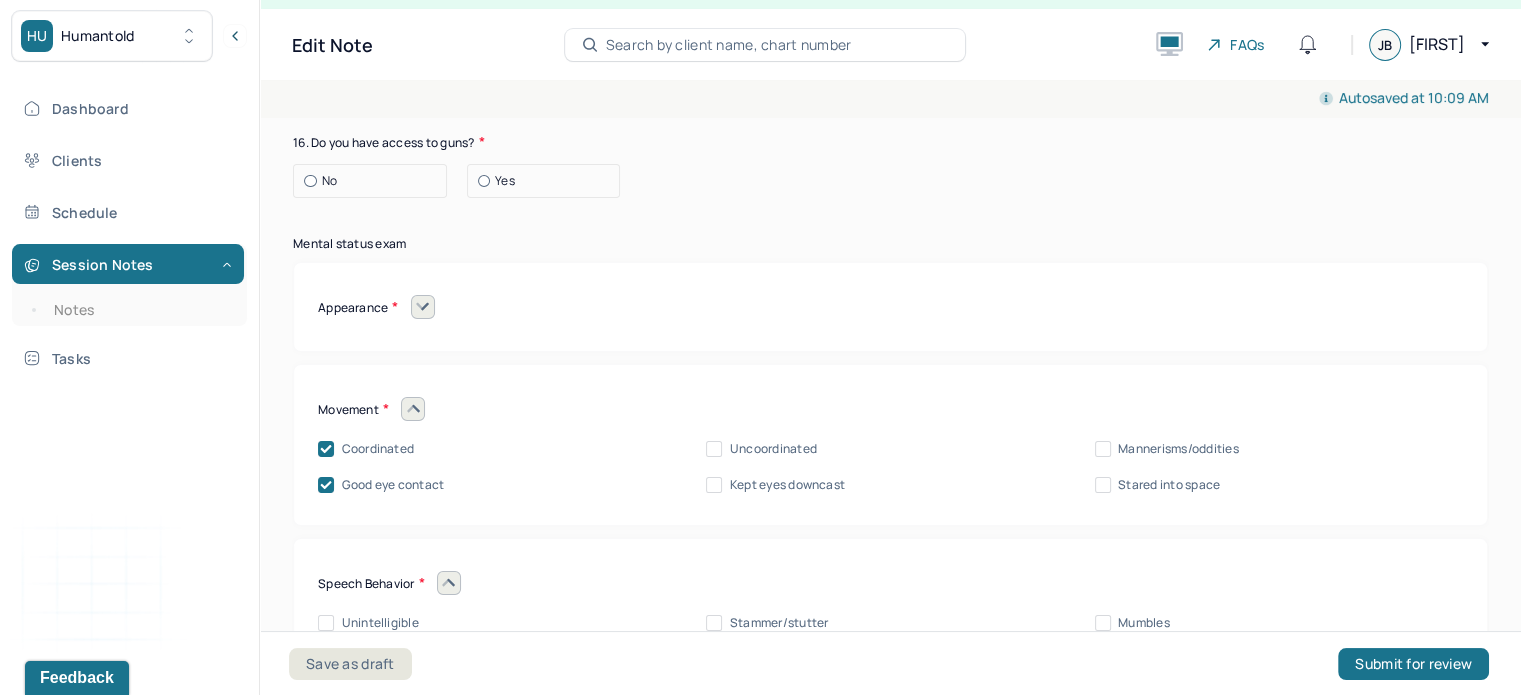 click 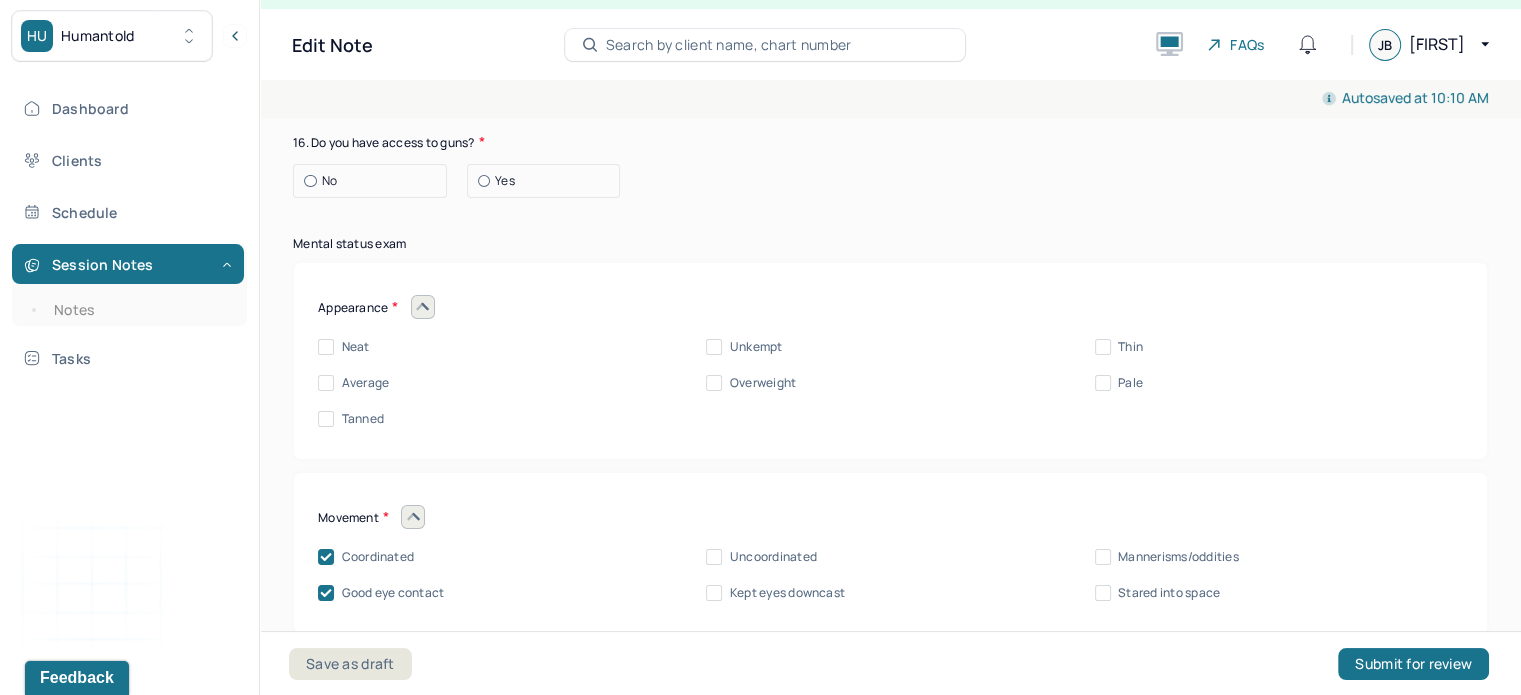 click on "Neat" at bounding box center (356, 347) 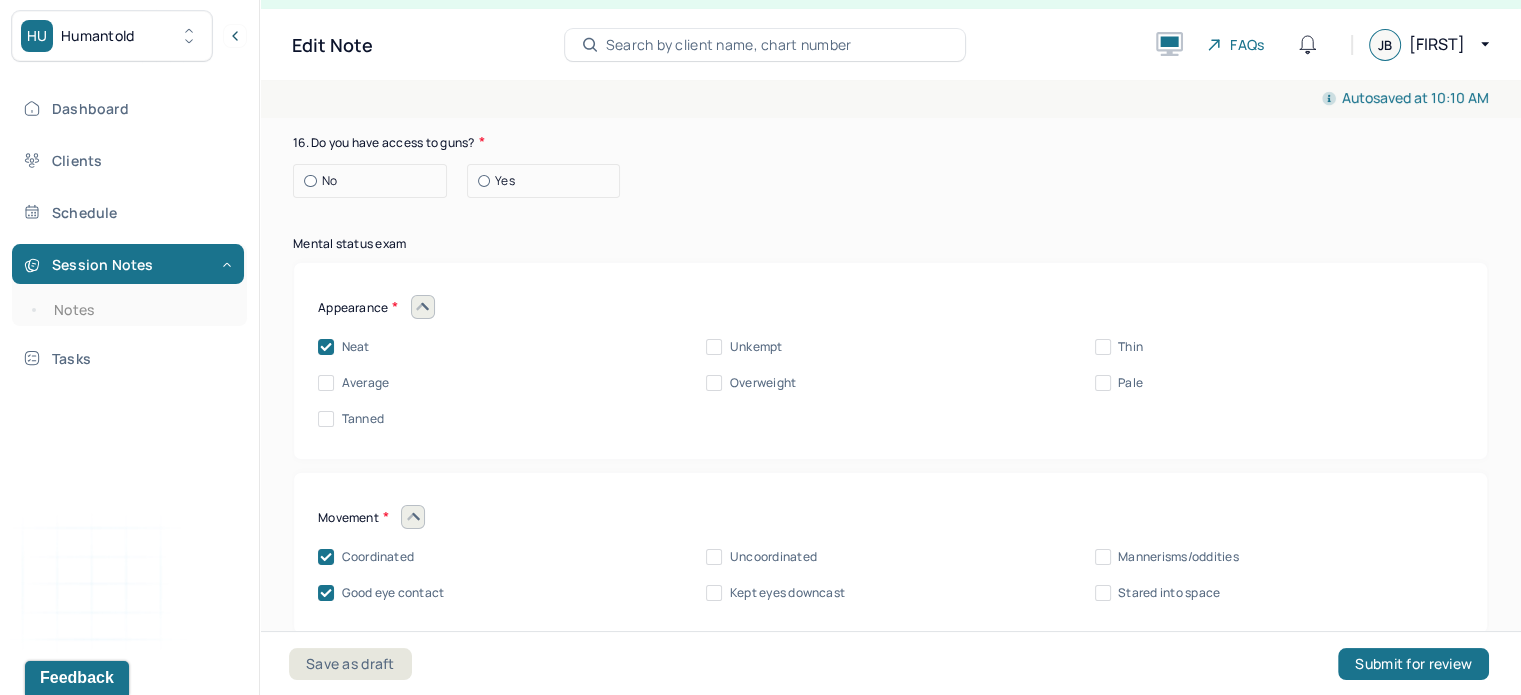click on "Neat Unkempt Thin Average Overweight Pale Tanned" at bounding box center (890, 383) 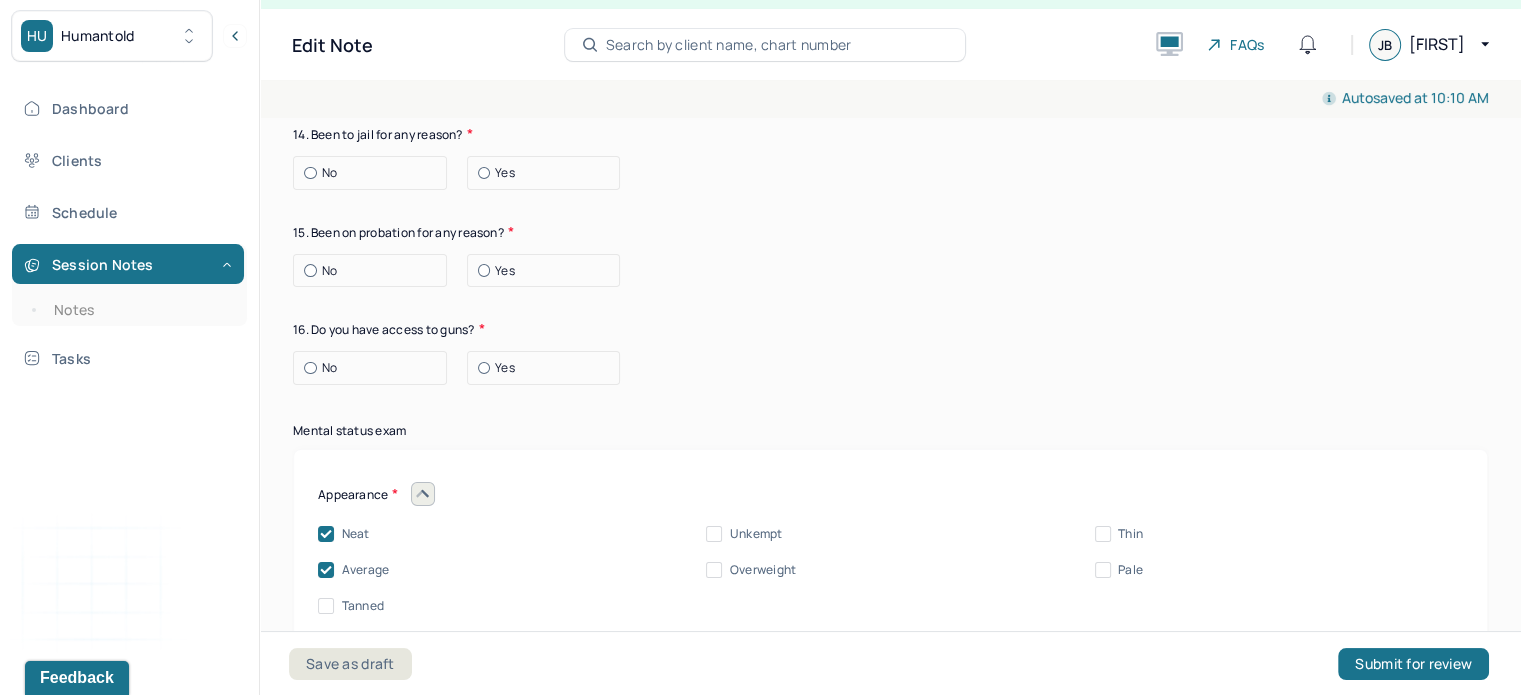 scroll, scrollTop: 8150, scrollLeft: 0, axis: vertical 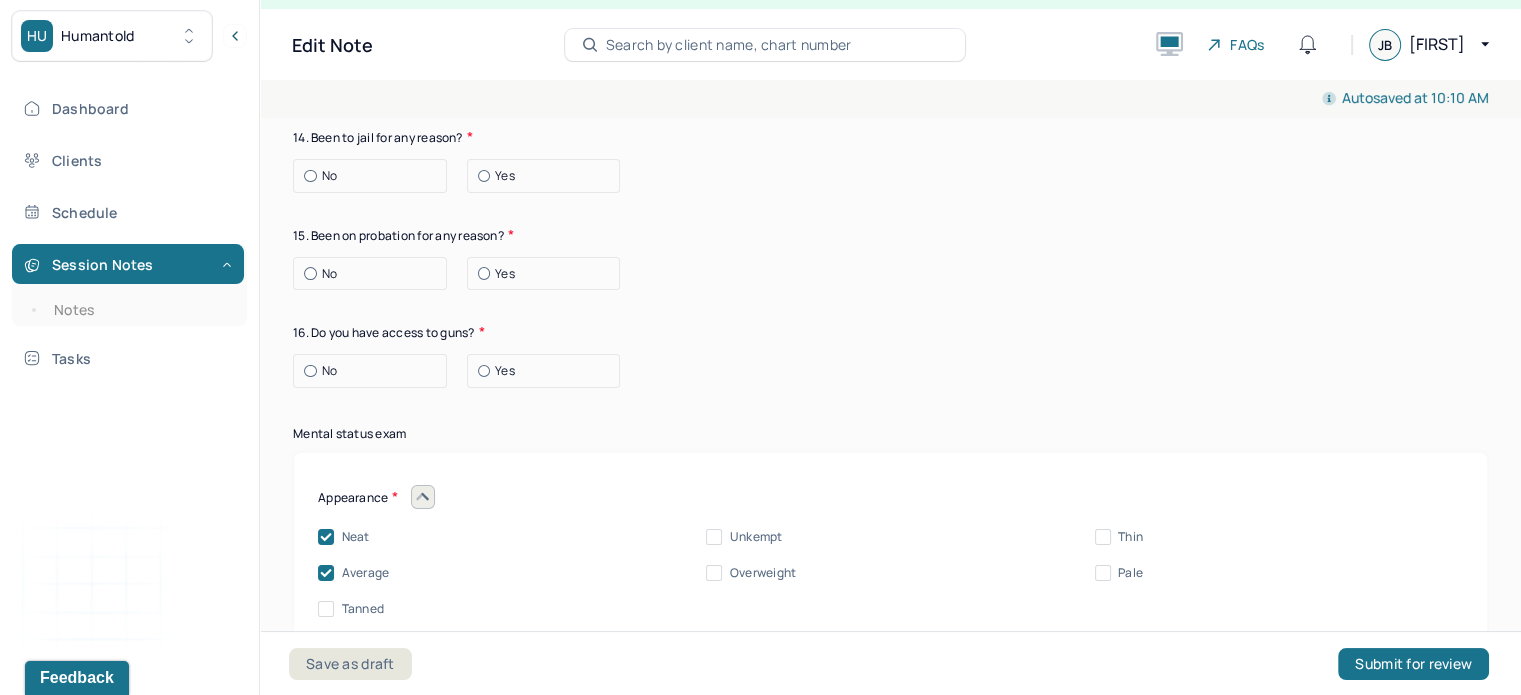 click on "No" at bounding box center [329, 371] 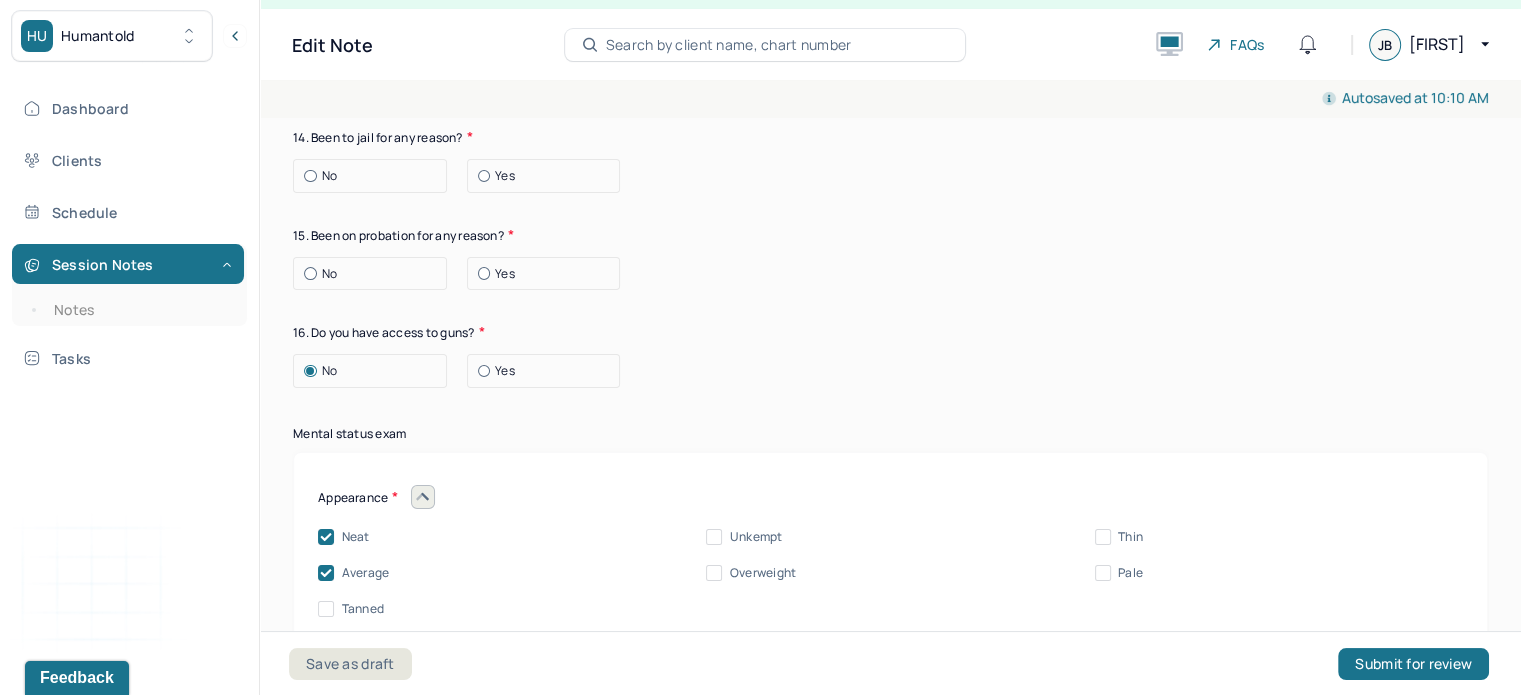 click on "No" at bounding box center [329, 274] 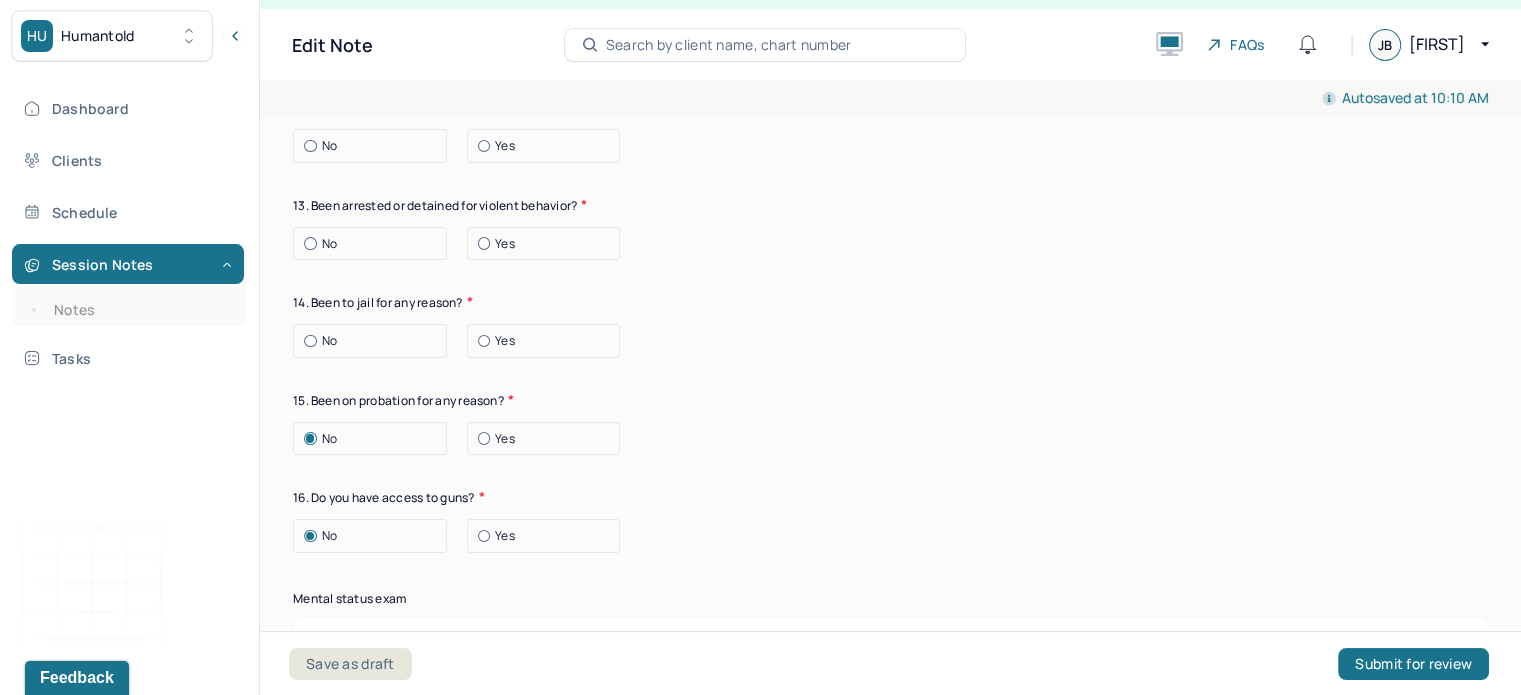 scroll, scrollTop: 7986, scrollLeft: 0, axis: vertical 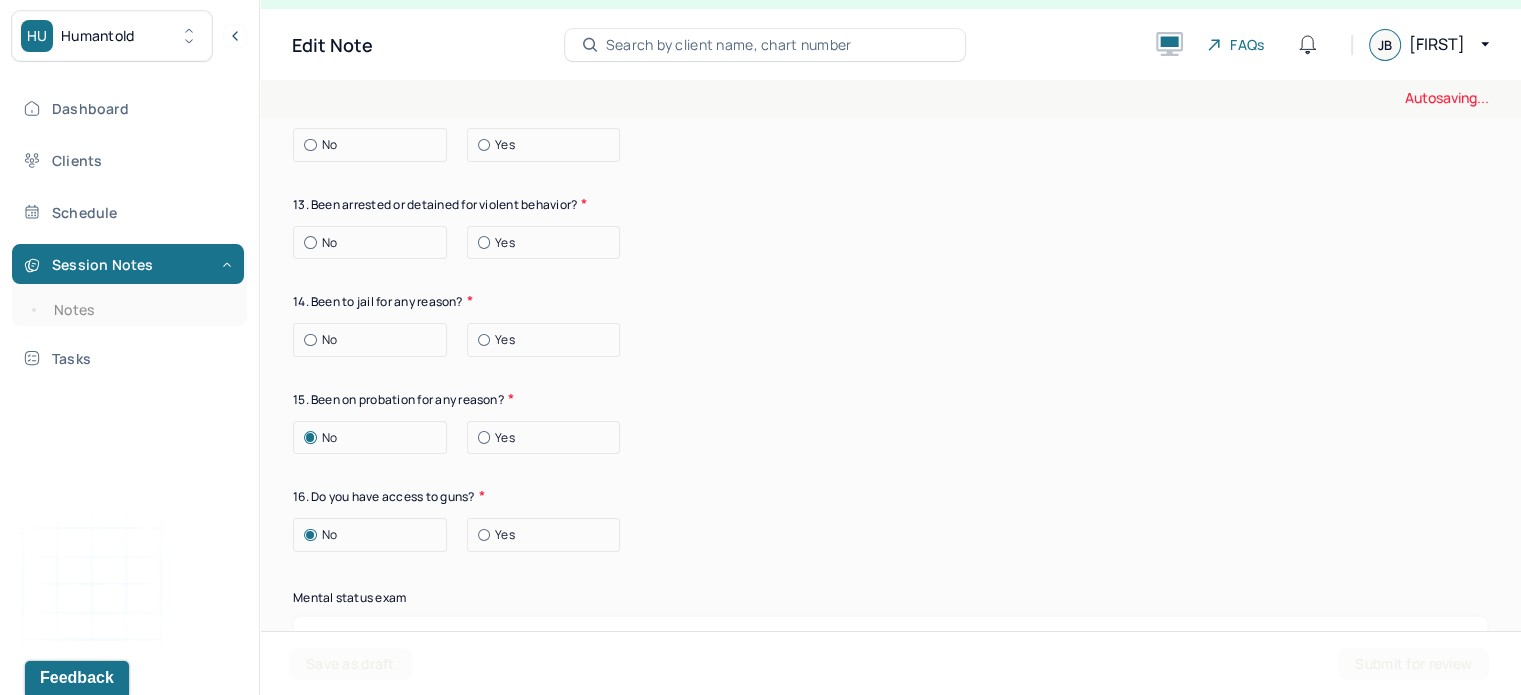 click on "No" at bounding box center (329, 340) 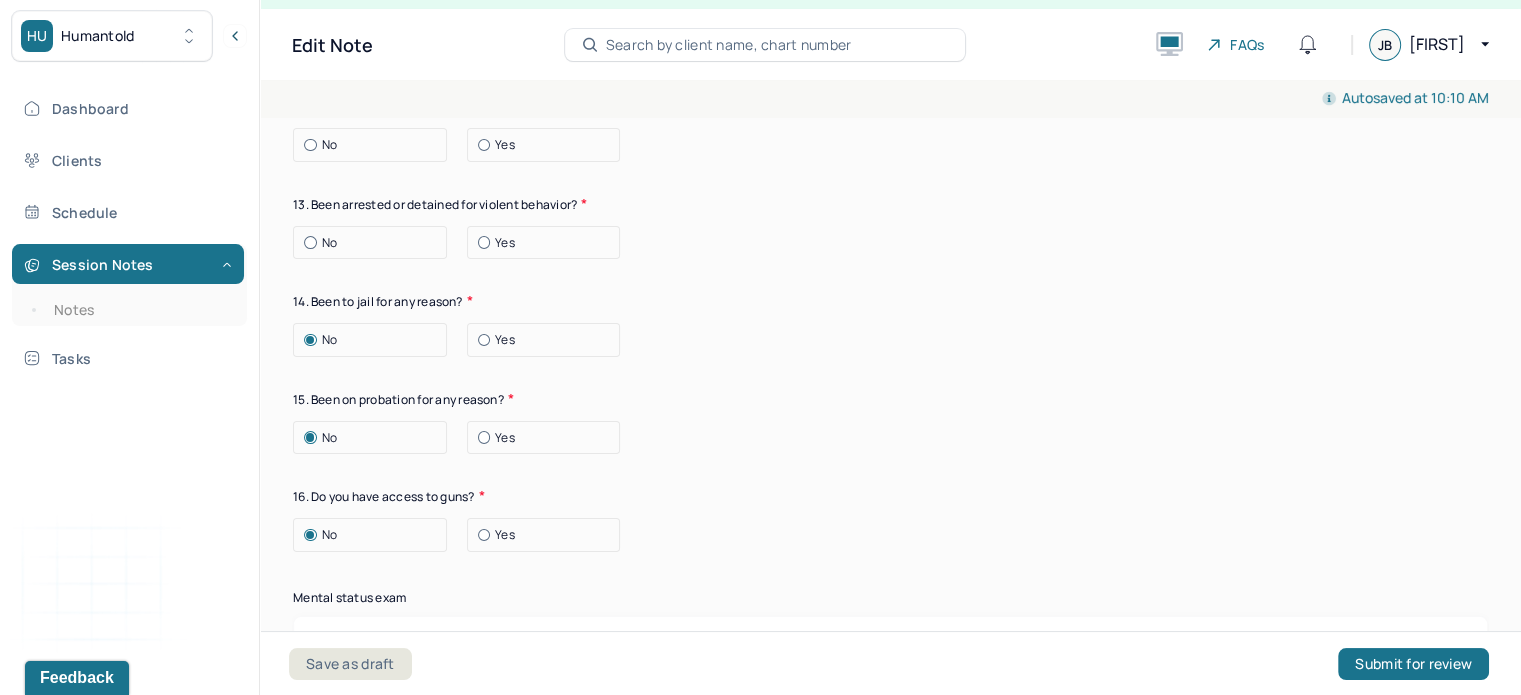 click on "No" at bounding box center (375, 243) 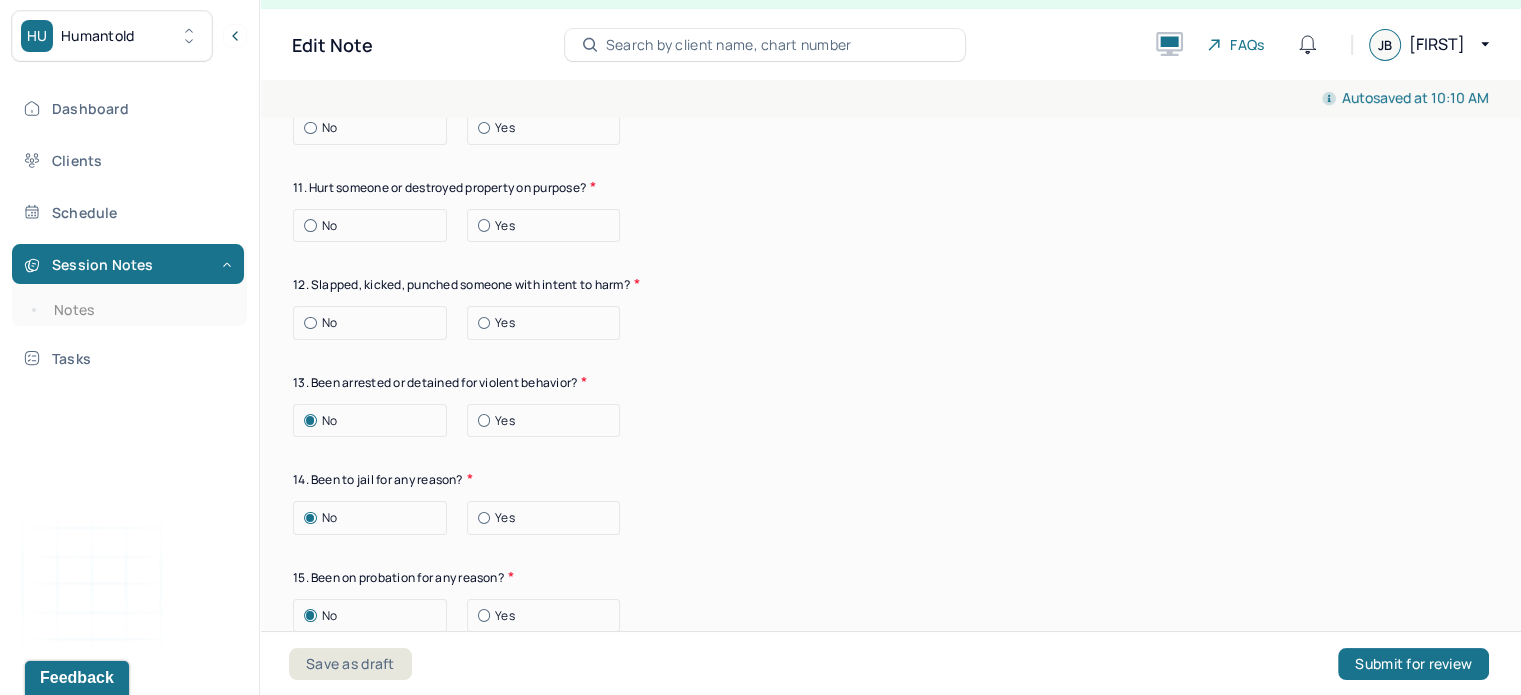 scroll, scrollTop: 7809, scrollLeft: 0, axis: vertical 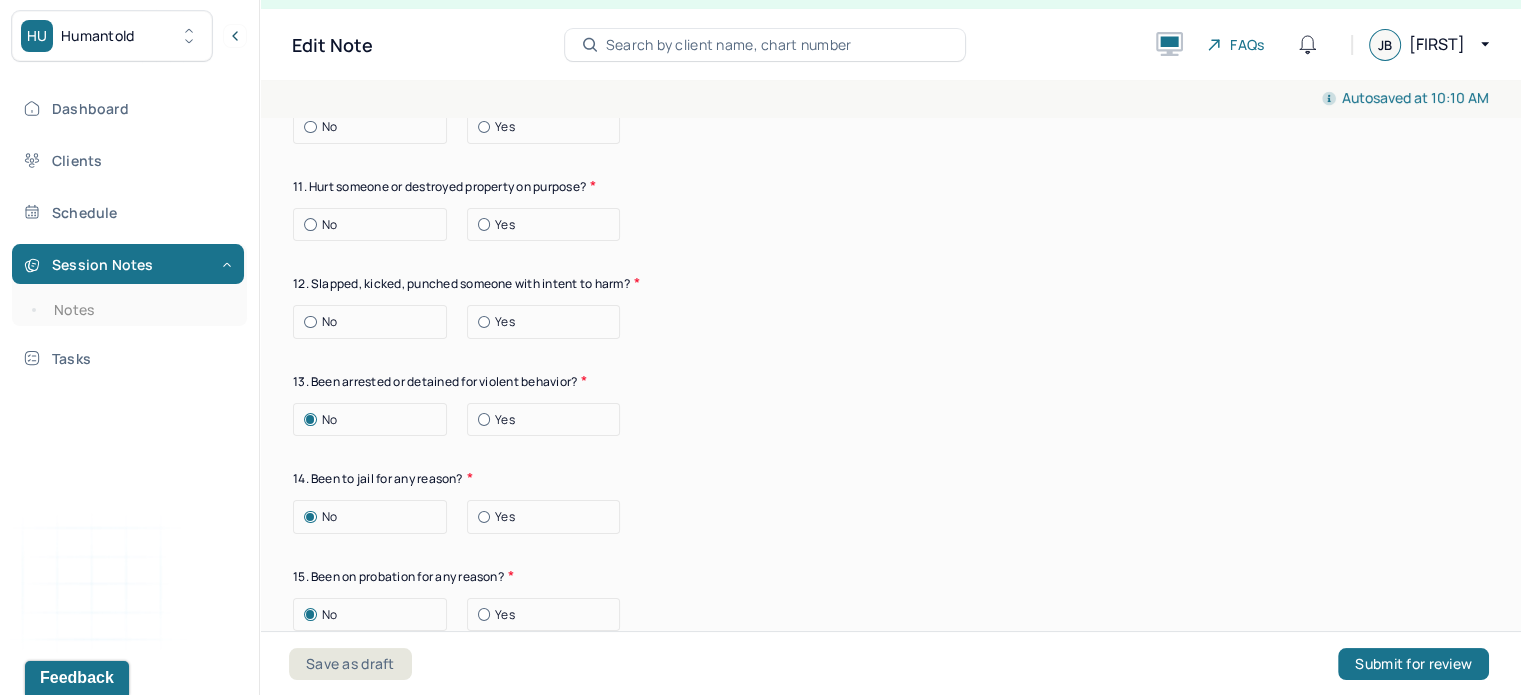 click on "No" at bounding box center (329, 322) 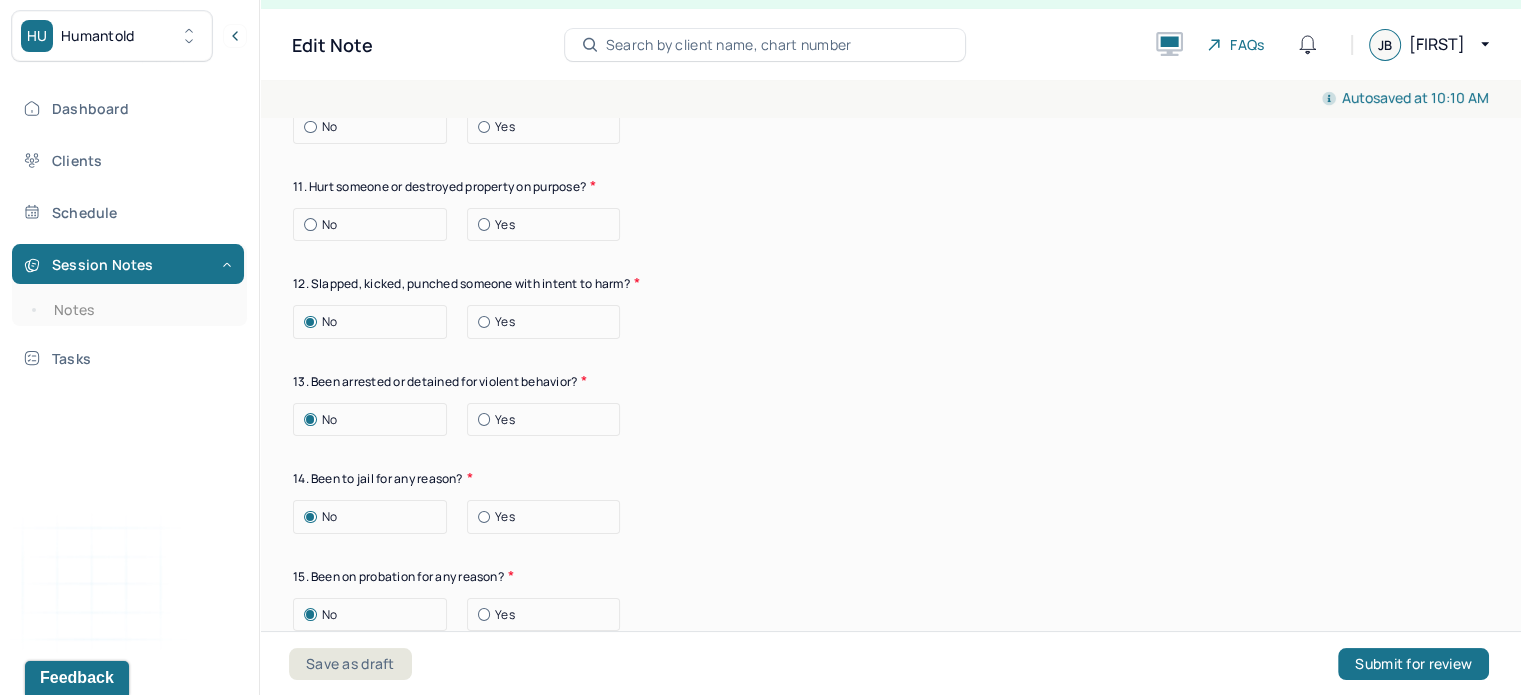 click on "Suicide risk assessment 1. Been so distressed you seriously wished to end your life? No Today Recently 2. Has anything happened recently to make you feel you don’t want to live? No Yes Describe the situation Have you had/Do you have - 3. A specific plan of how you would kill yourself? No Yes 4. Access to weapons or means of hurting self? No Yes 5. Made serious suicide attempts No Yes 6. Purposely done something to hurt yourself? No Yes Describe the situation 7. Heard voices telling you to hurt yourself? No Yes 8. Had relatives who attempted or commited sucide? No Yes 9. Had thoughts of killing or seriously hurting someone? No Yes 10. Heard voices telling you to hurt others? No Yes 11. Hurt someone or destroyed property on purpose? No Yes 12. Slapped, kicked, punched someone with intent to harm? No Yes 13. Been arrested or detained for violent behavior? No Yes 14. Been to jail for any reason? No Yes 15. Been on probation for any reason? No Yes 16. Do you have access to guns? No Yes" at bounding box center [890, -224] 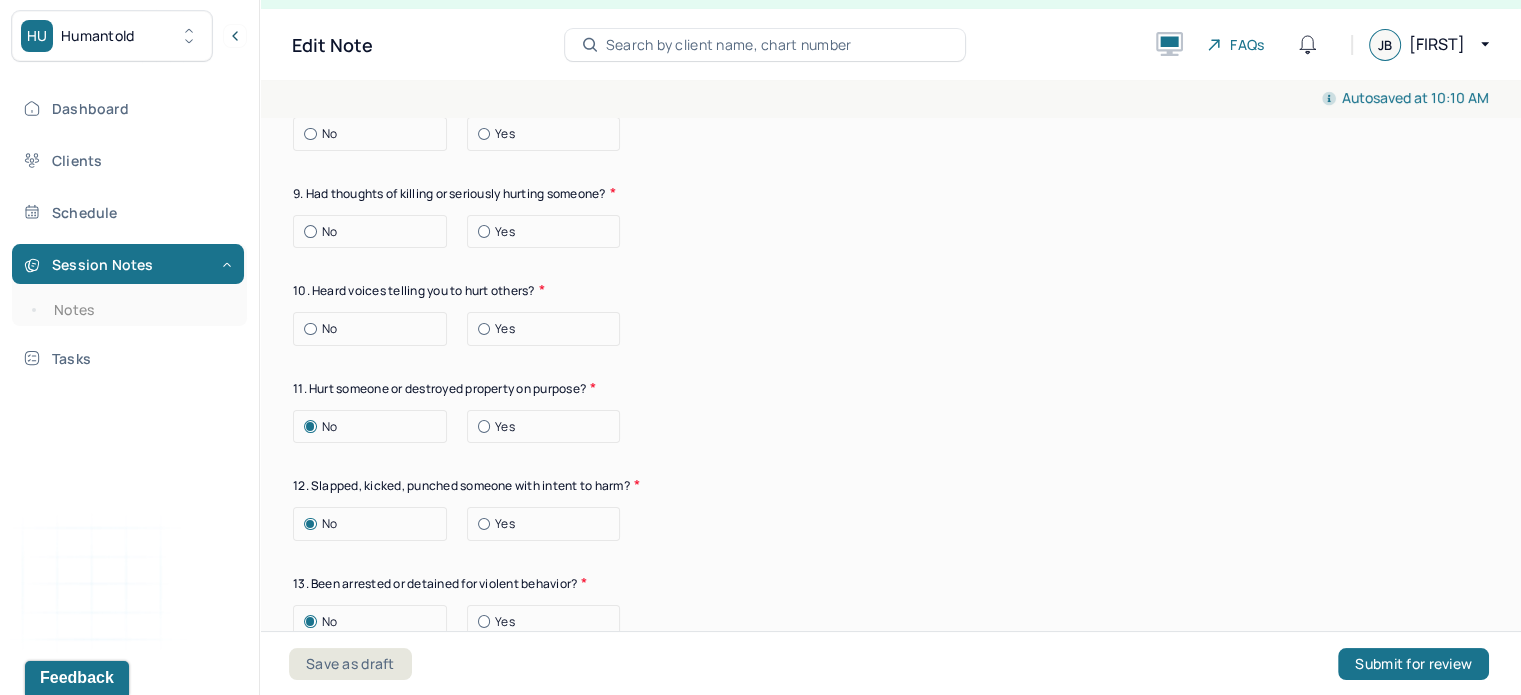 scroll, scrollTop: 7589, scrollLeft: 0, axis: vertical 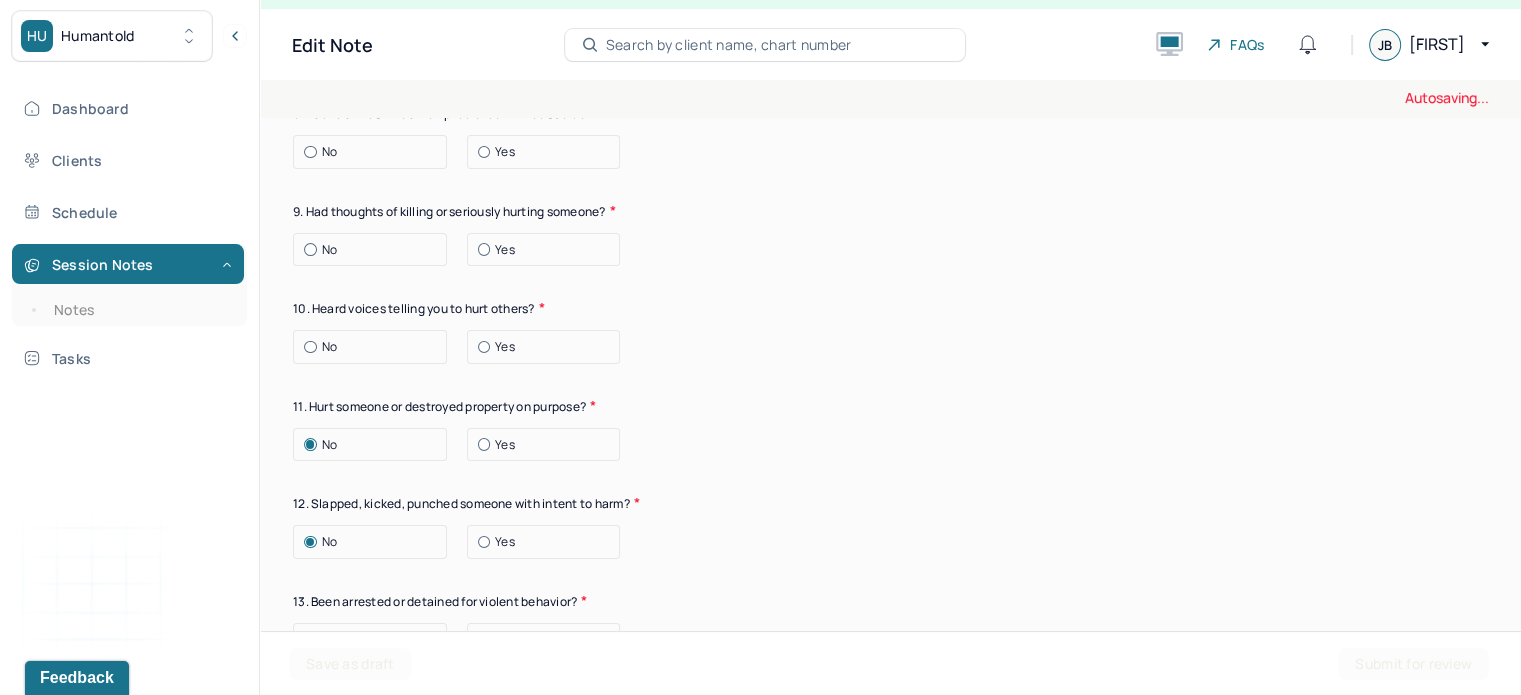 click on "No" at bounding box center [375, 250] 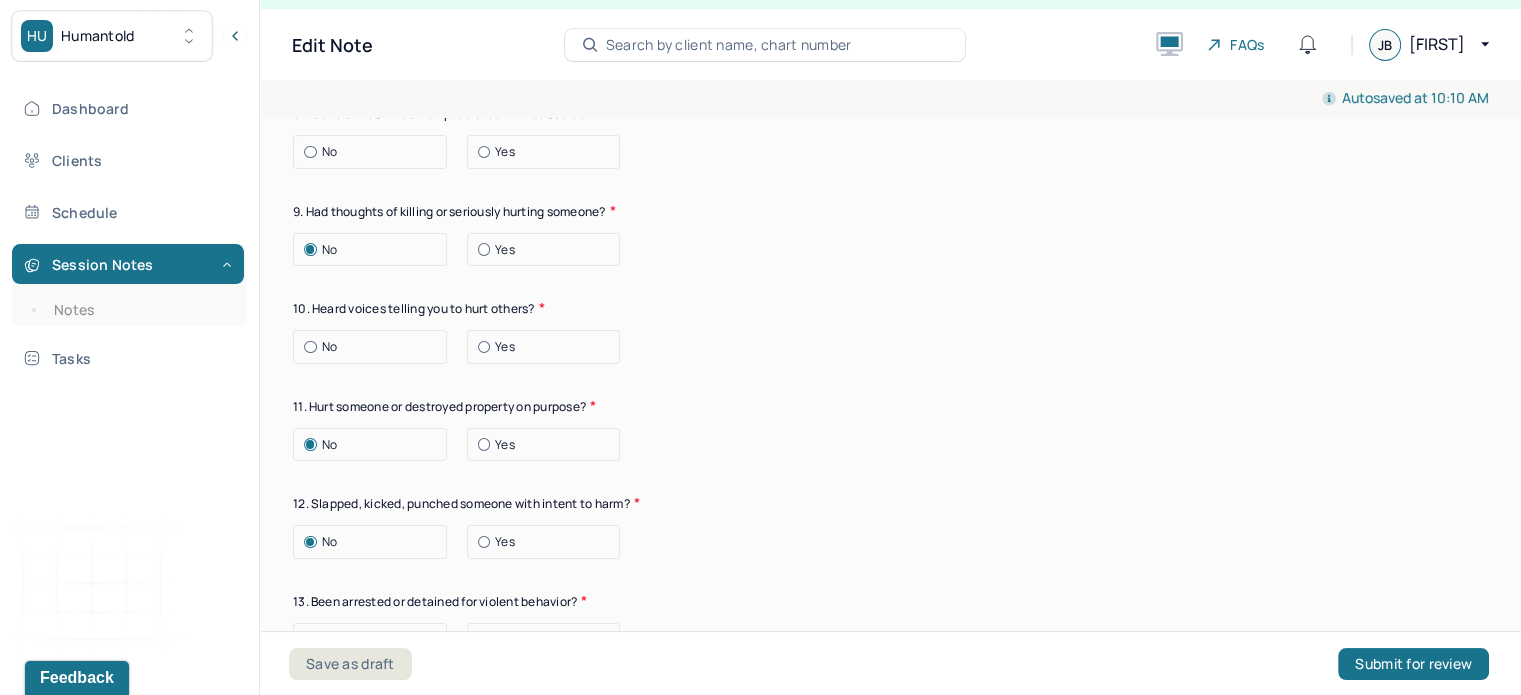 click at bounding box center [310, 347] 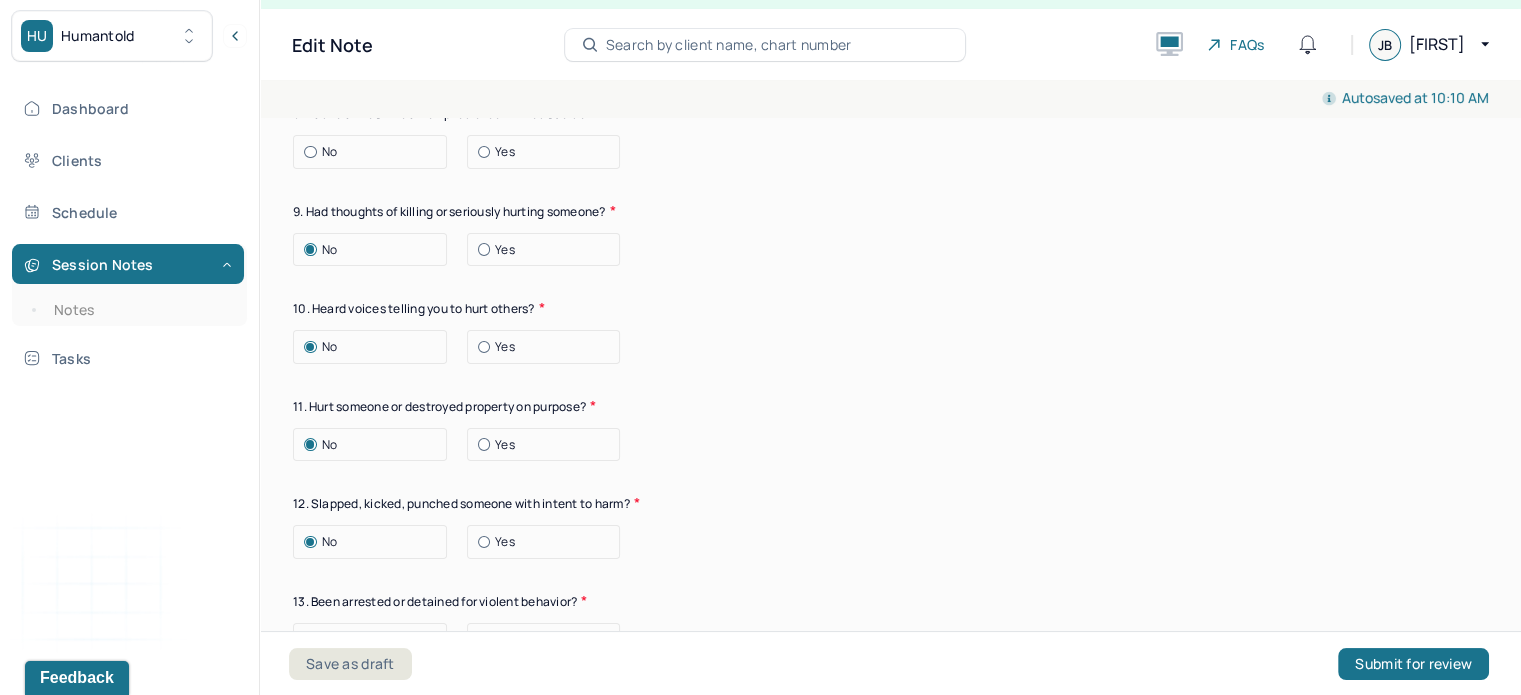 scroll, scrollTop: 7457, scrollLeft: 0, axis: vertical 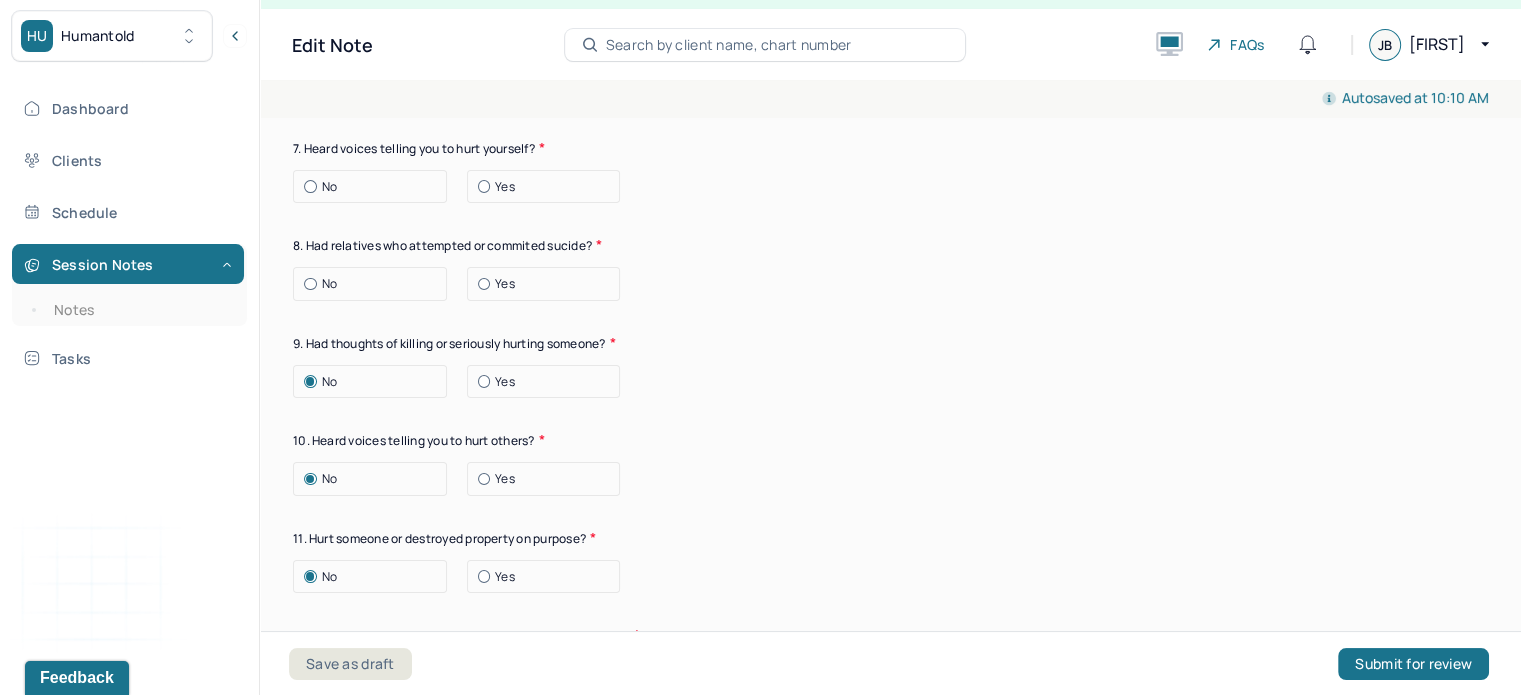 click on "No" at bounding box center (370, 284) 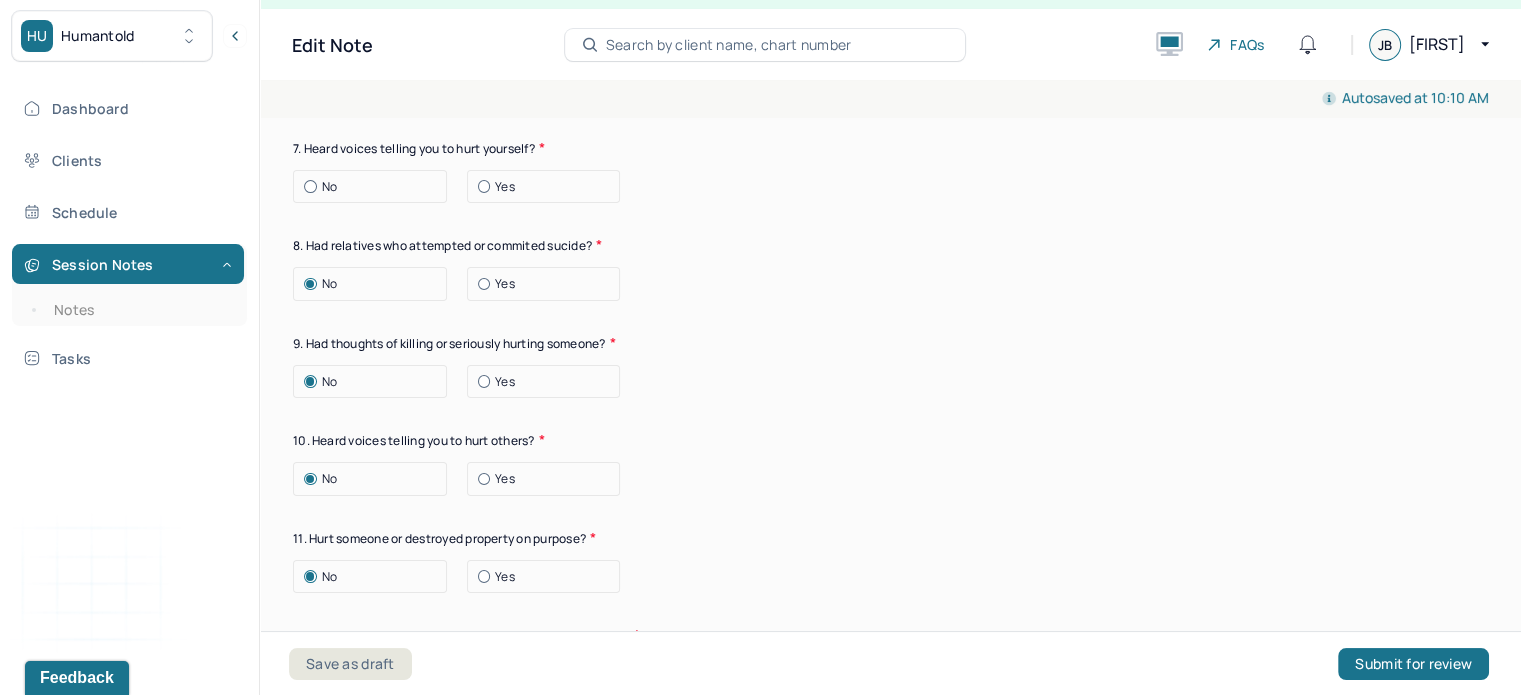 click on "No" at bounding box center (375, 187) 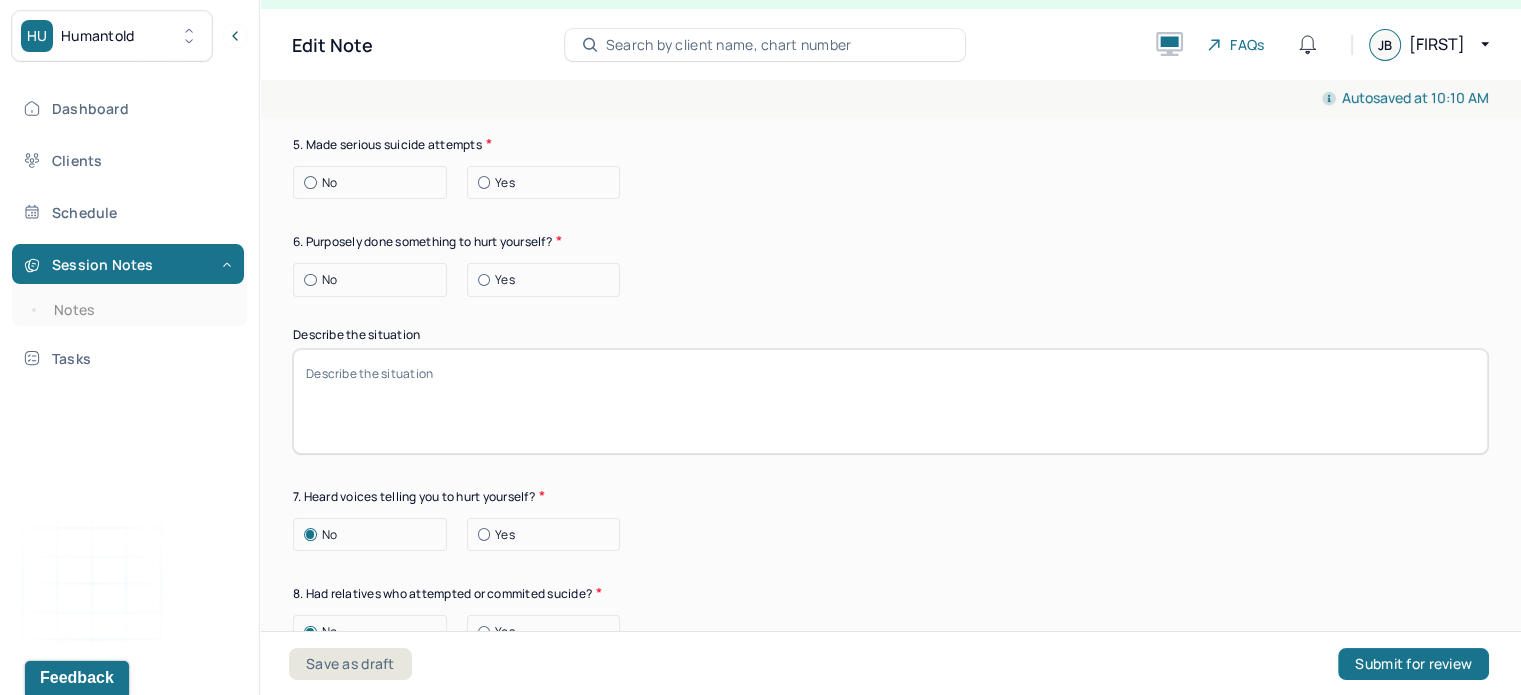 scroll, scrollTop: 7108, scrollLeft: 0, axis: vertical 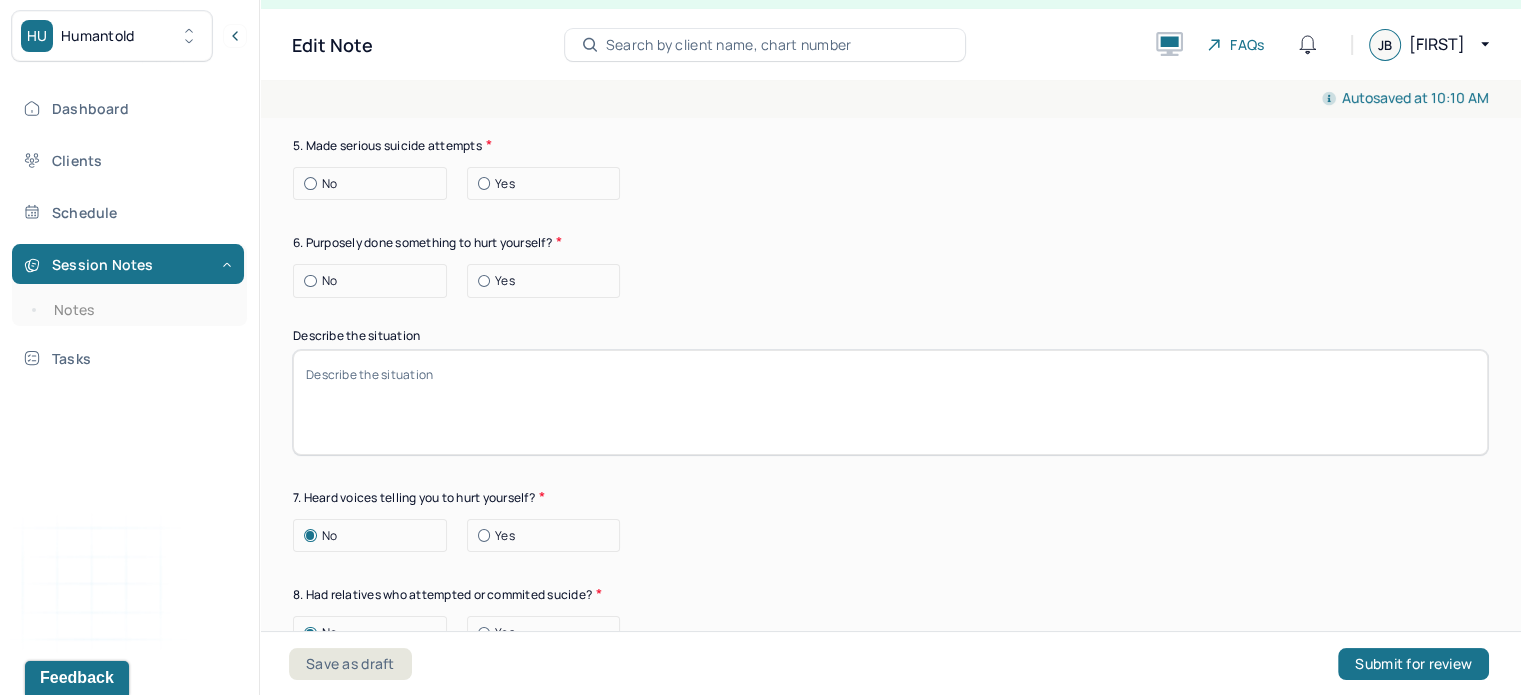 click on "No" at bounding box center [375, 281] 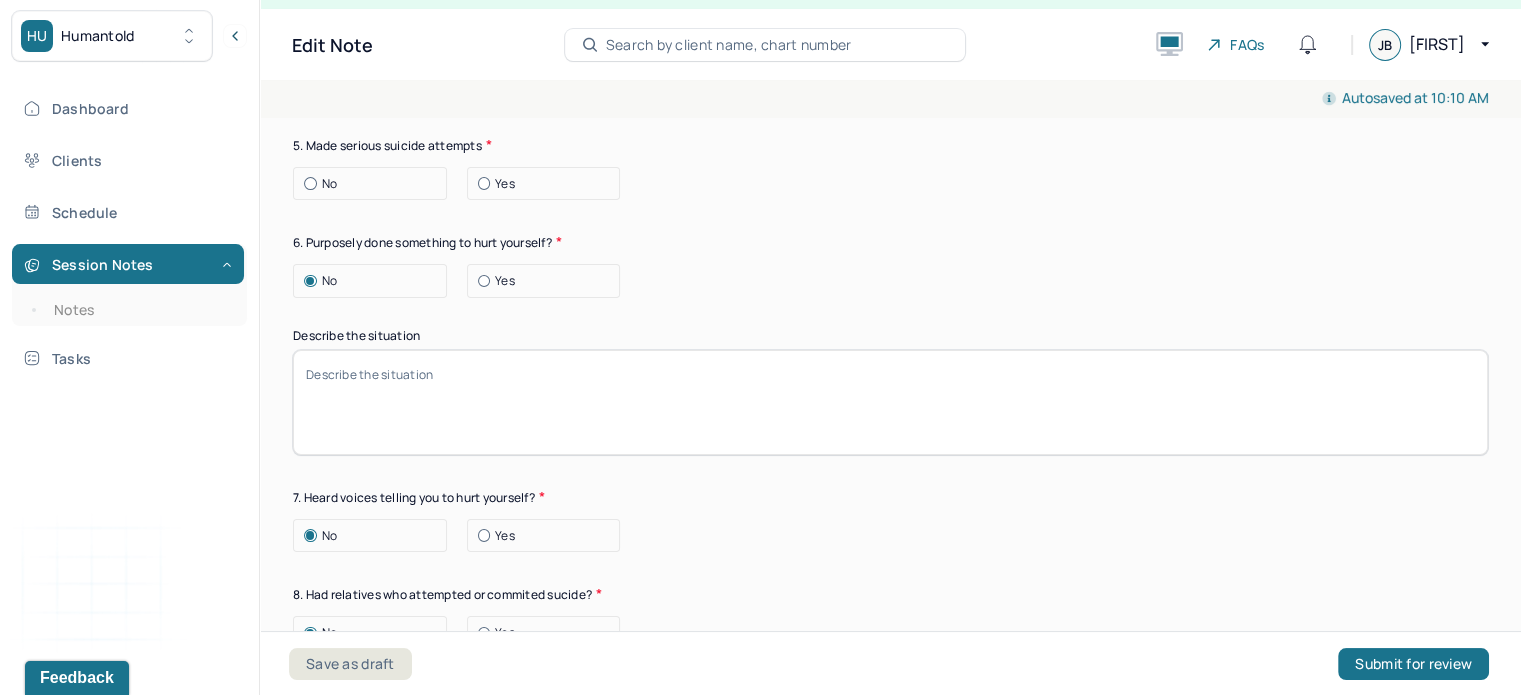 click on "No" at bounding box center [375, 184] 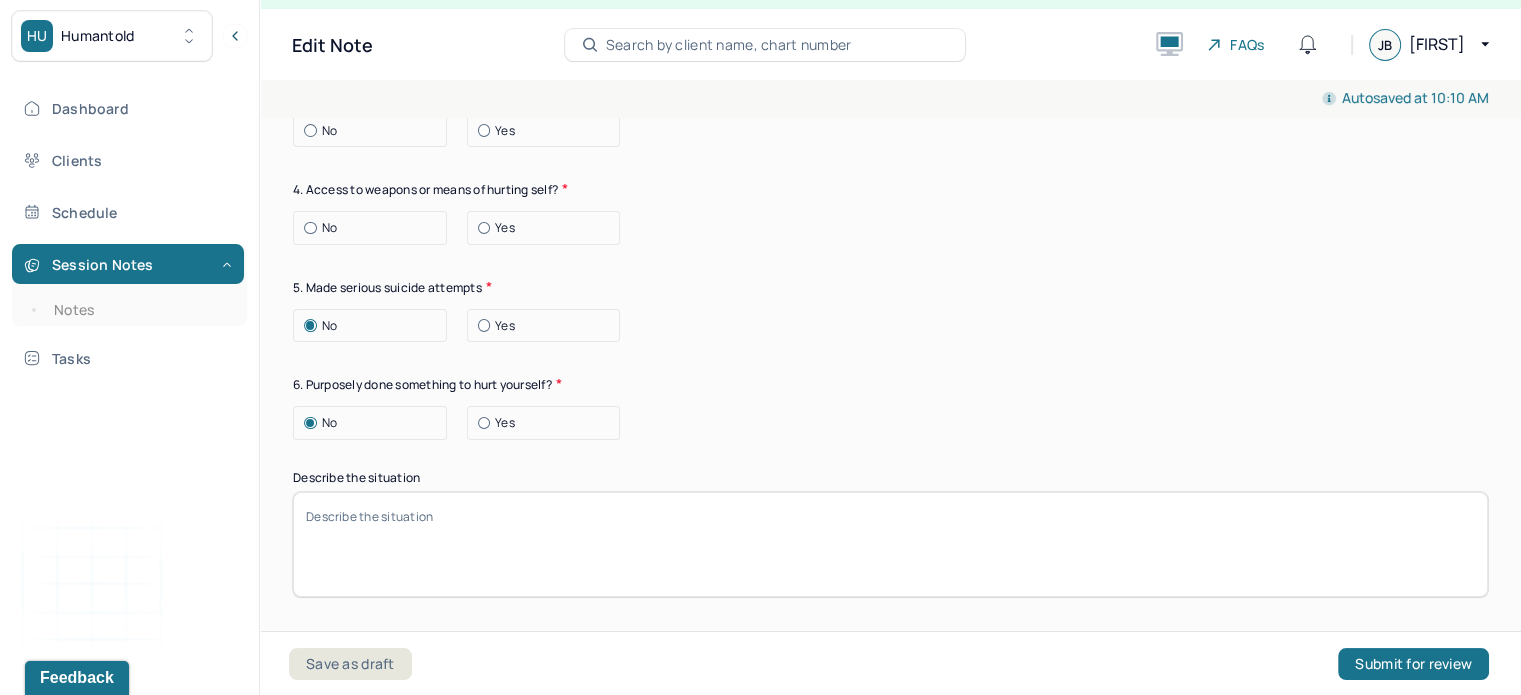 click on "No" at bounding box center (375, 228) 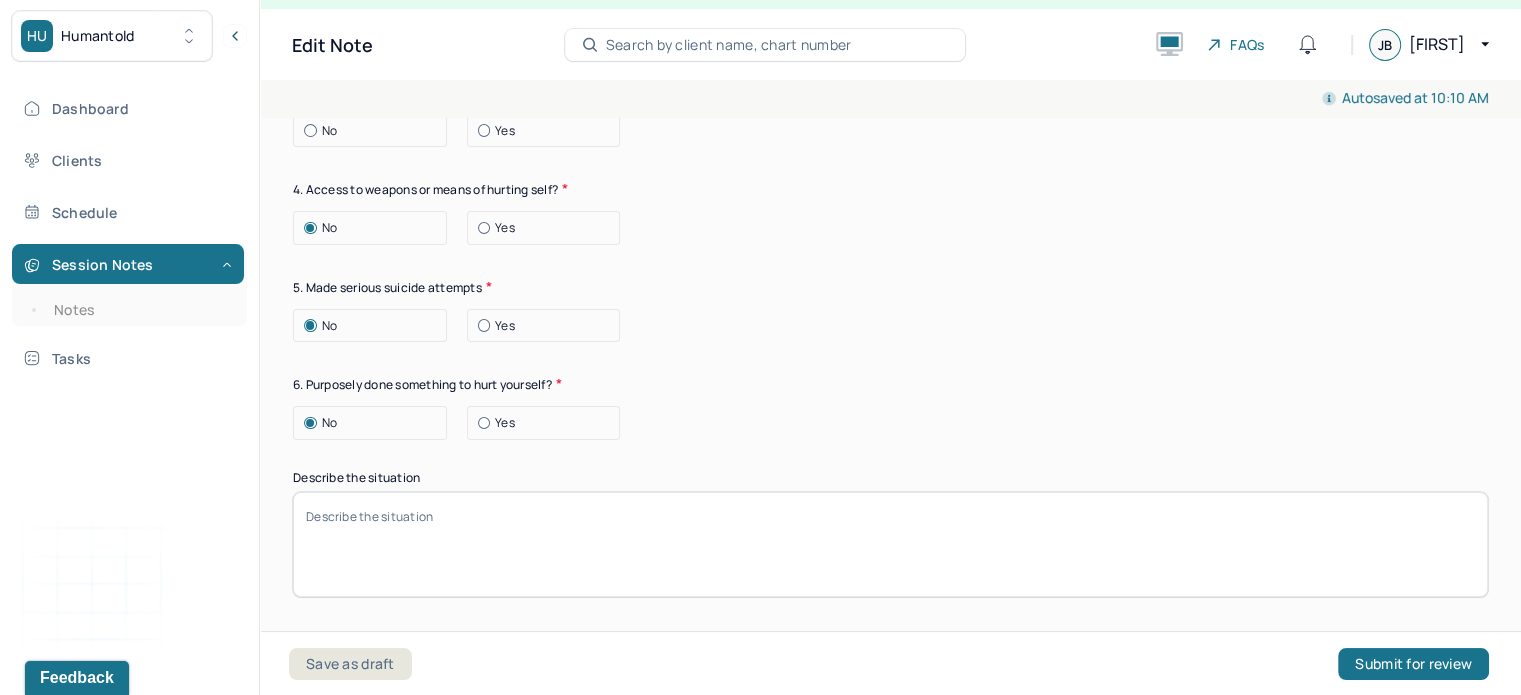 scroll, scrollTop: 6747, scrollLeft: 0, axis: vertical 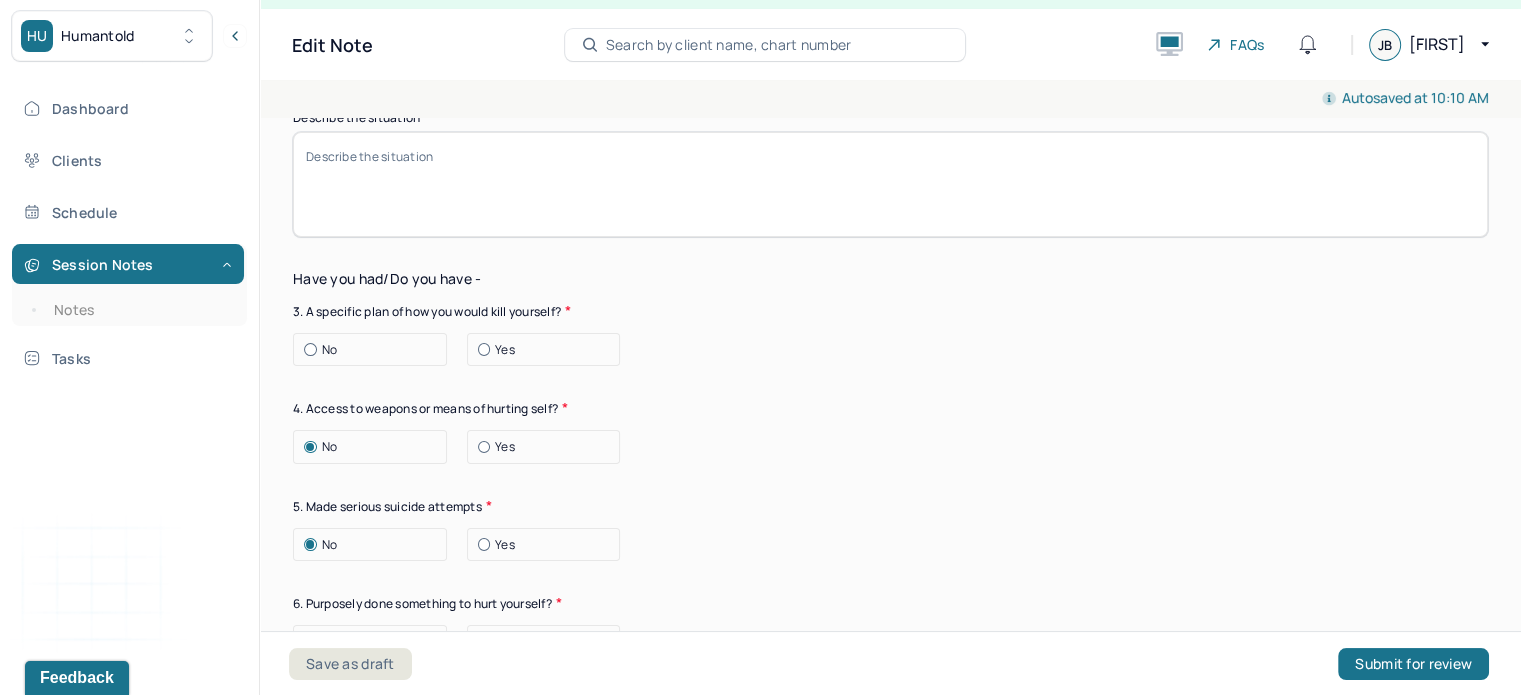 click on "No" at bounding box center [375, 350] 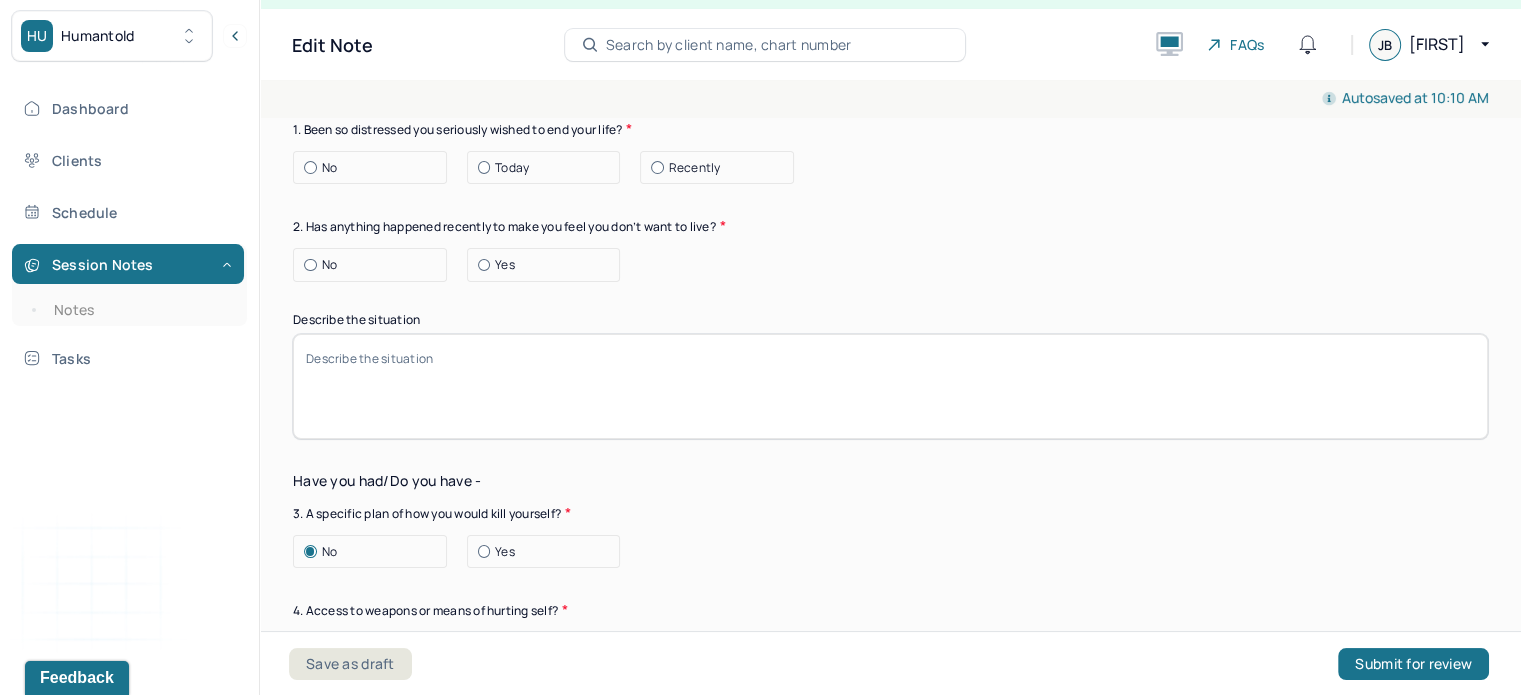 scroll, scrollTop: 6525, scrollLeft: 0, axis: vertical 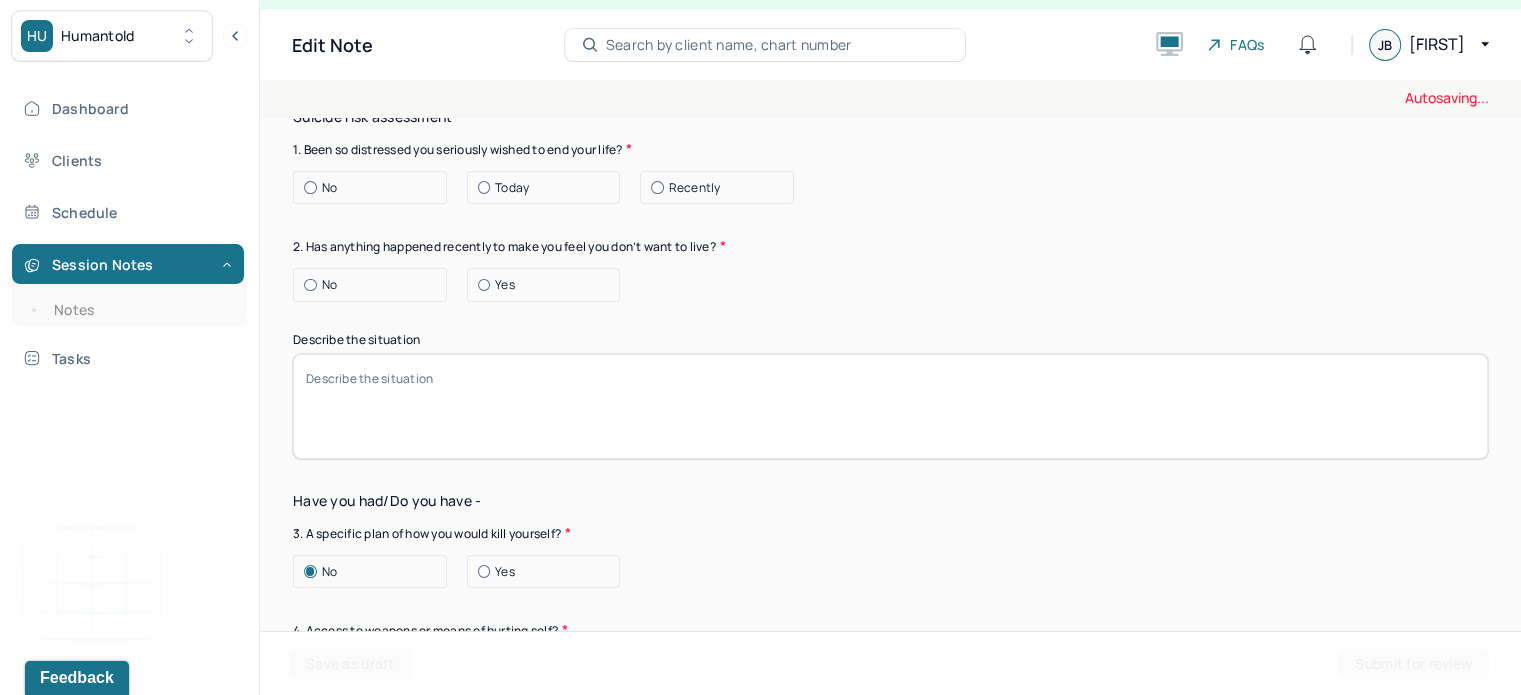 click on "Suicide risk assessment 1. Been so distressed you seriously wished to end your life? No Today Recently 2. Has anything happened recently to make you feel you don’t want to live? No Yes Describe the situation Have you had/Do you have - 3. A specific plan of how you would kill yourself? No Yes 4. Access to weapons or means of hurting self? No Yes 5. Made serious suicide attempts No Yes 6. Purposely done something to hurt yourself? No Yes Describe the situation 7. Heard voices telling you to hurt yourself? No Yes 8. Had relatives who attempted or commited sucide? No Yes 9. Had thoughts of killing or seriously hurting someone? No Yes 10. Heard voices telling you to hurt others? No Yes 11. Hurt someone or destroyed property on purpose? No Yes 12. Slapped, kicked, punched someone with intent to harm? No Yes 13. Been arrested or detained for violent behavior? No Yes 14. Been to jail for any reason? No Yes 15. Been on probation for any reason? No Yes 16. Do you have access to guns? No Yes" at bounding box center [890, 1060] 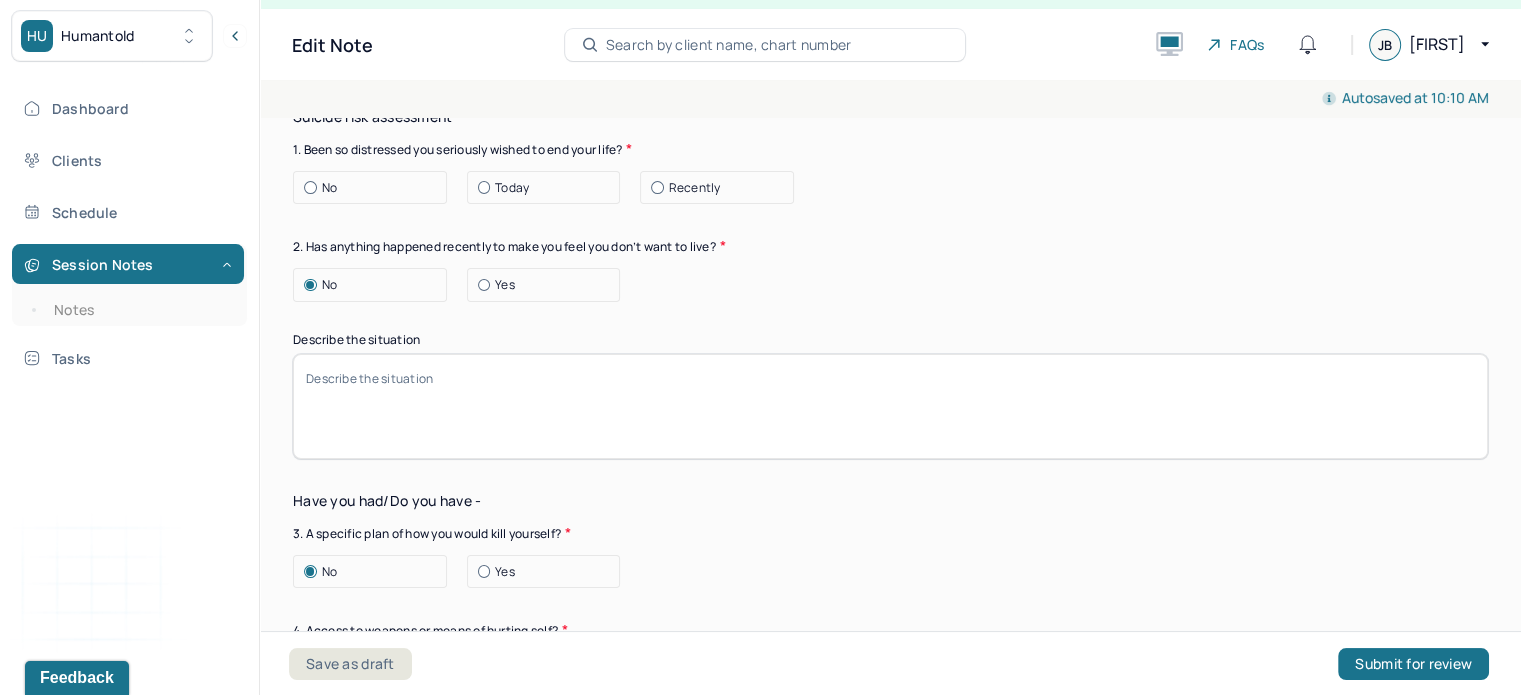 click on "No" at bounding box center (375, 188) 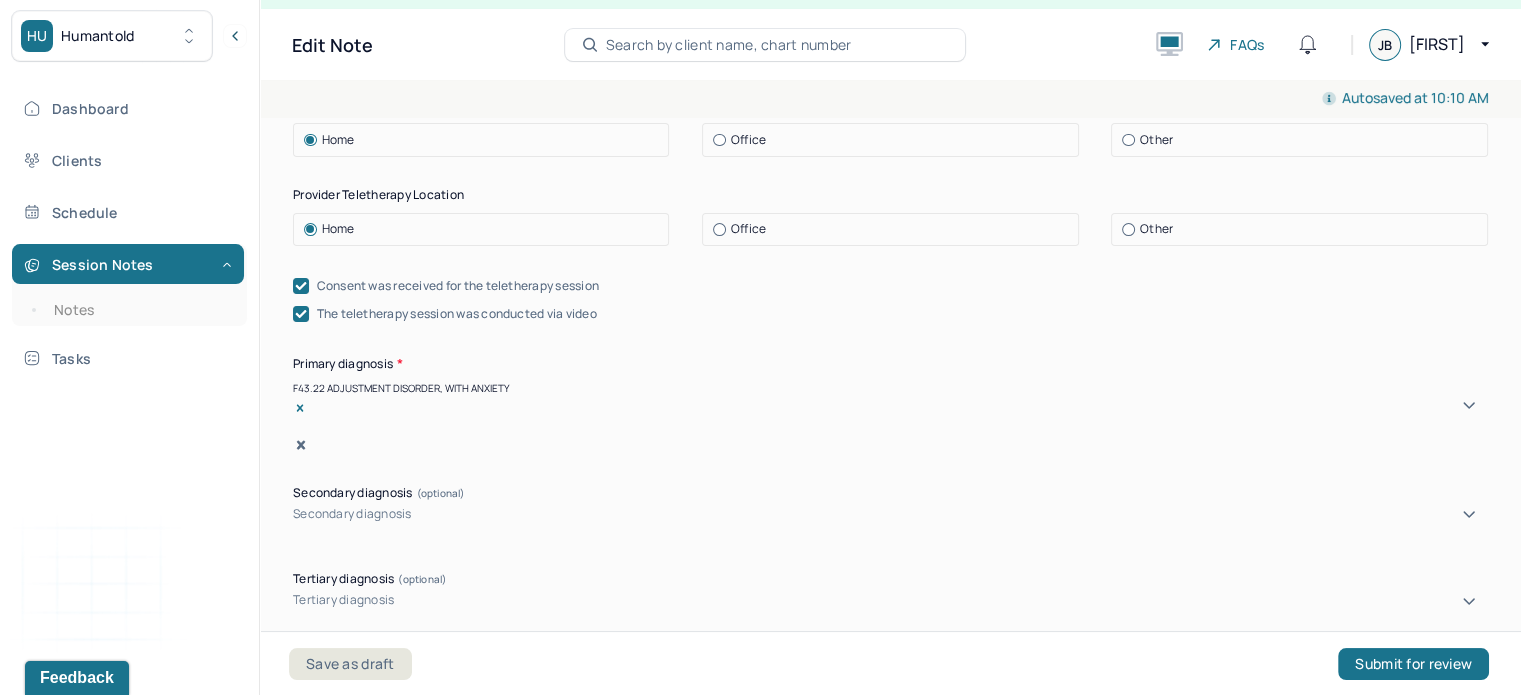 scroll, scrollTop: 366, scrollLeft: 0, axis: vertical 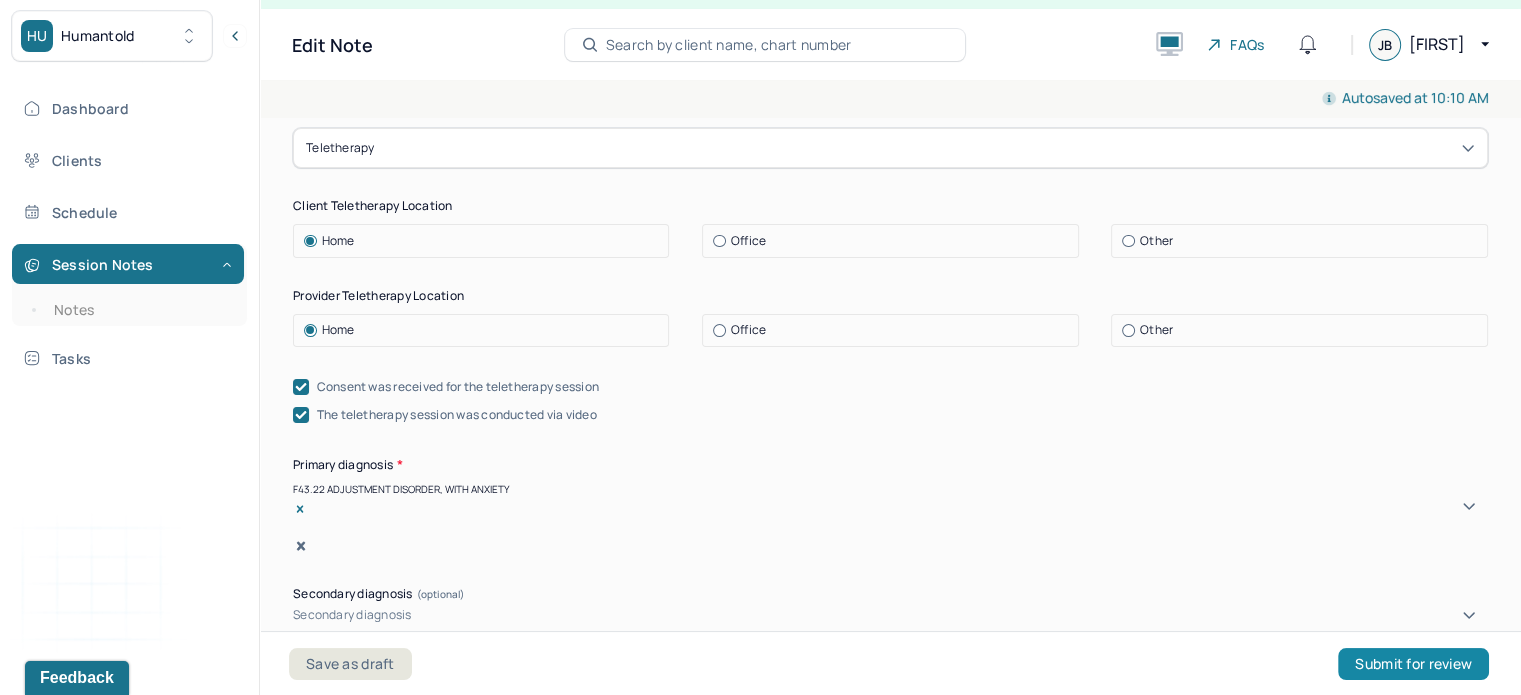 click on "Submit for review" at bounding box center [1413, 664] 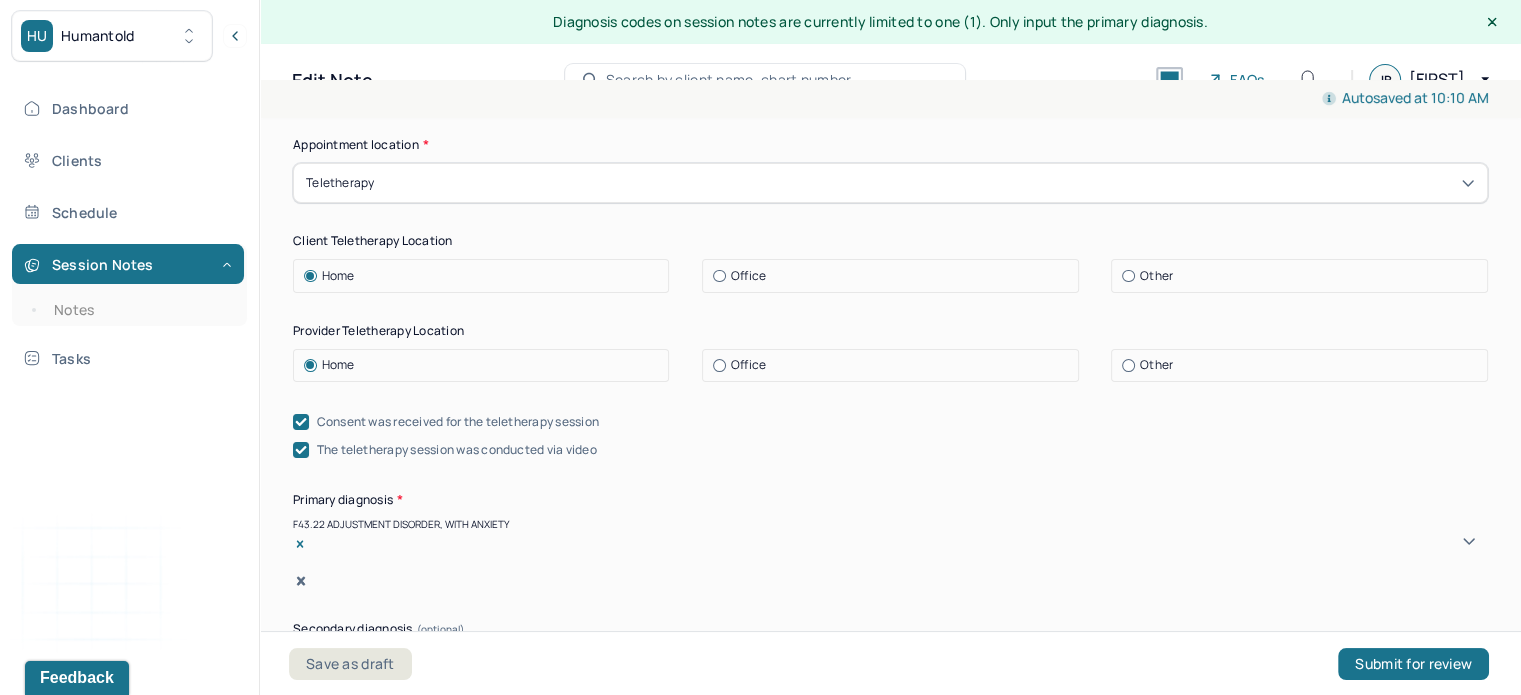scroll, scrollTop: 0, scrollLeft: 0, axis: both 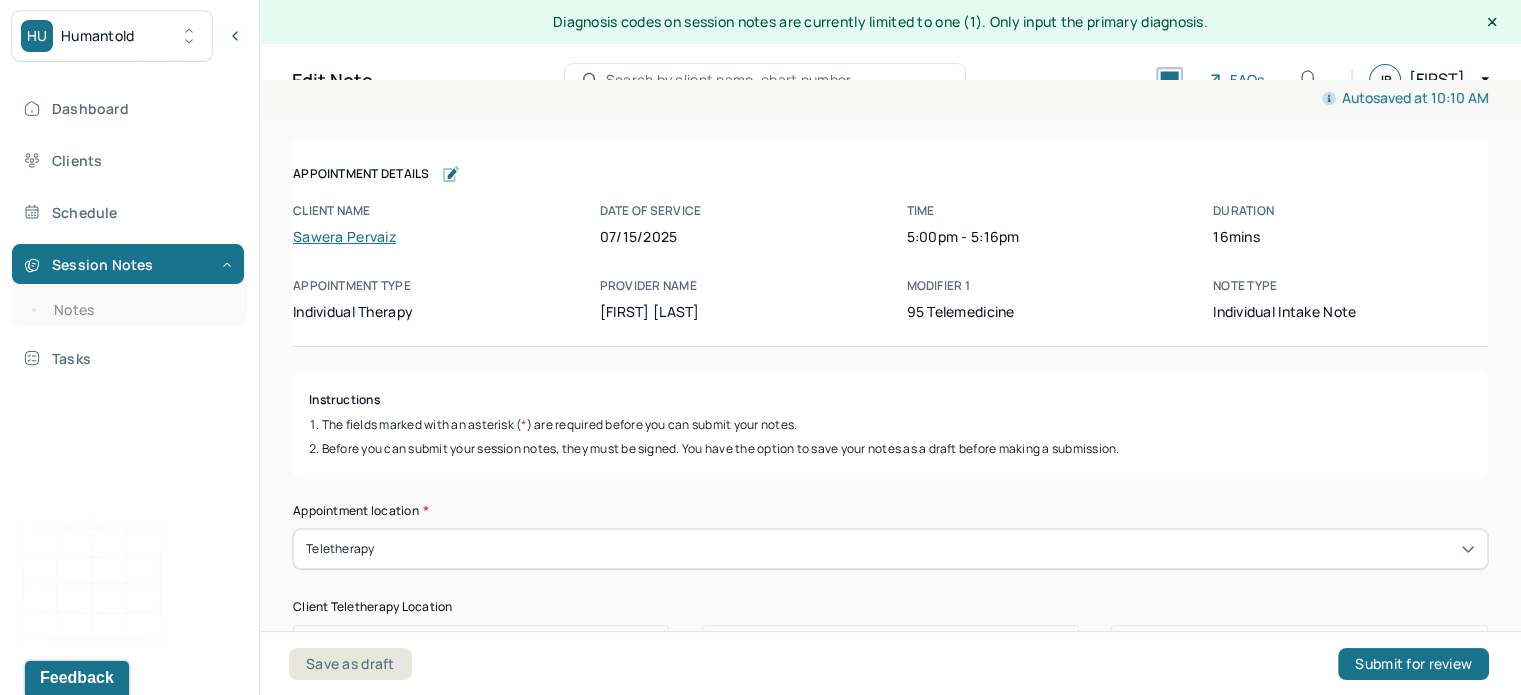 click on "Save as draft     Submit for review" at bounding box center [889, 663] 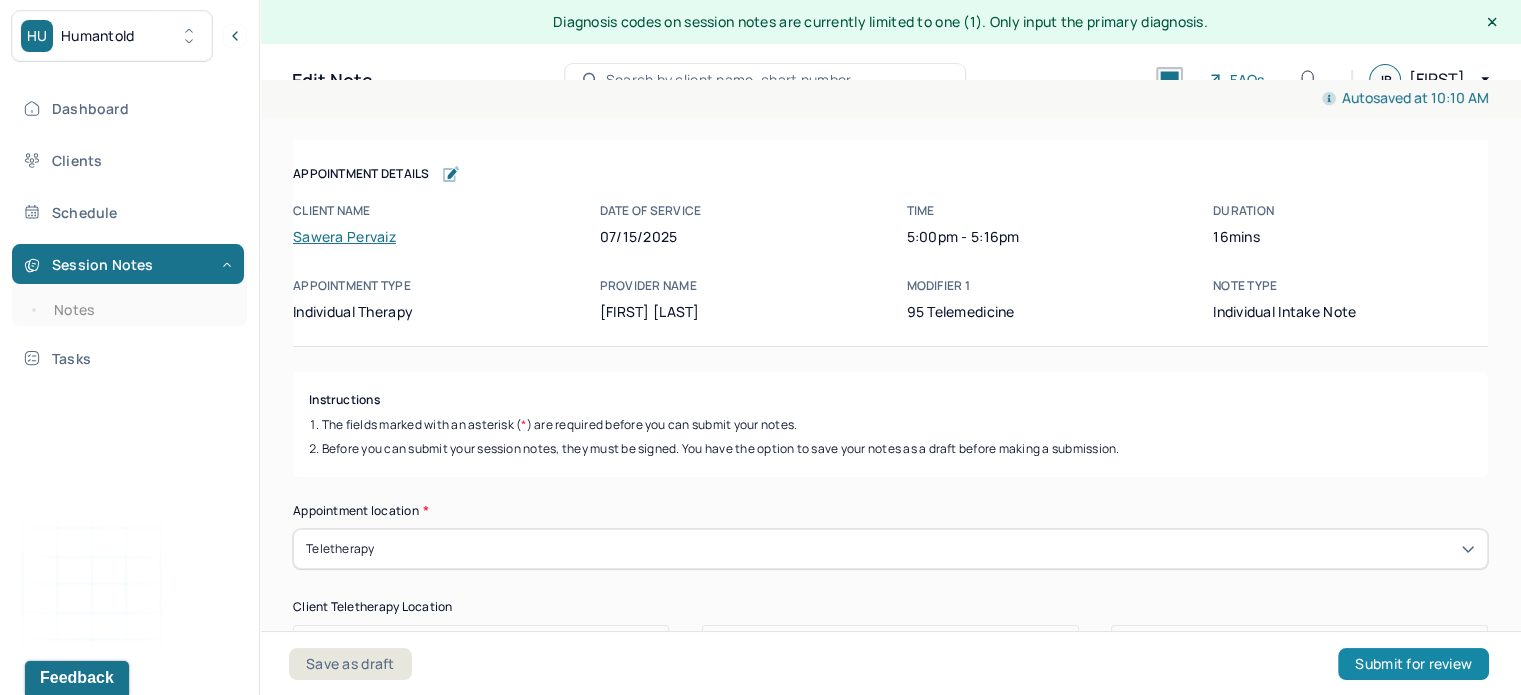 click on "Submit for review" at bounding box center (1413, 664) 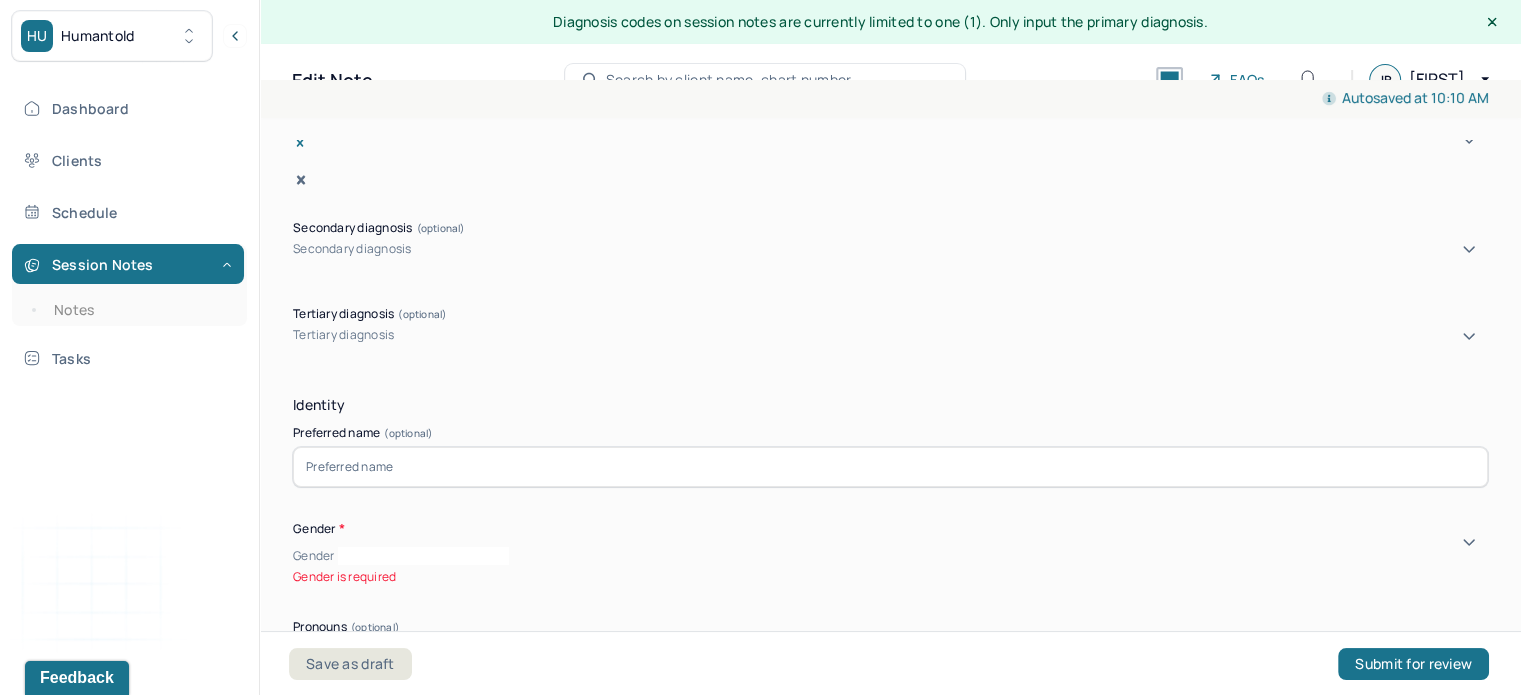 scroll, scrollTop: 1008, scrollLeft: 0, axis: vertical 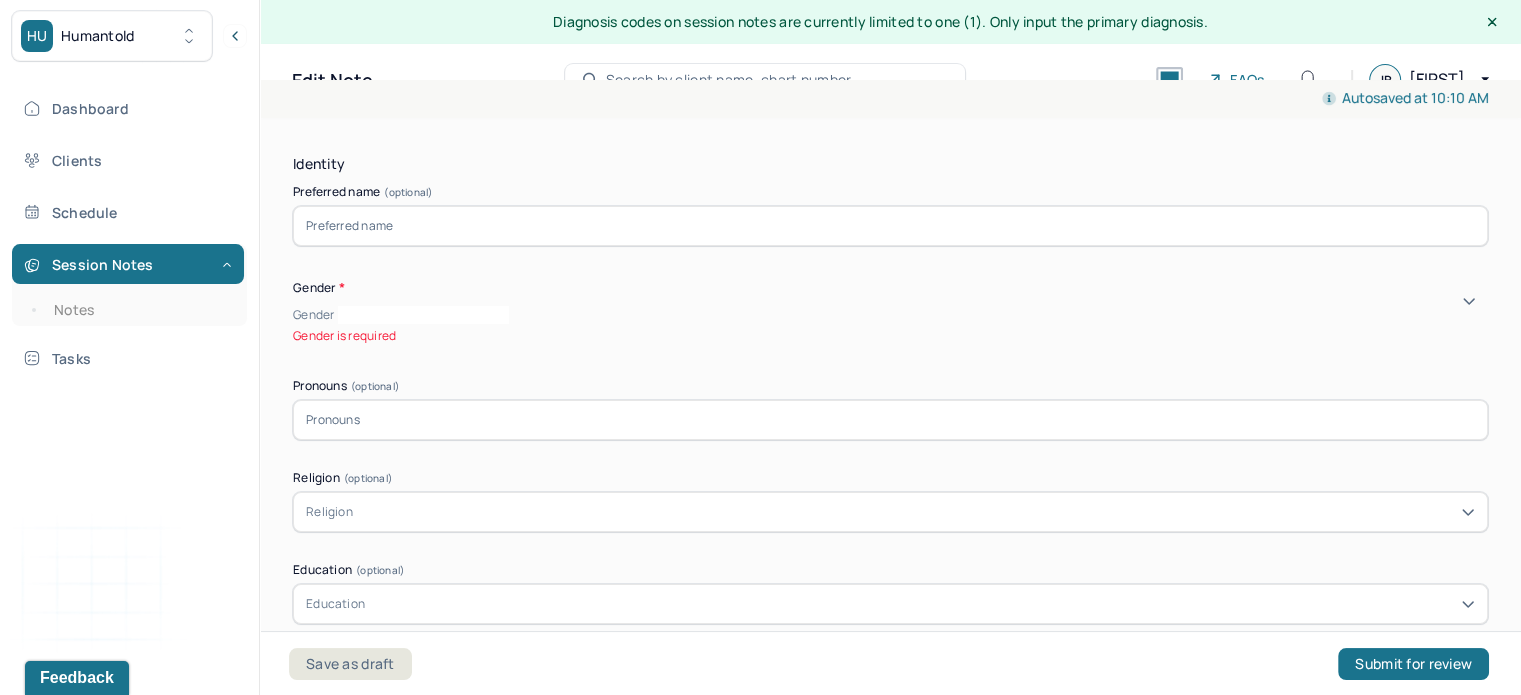 drag, startPoint x: 914, startPoint y: 455, endPoint x: 831, endPoint y: 275, distance: 198.21452 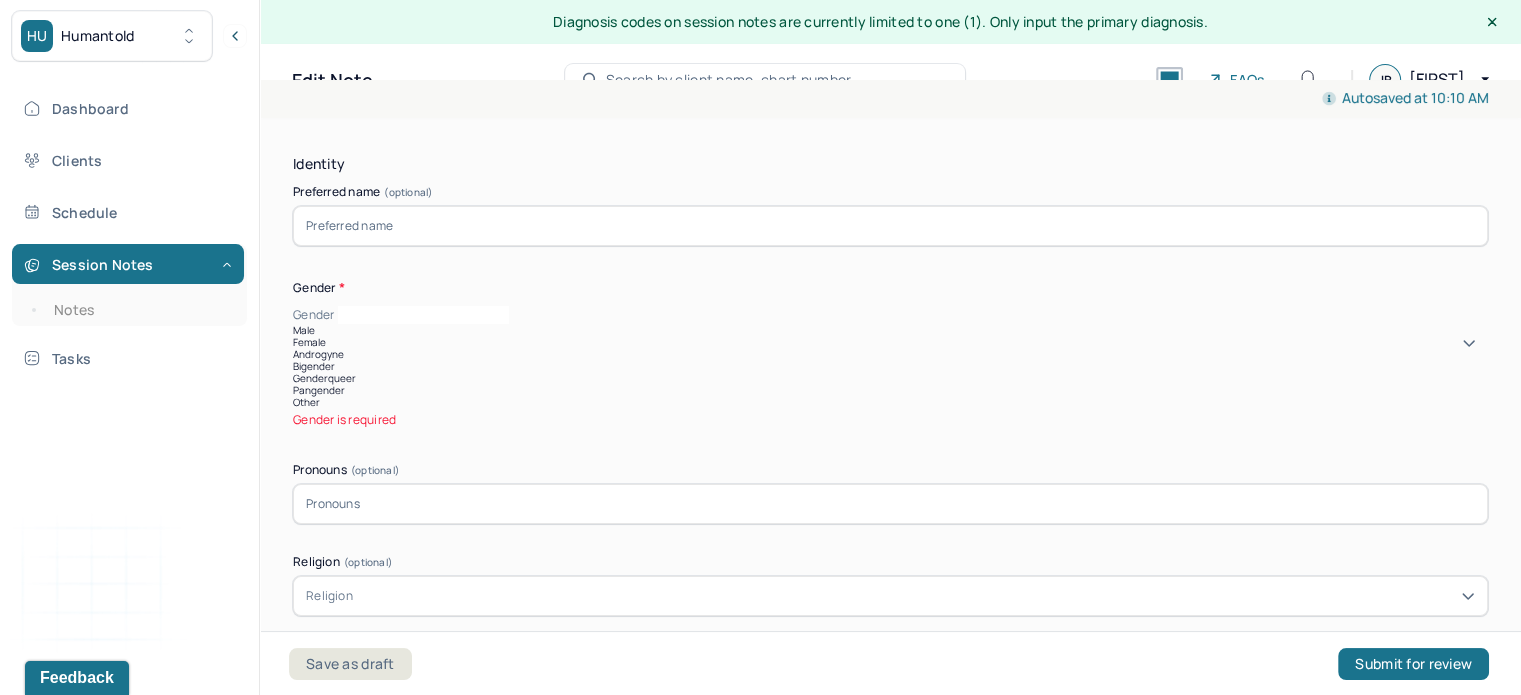 click on "Female" at bounding box center (890, 342) 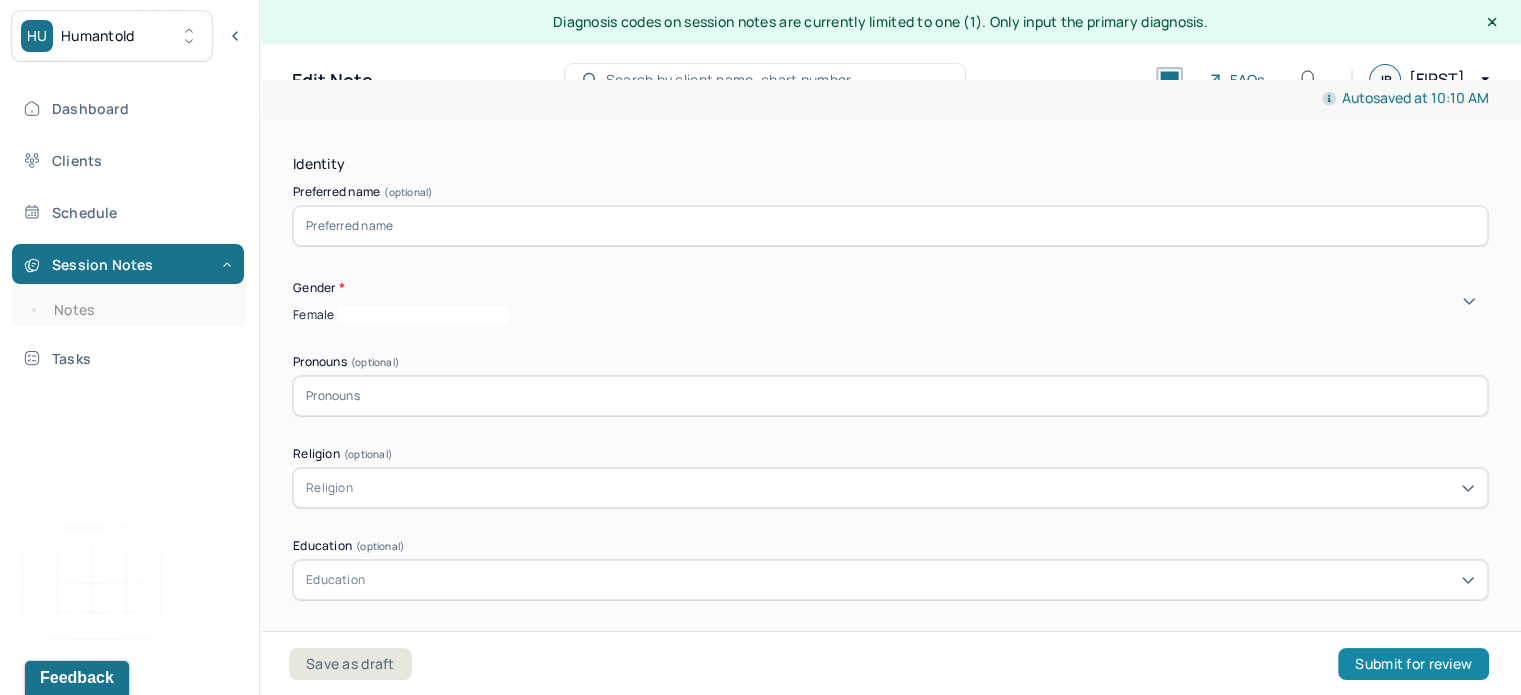 click on "Submit for review" at bounding box center [1413, 664] 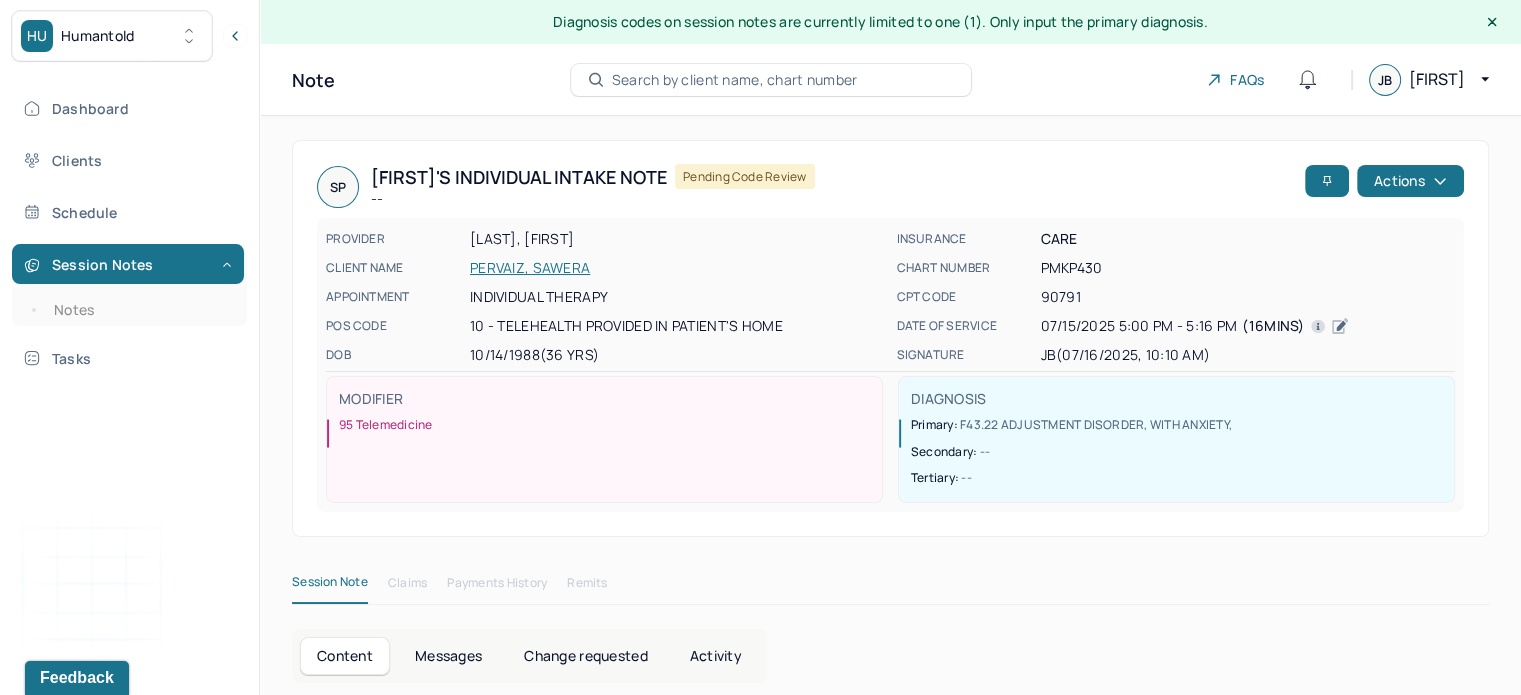 click on "Dashboard Clients Schedule Session Notes Notes Tasks" at bounding box center (129, 233) 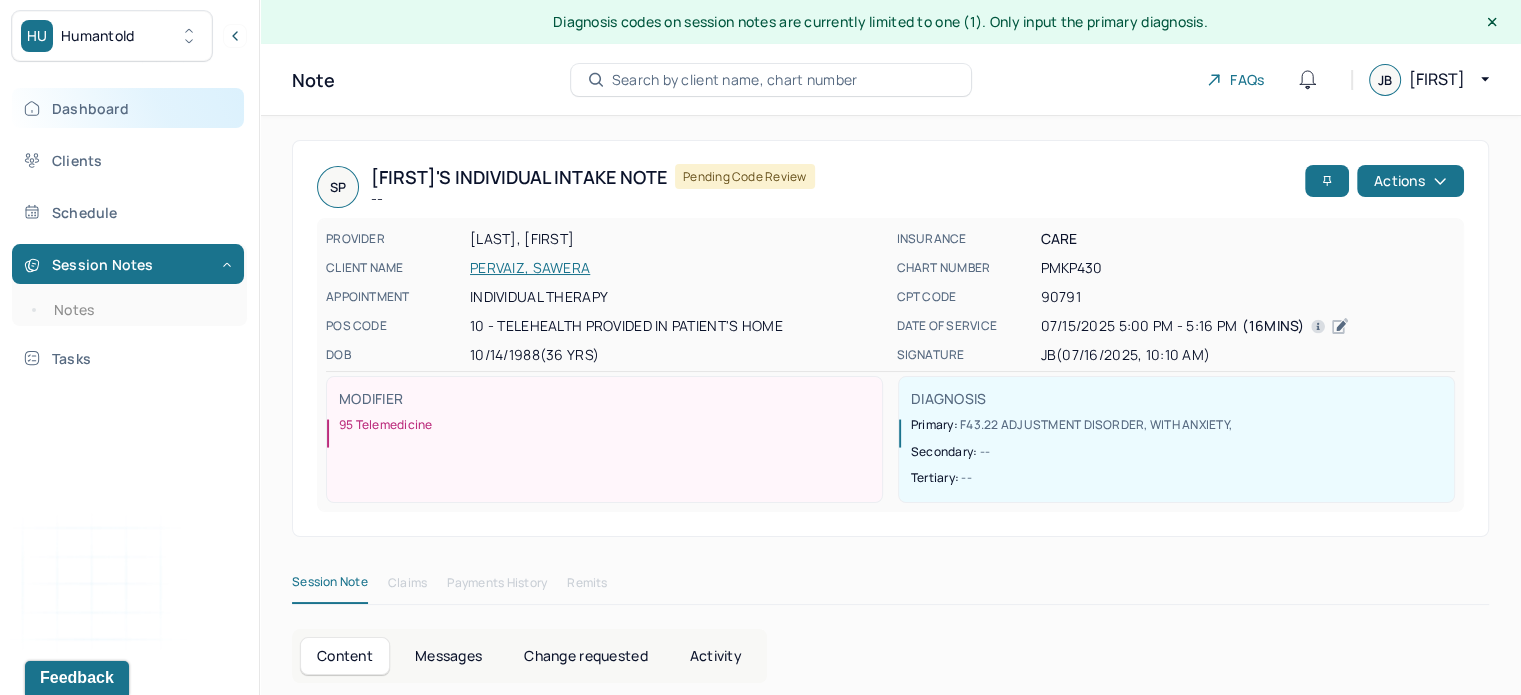 click on "Dashboard" at bounding box center [128, 108] 